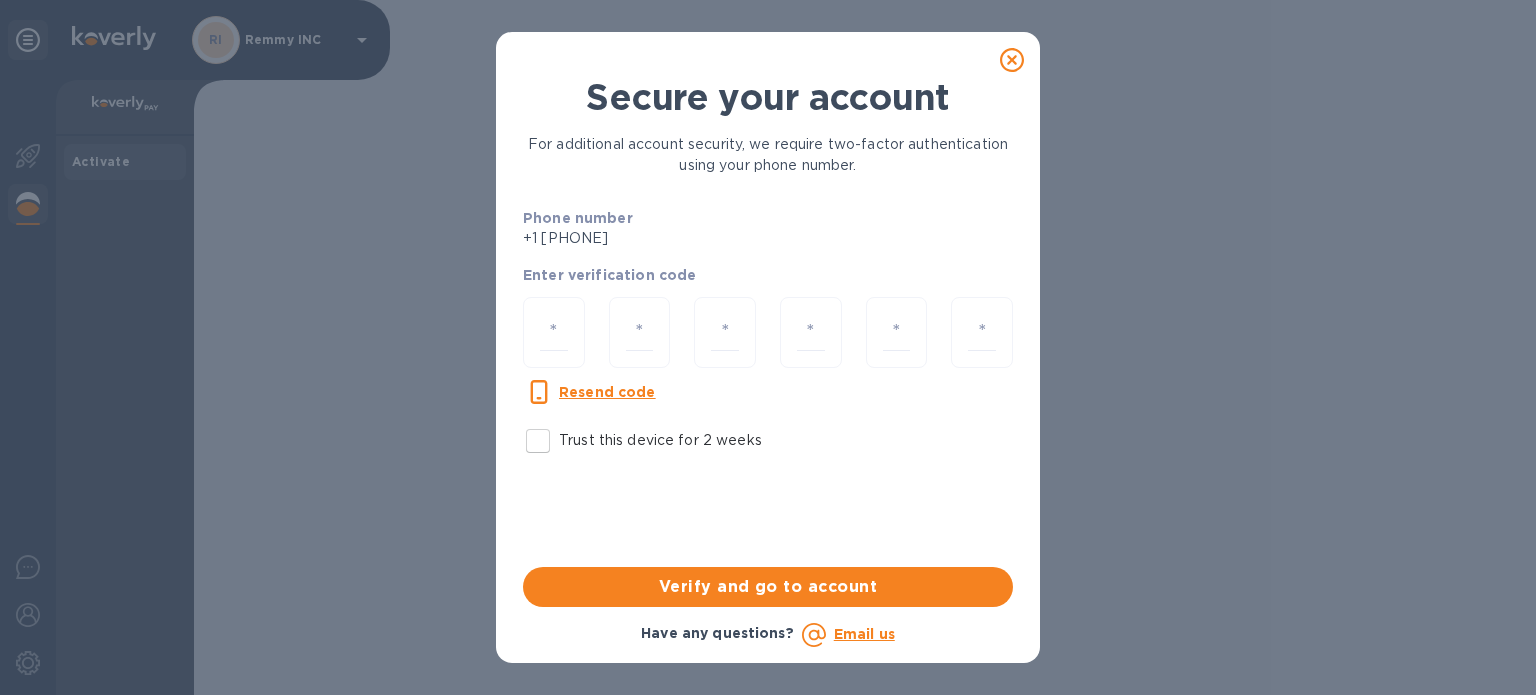 scroll, scrollTop: 0, scrollLeft: 0, axis: both 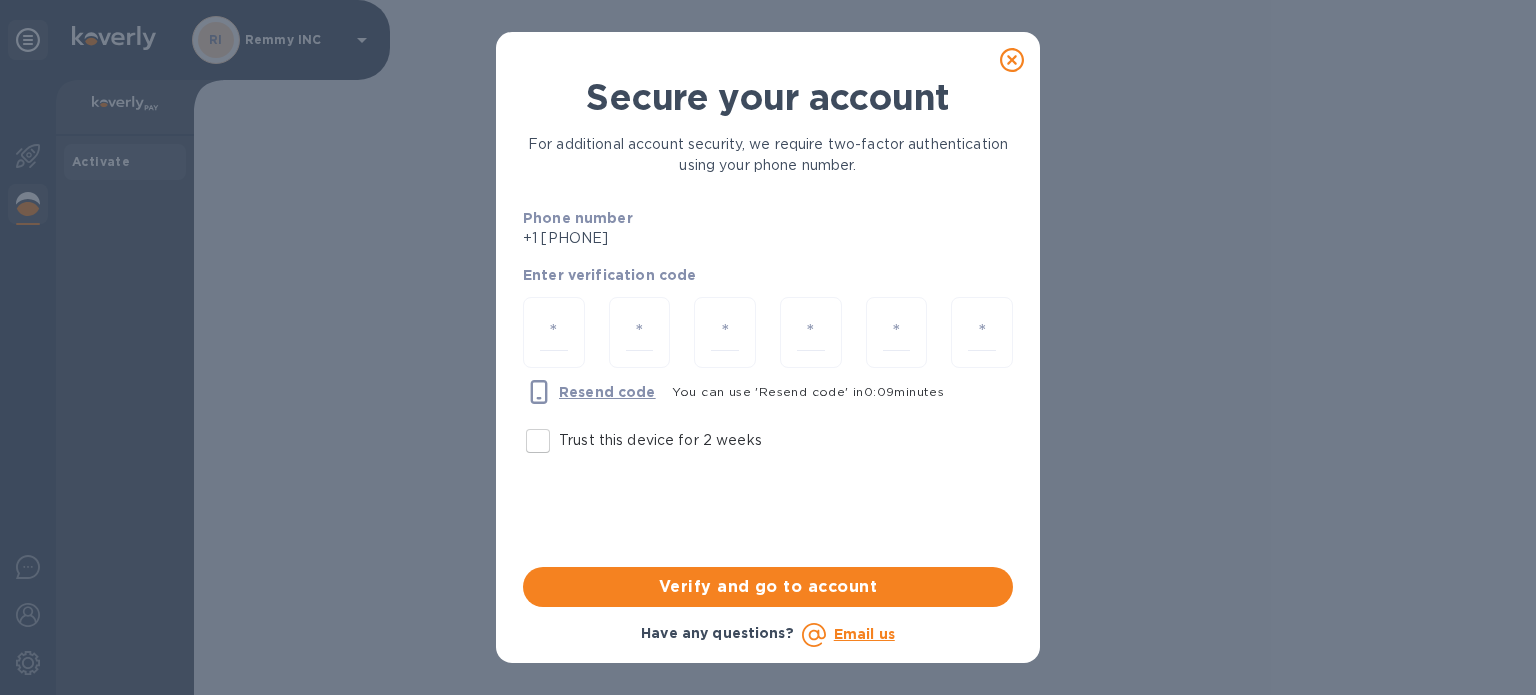 click on "Resend code" at bounding box center [607, 392] 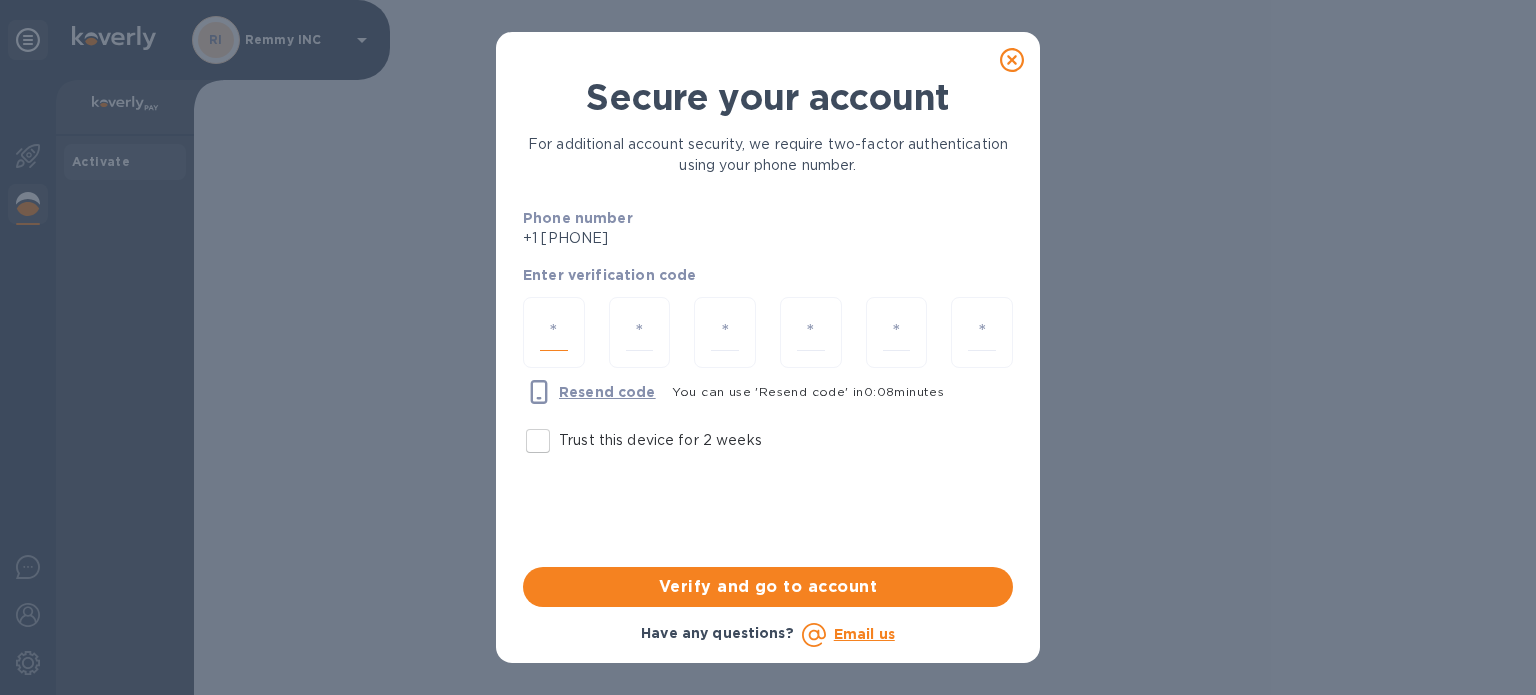 click at bounding box center [554, 332] 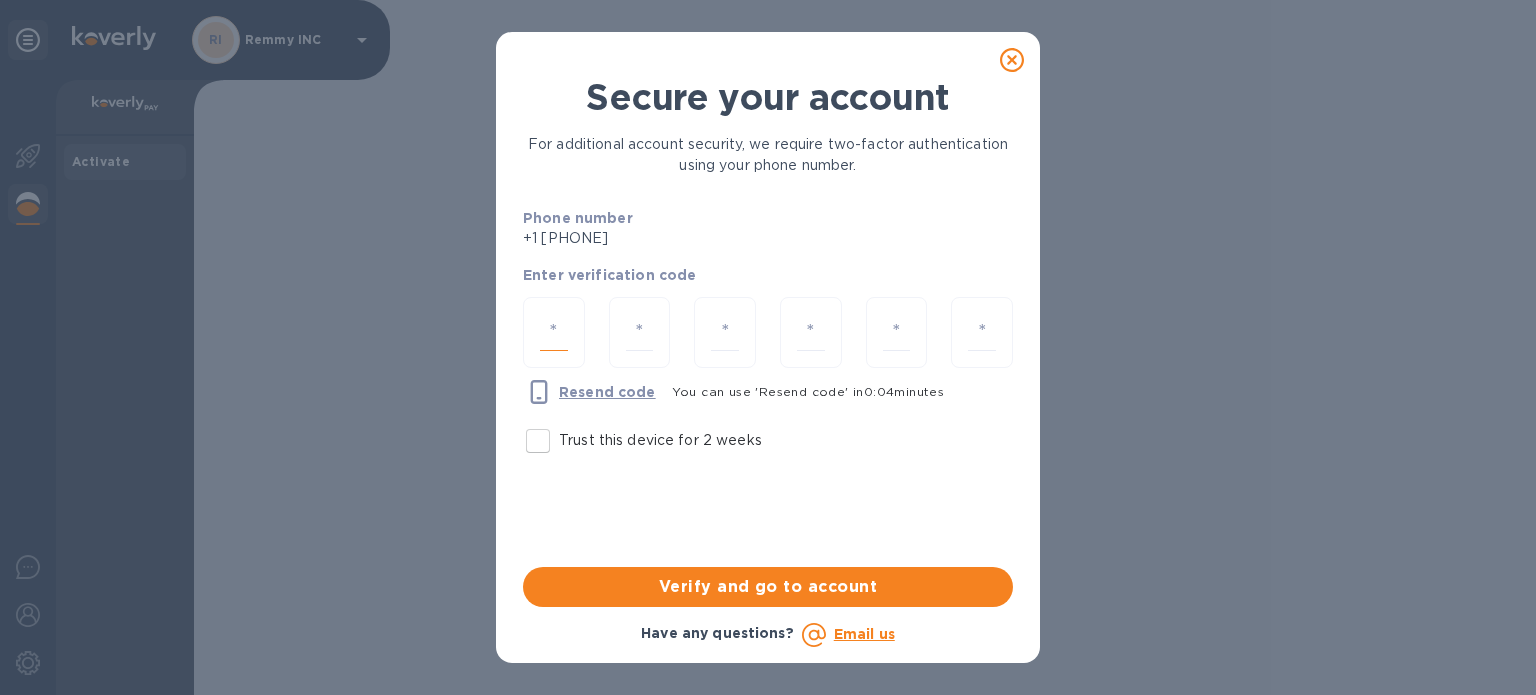type on "4" 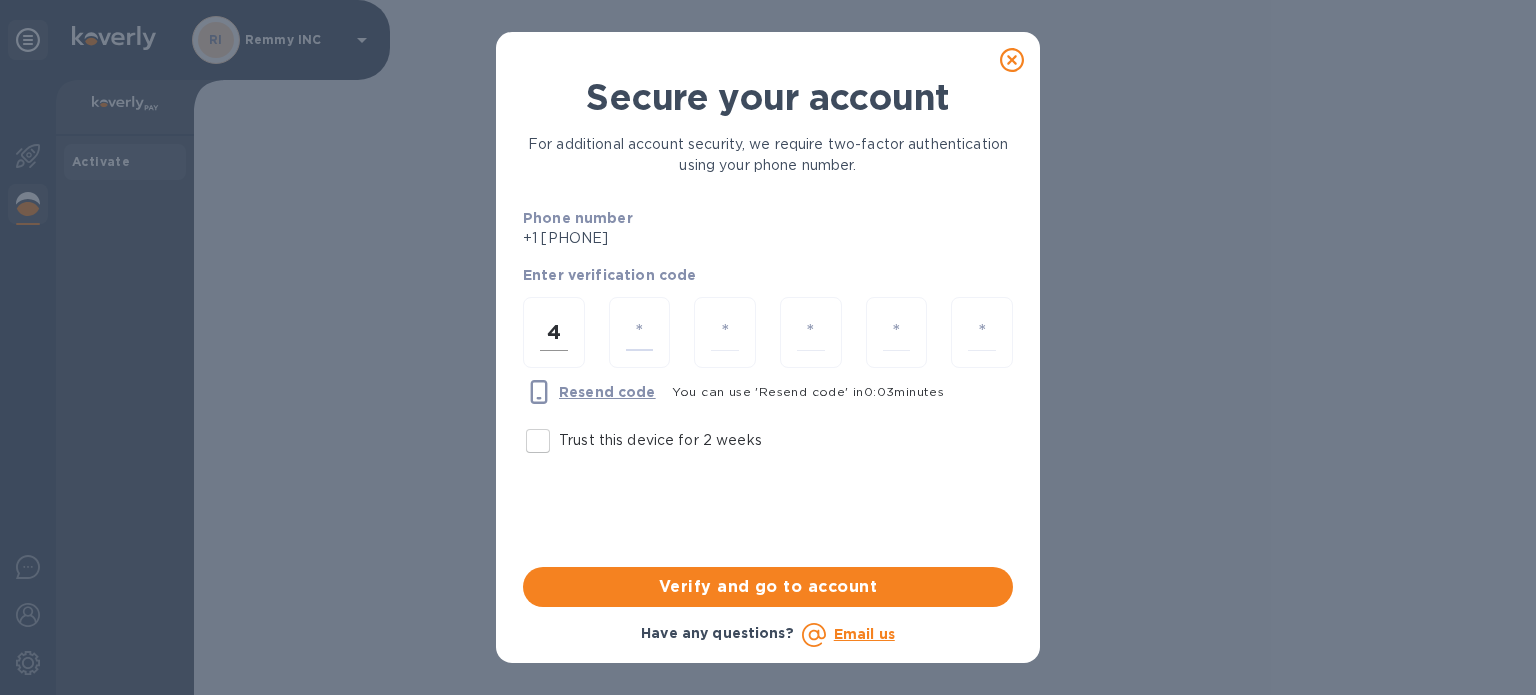 type on "1" 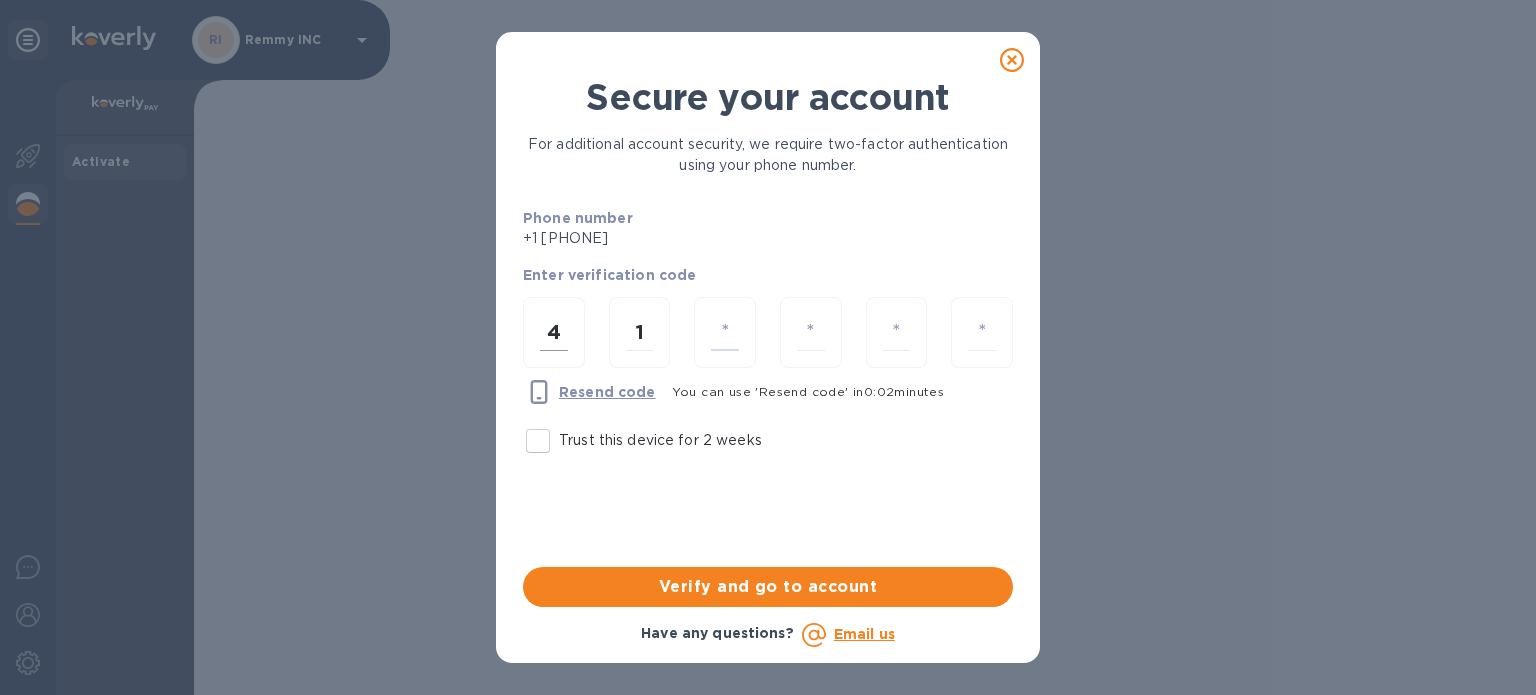 type on "6" 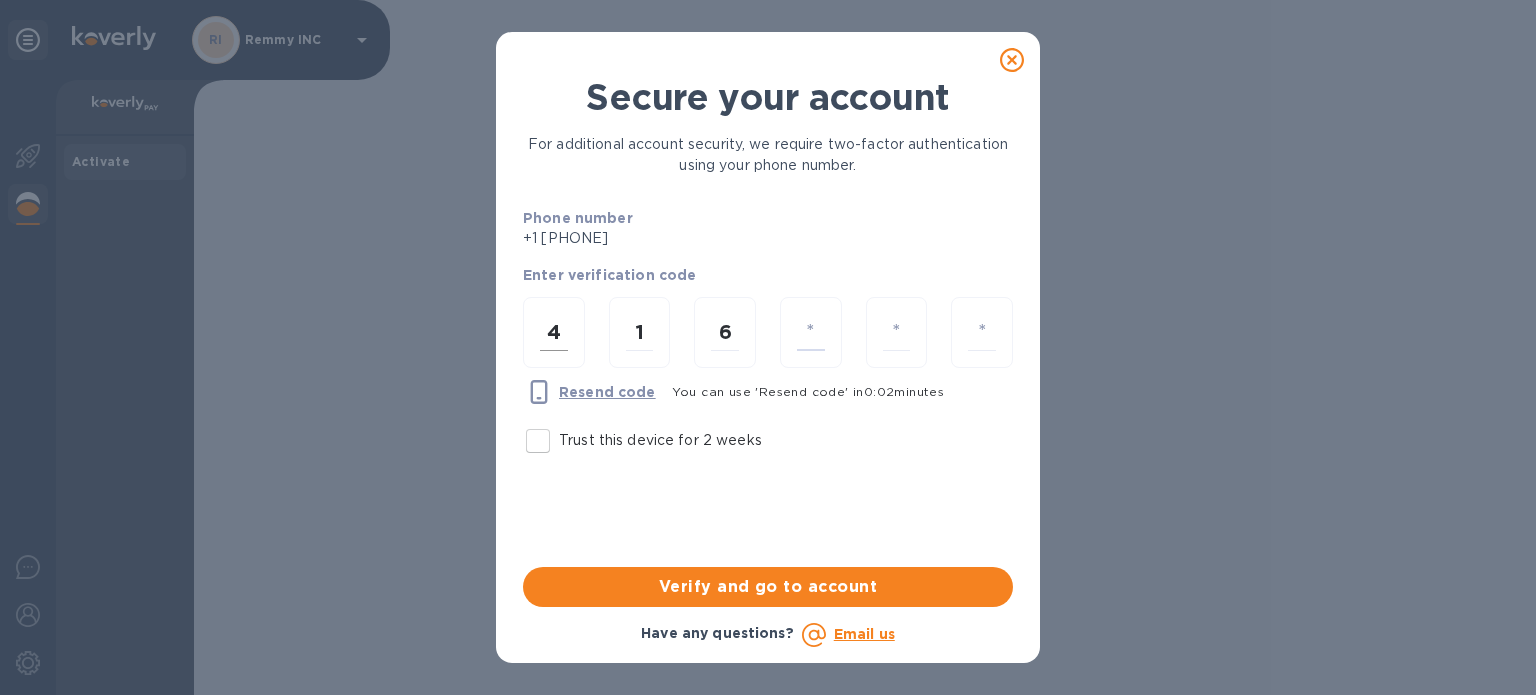 type on "0" 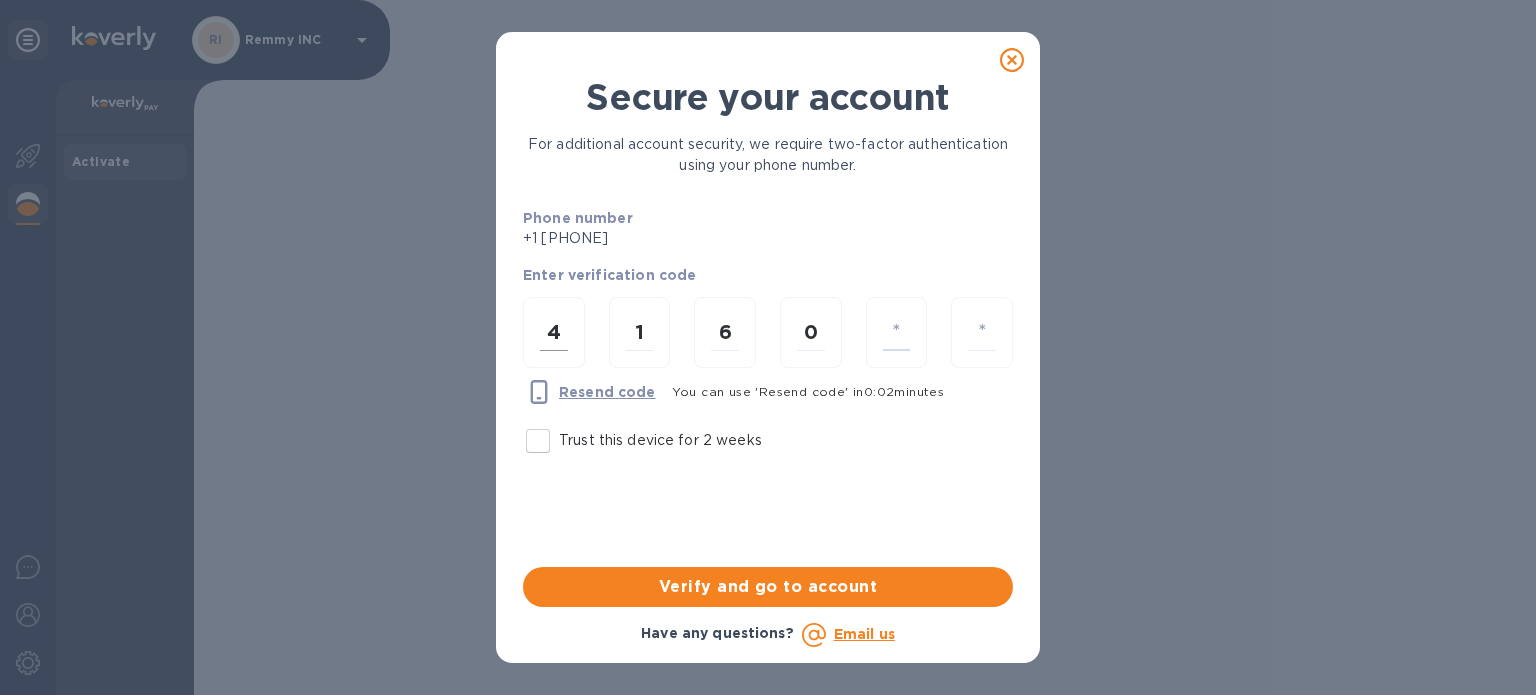 type on "1" 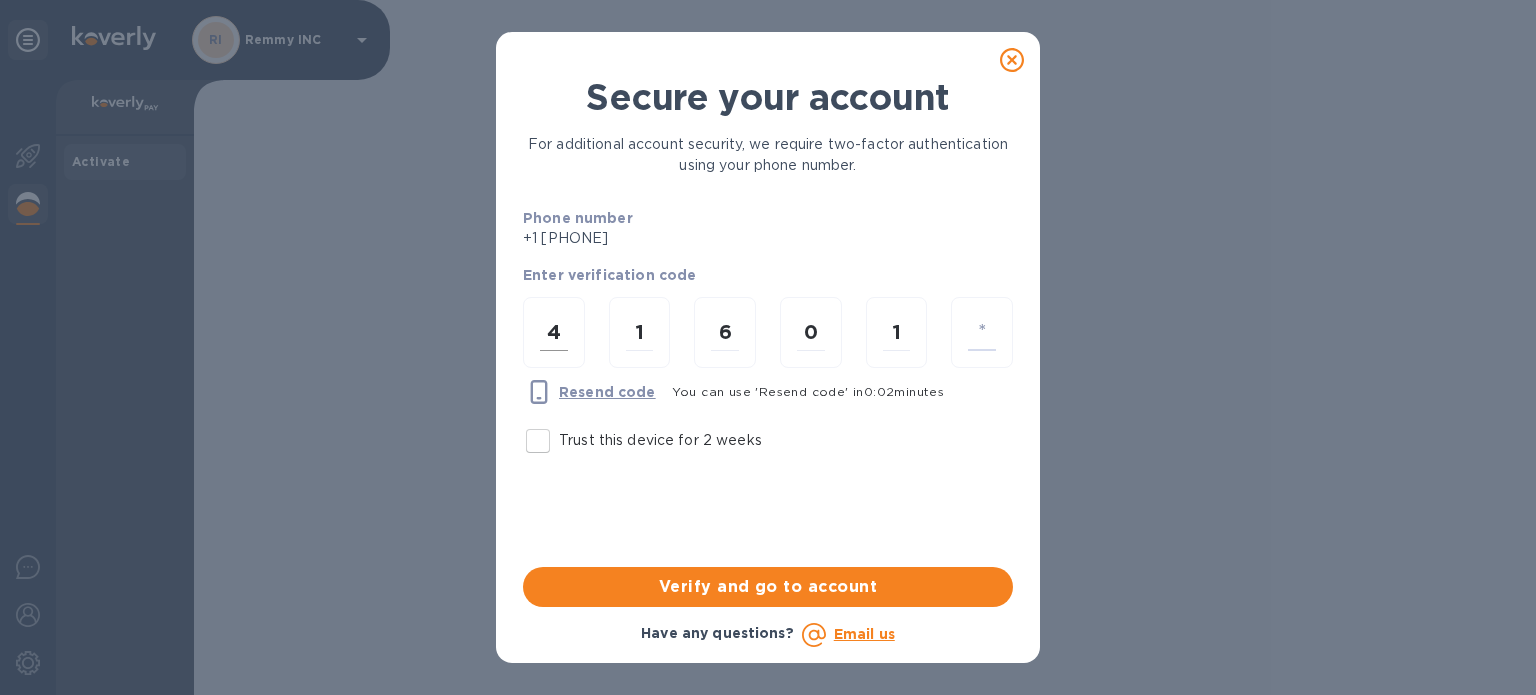 type on "9" 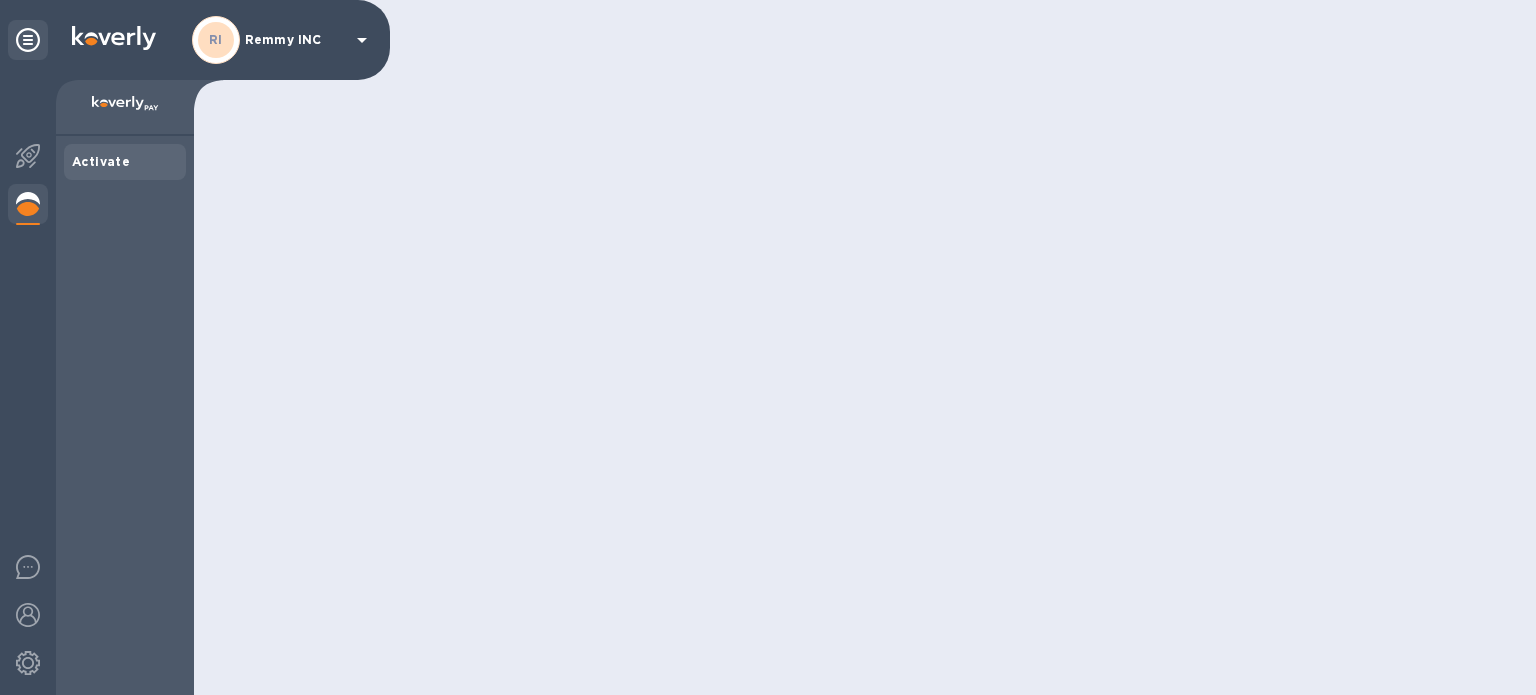 scroll, scrollTop: 0, scrollLeft: 0, axis: both 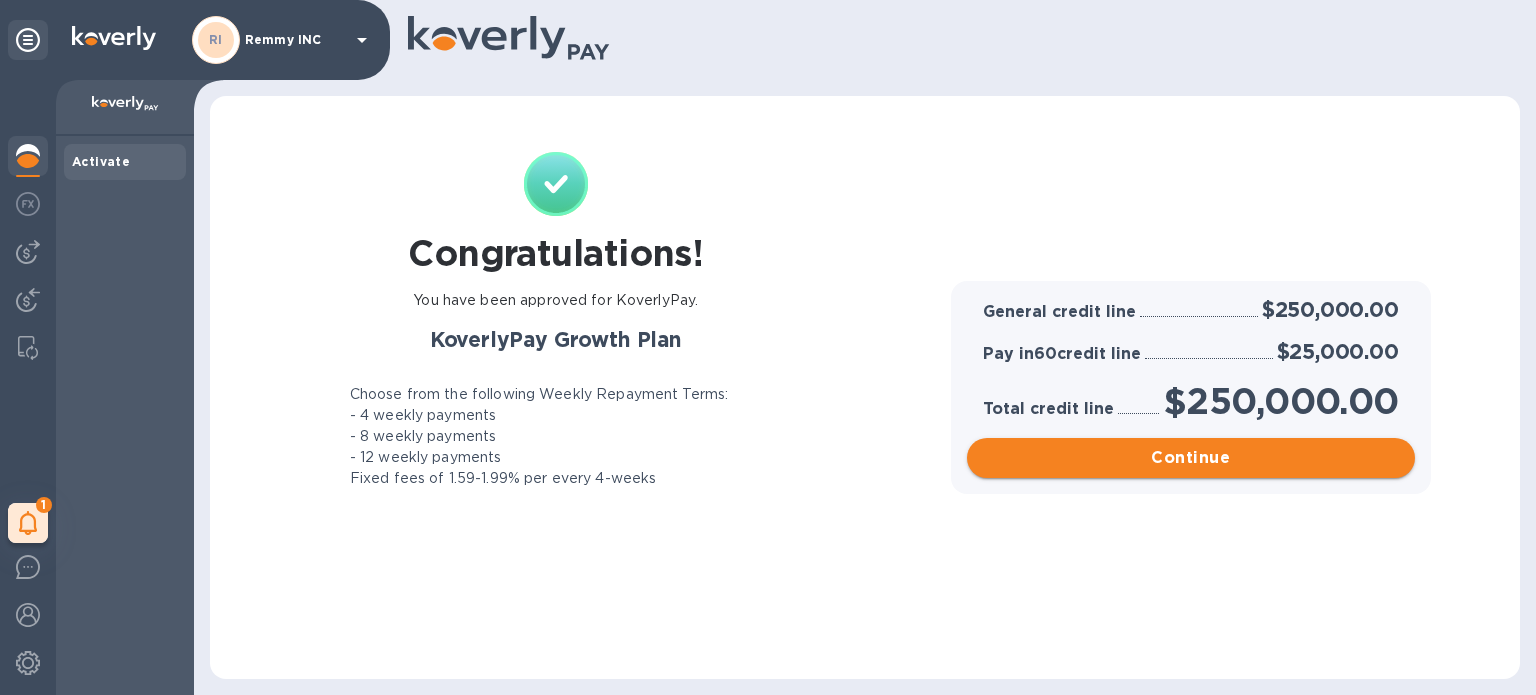 click on "Continue" at bounding box center [1191, 458] 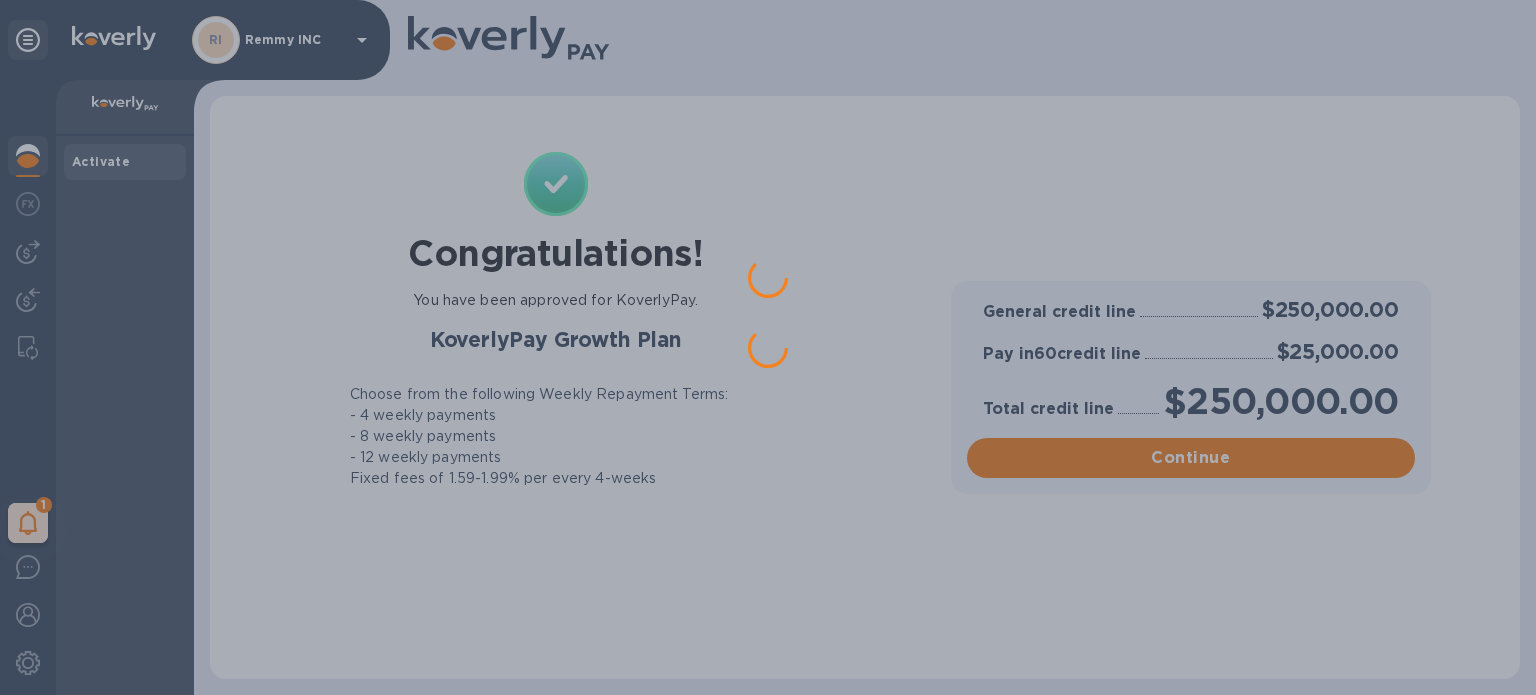 scroll, scrollTop: 0, scrollLeft: 0, axis: both 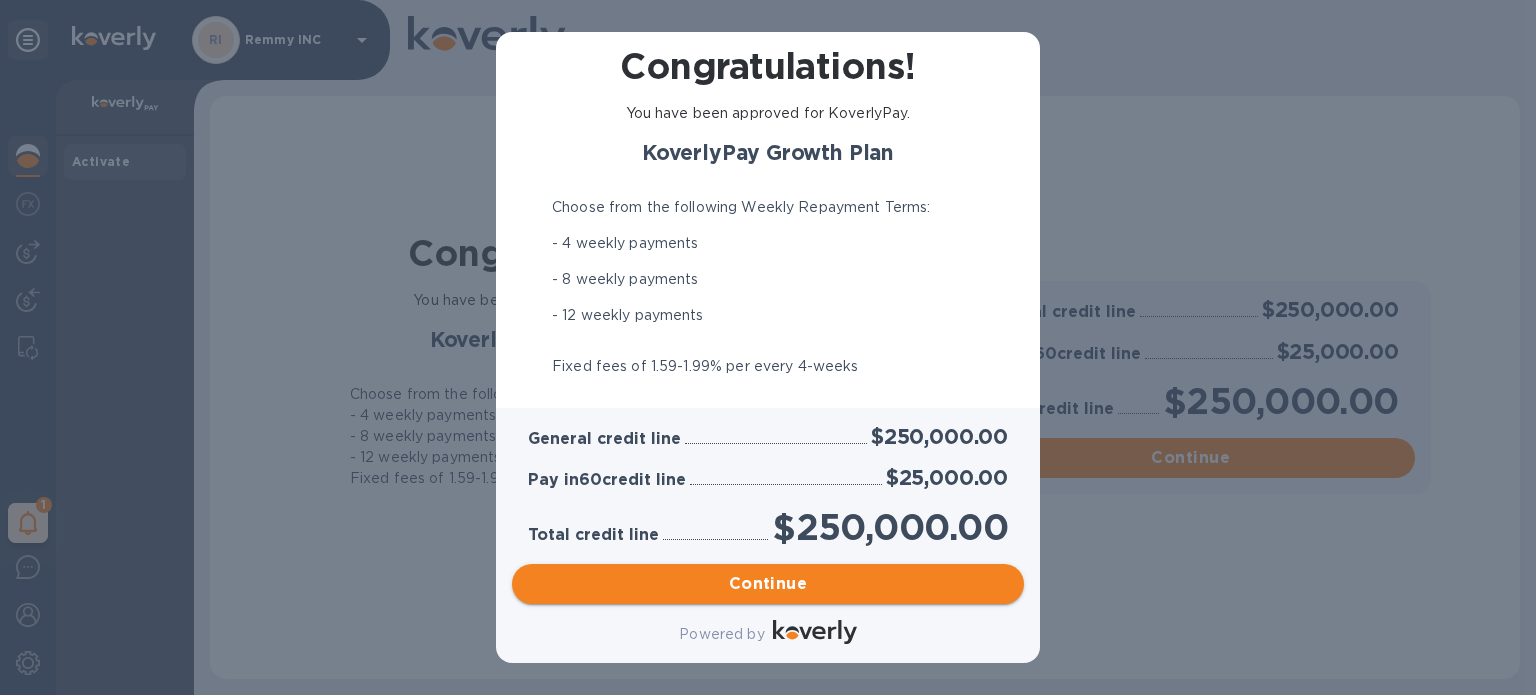 click on "Continue" at bounding box center [768, 584] 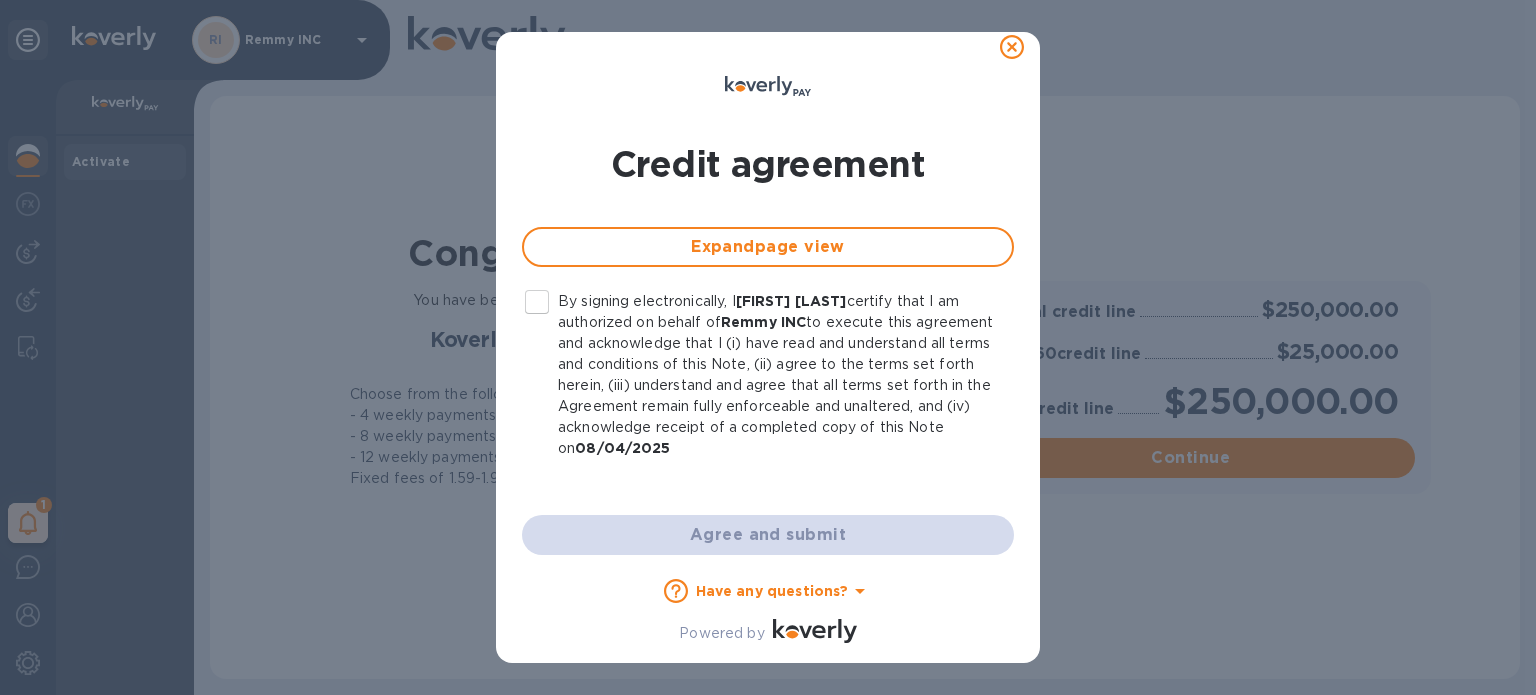 scroll, scrollTop: 12, scrollLeft: 0, axis: vertical 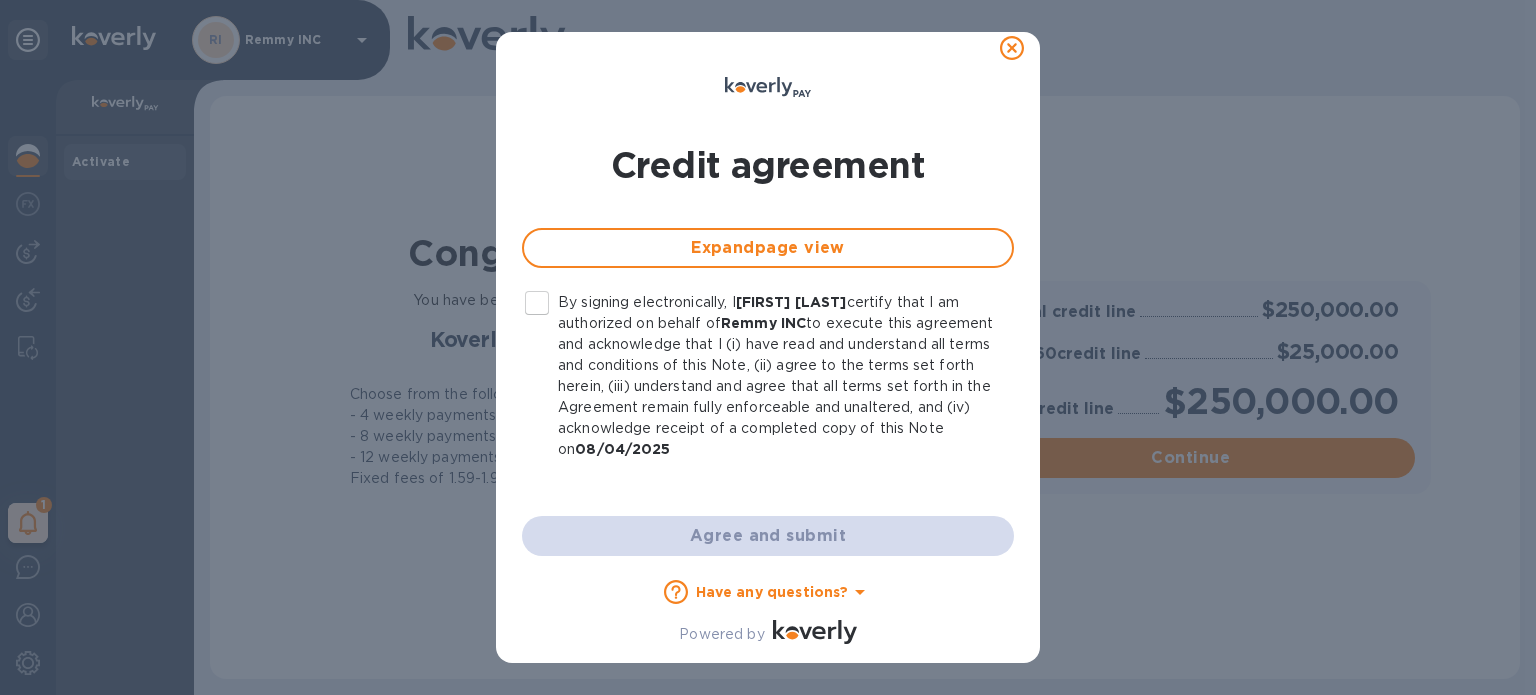 click on "By signing electronically, I [FIRST] [LAST] certify that I am authorized on behalf of [COMPANY] to execute this agreement and acknowledge that I (i) have read and understand all terms and conditions of this Note, (ii) agree to the terms set forth herein, (iii) understand and agree that all terms set forth in the Agreement remain fully enforceable and unaltered, and (iv) acknowledge receipt of a completed copy of this Note on [DATE]" at bounding box center [537, 303] 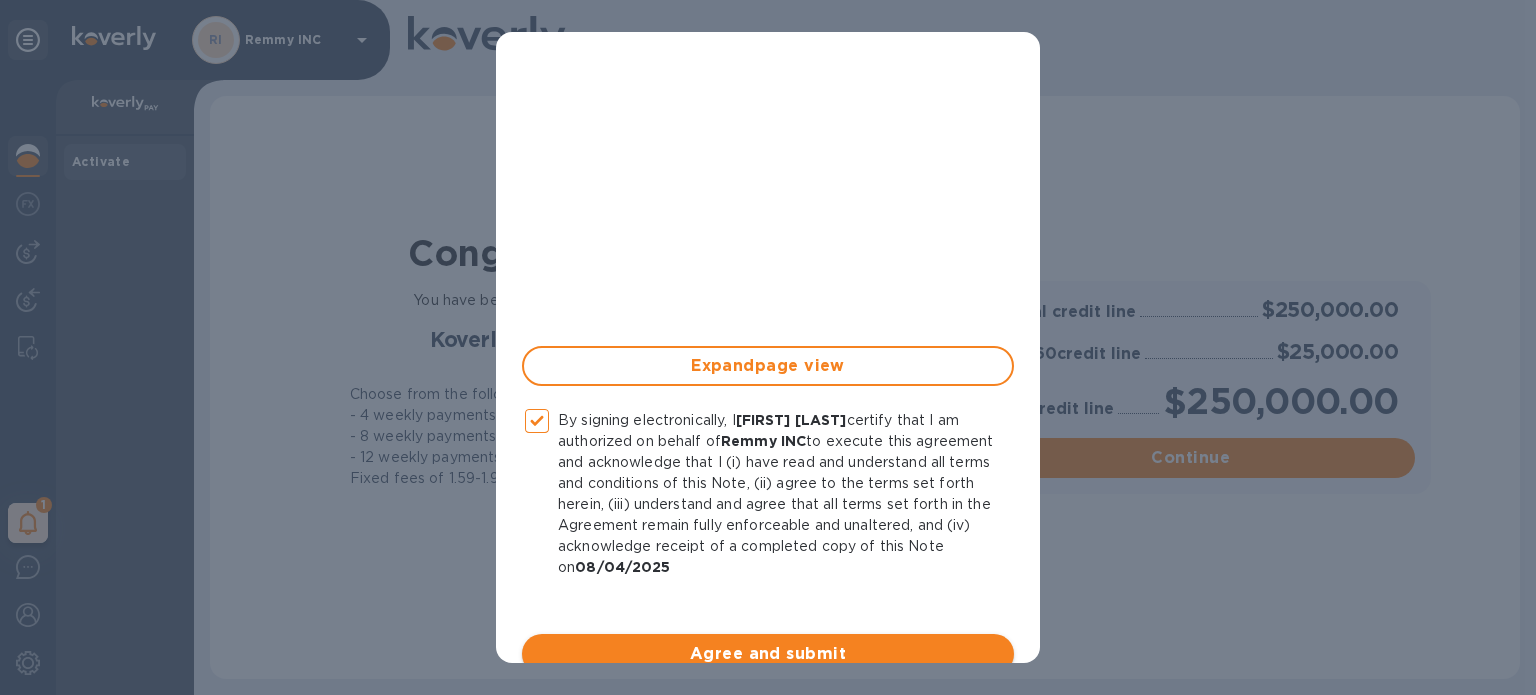 scroll, scrollTop: 619, scrollLeft: 0, axis: vertical 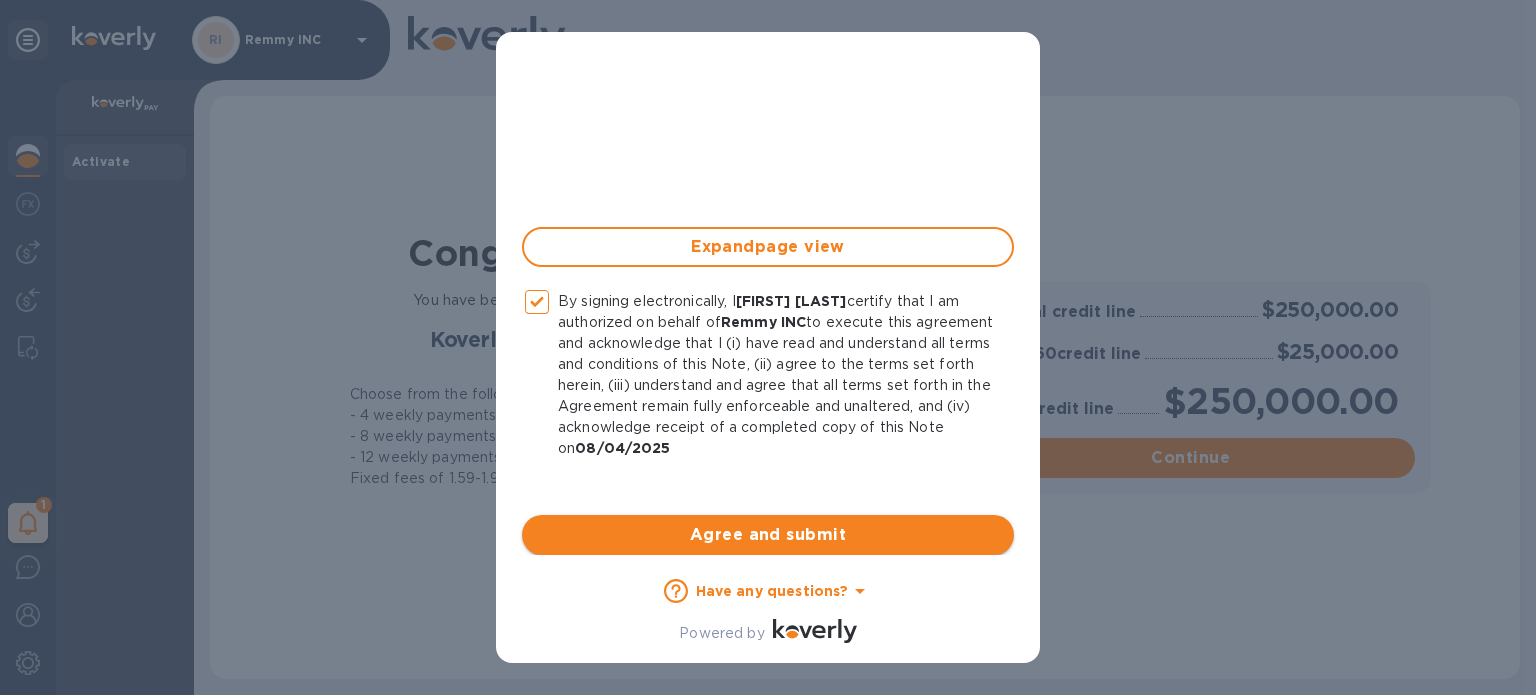 click on "Agree and submit" at bounding box center [768, 535] 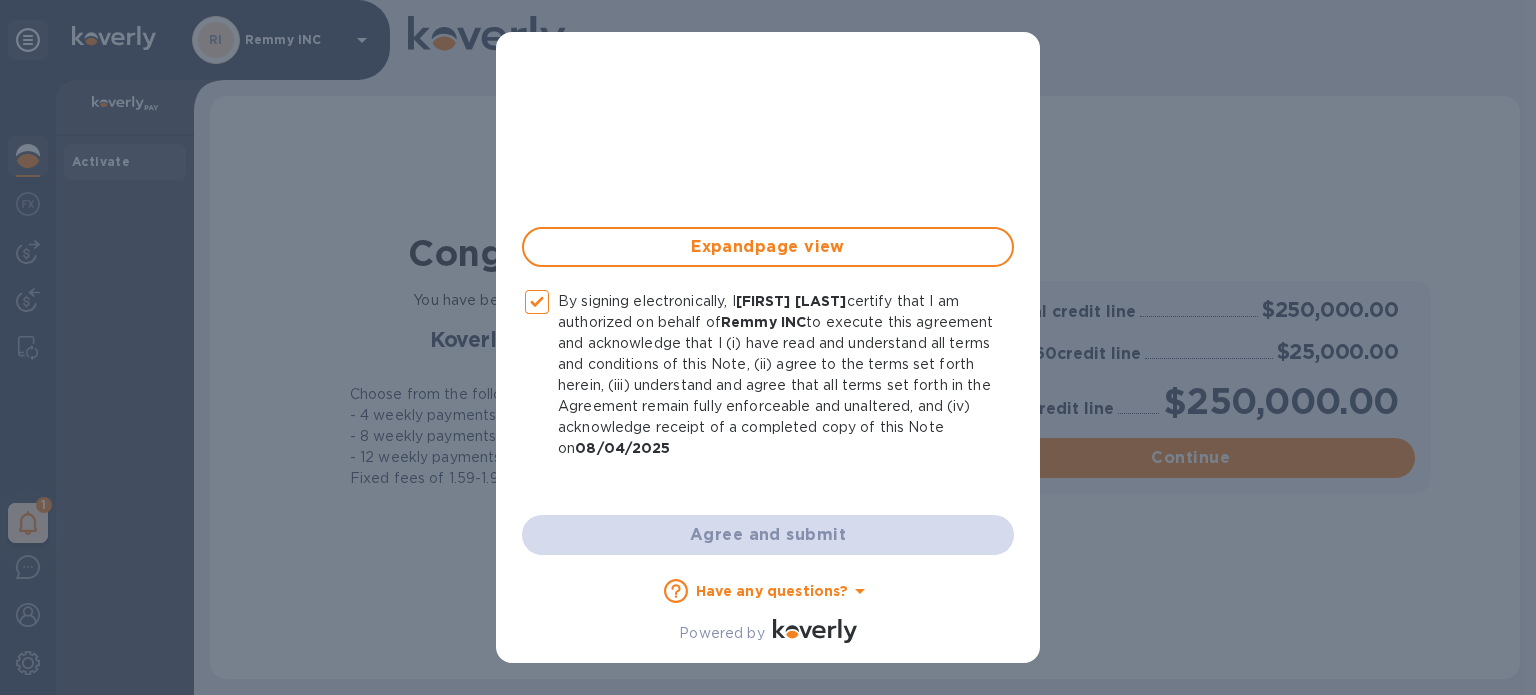 checkbox on "false" 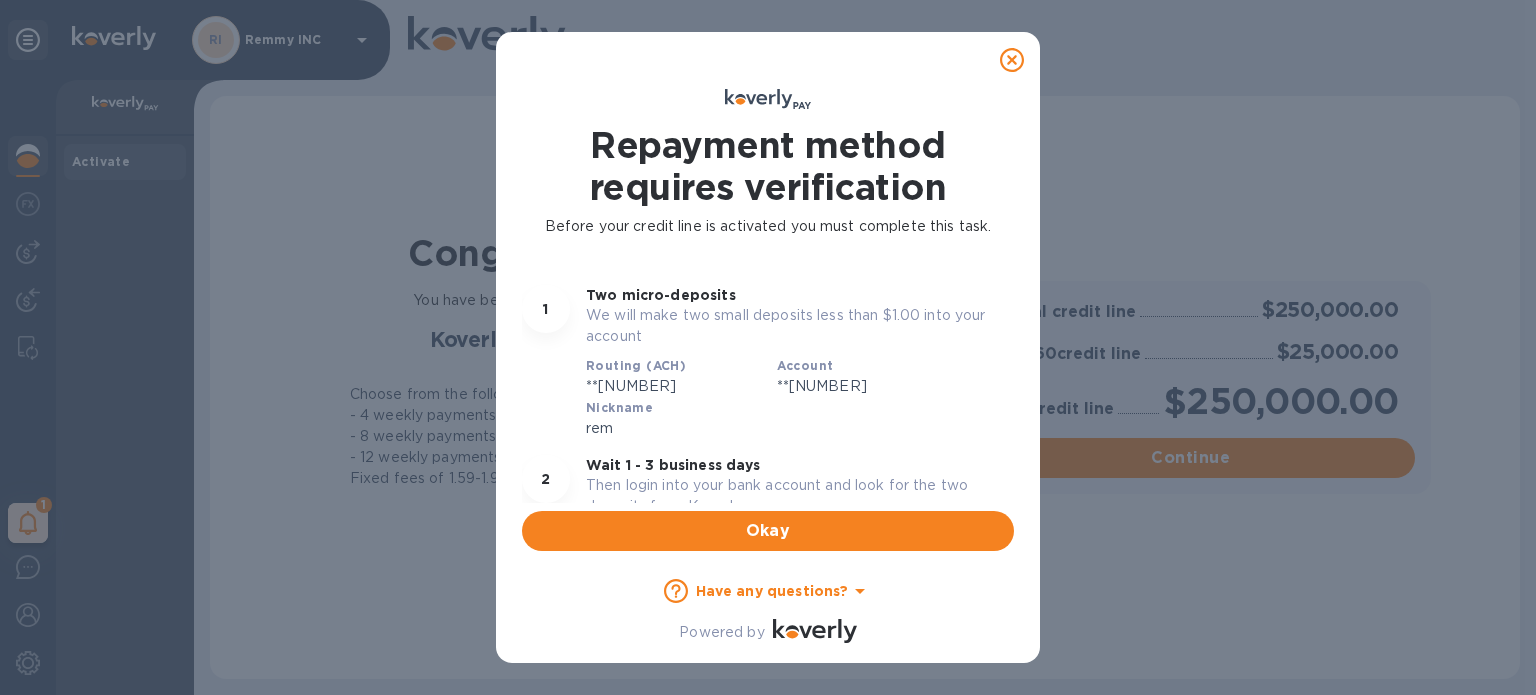 scroll, scrollTop: 0, scrollLeft: 0, axis: both 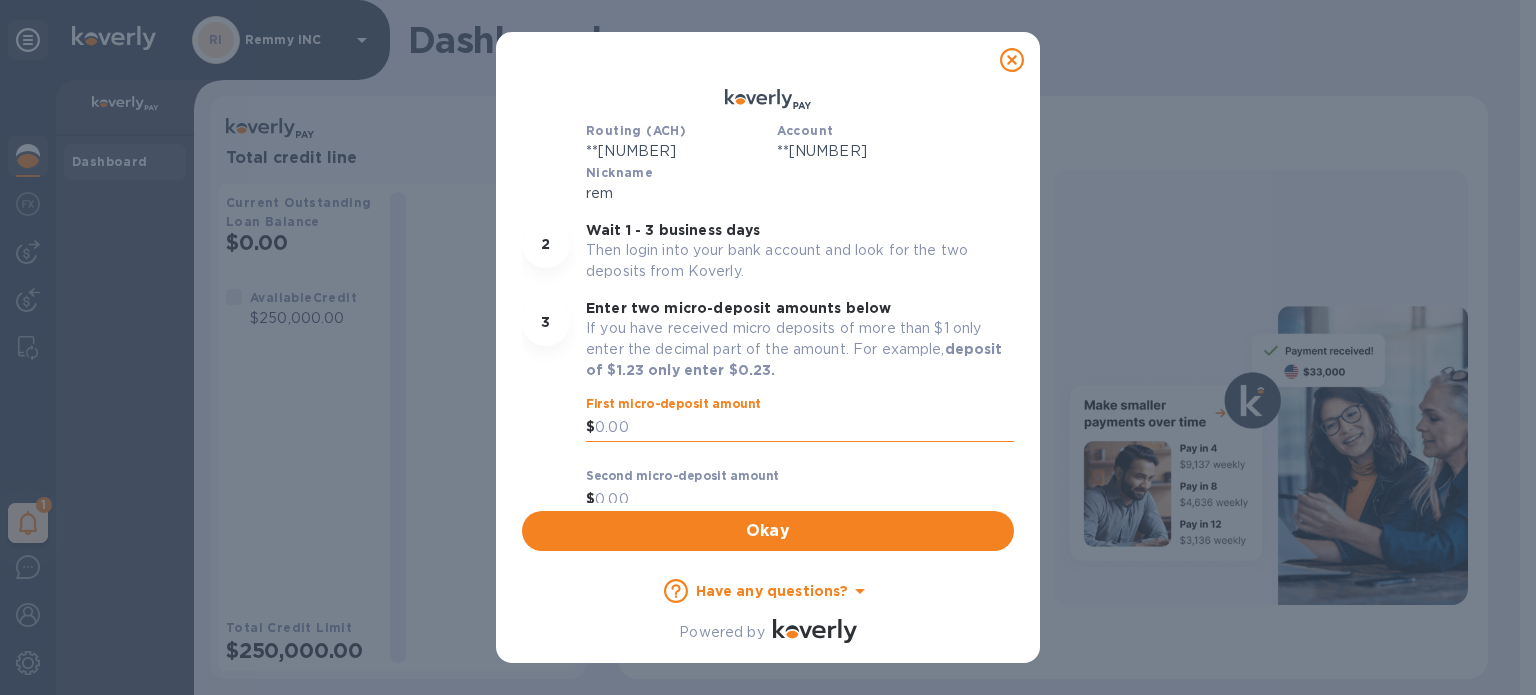 click at bounding box center [804, 428] 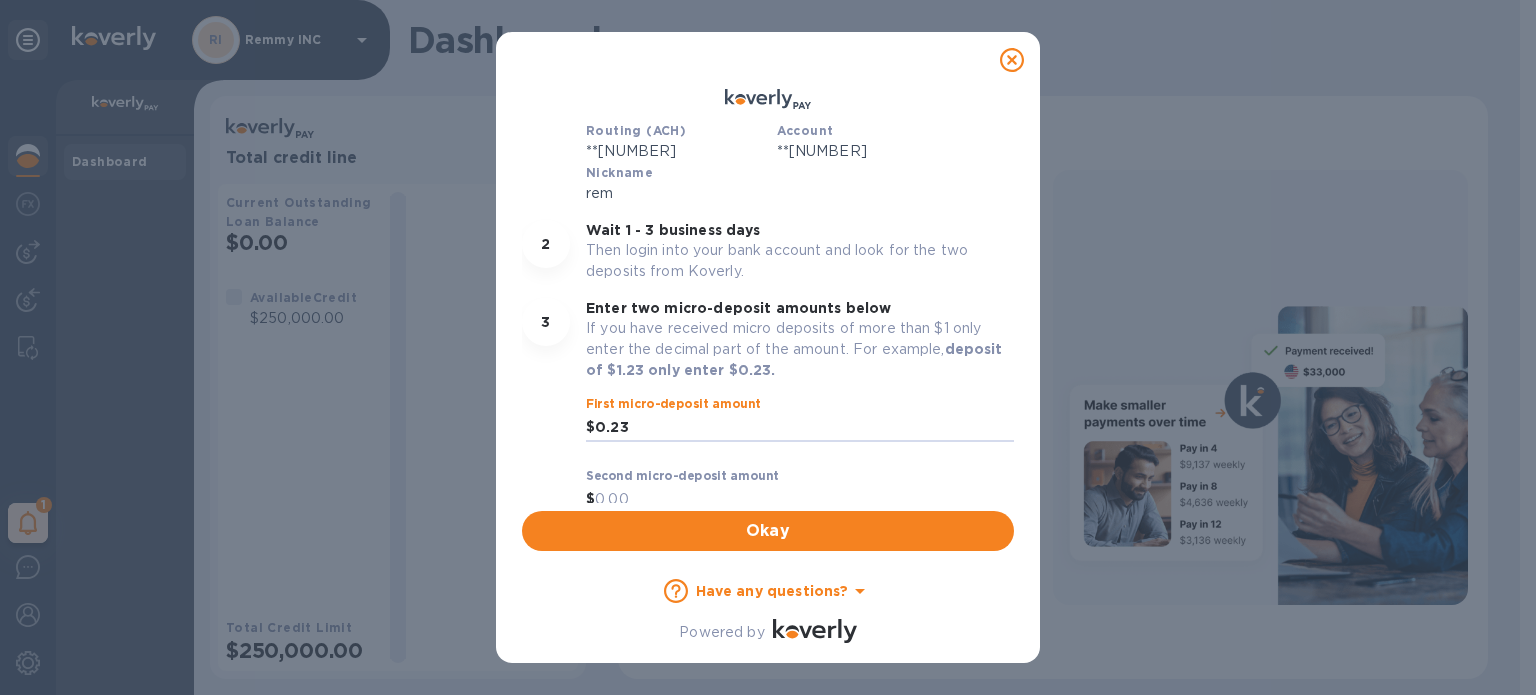 type on "0.23" 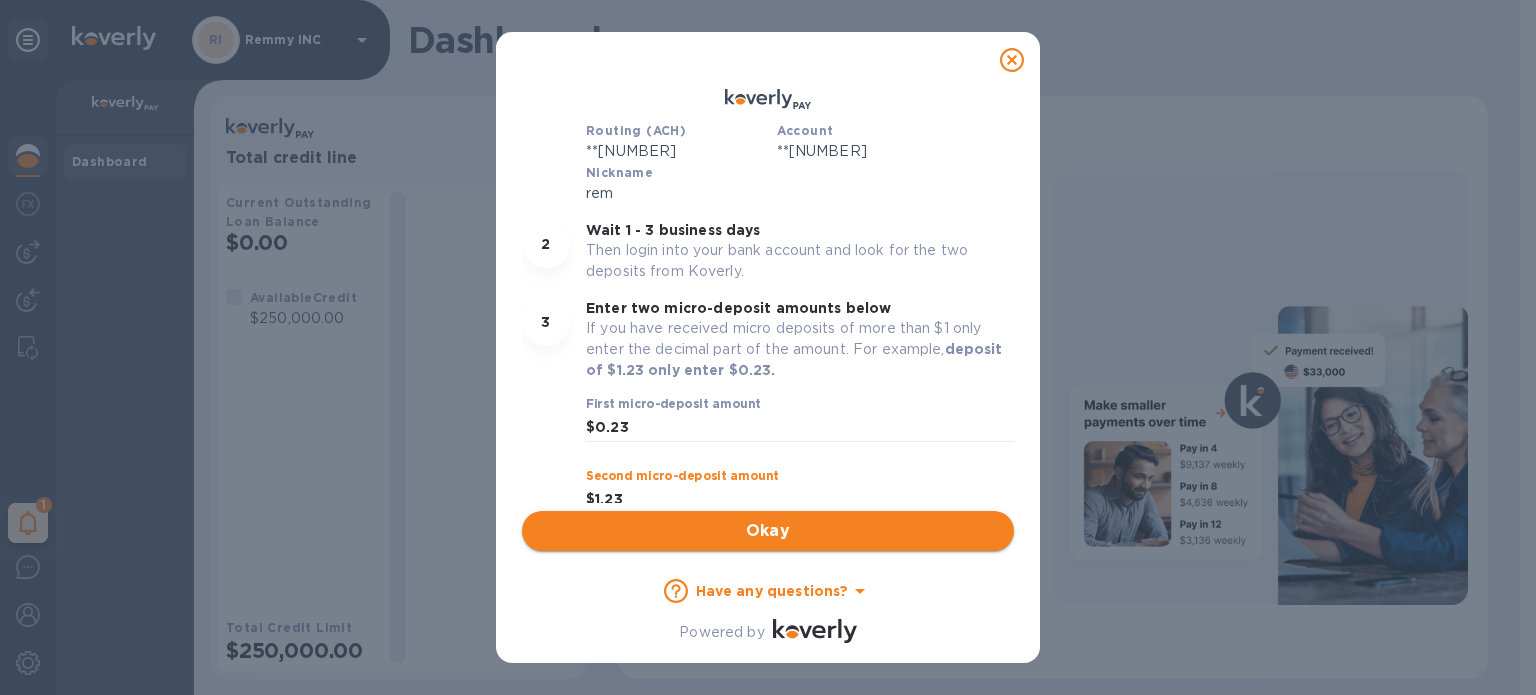 type on "1.23" 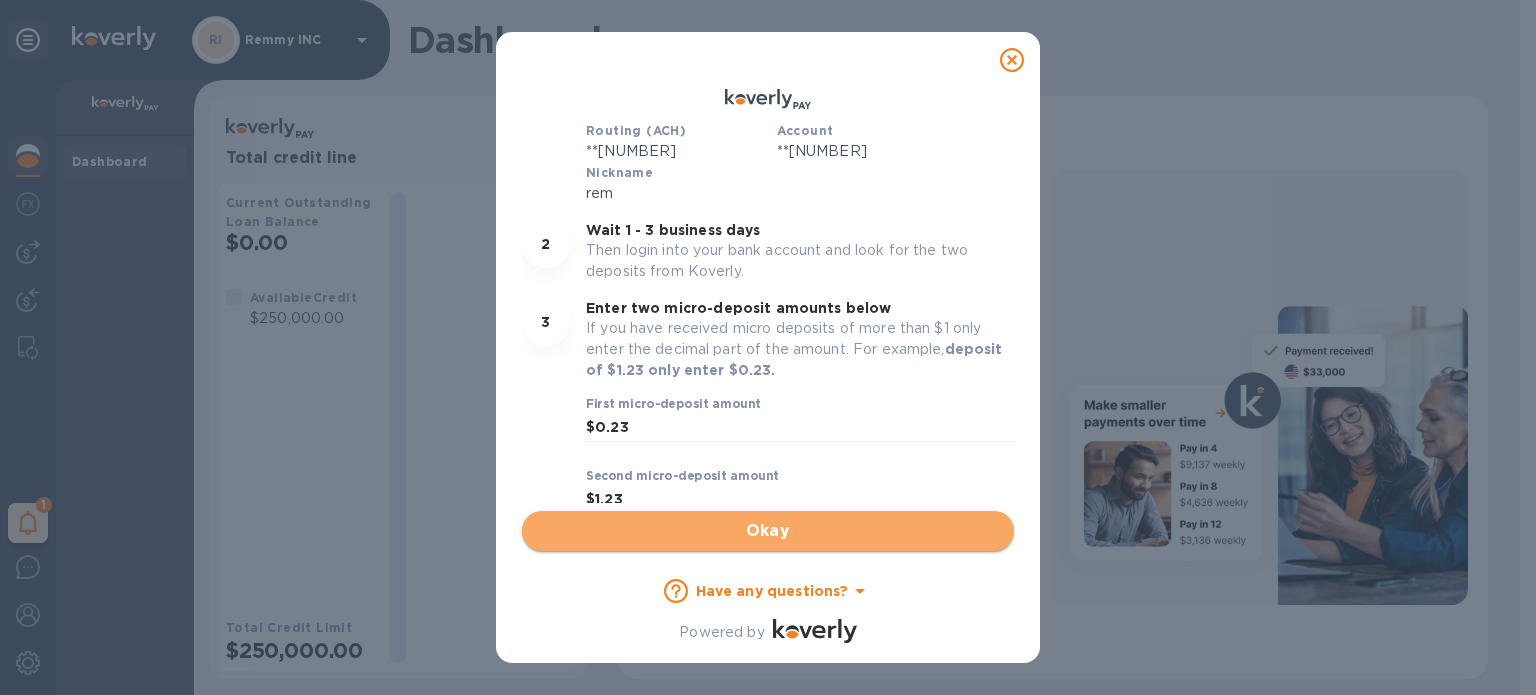 click on "Okay" at bounding box center (768, 531) 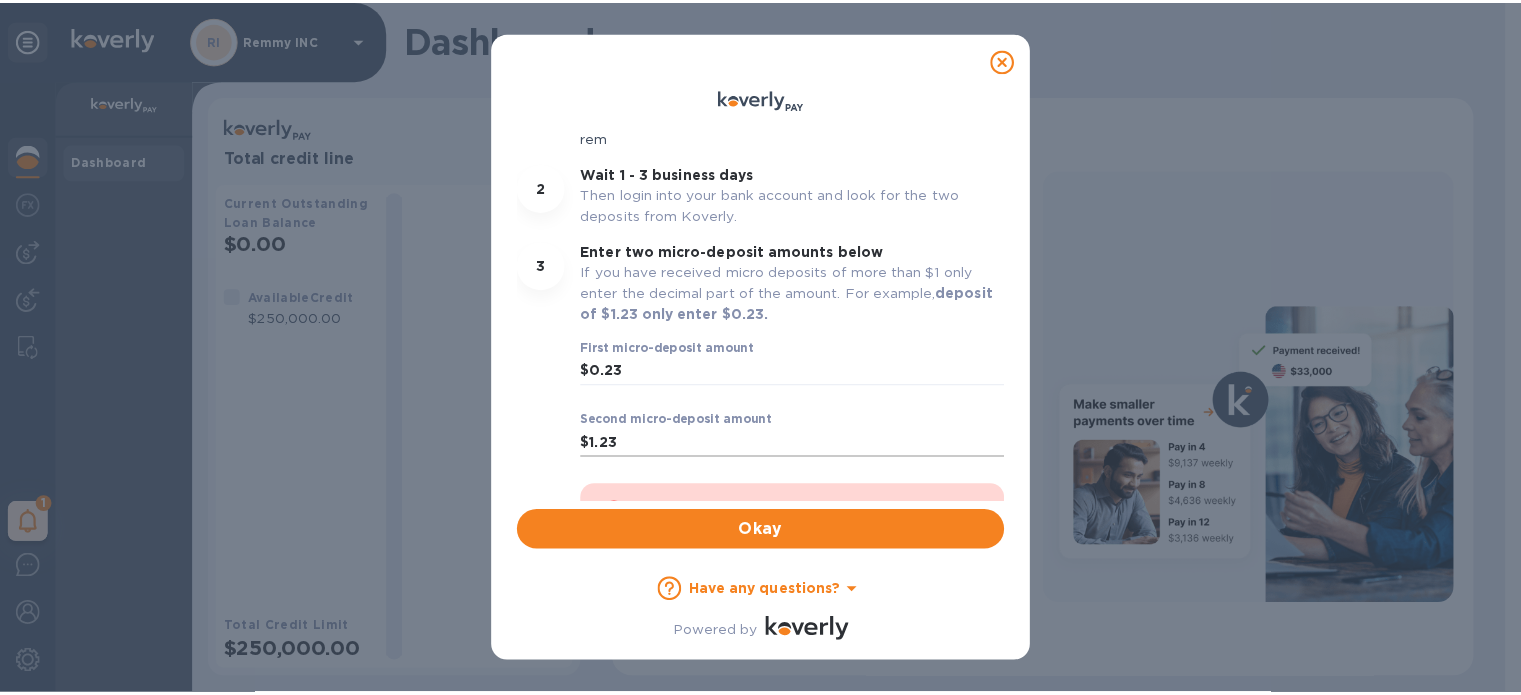 scroll, scrollTop: 292, scrollLeft: 0, axis: vertical 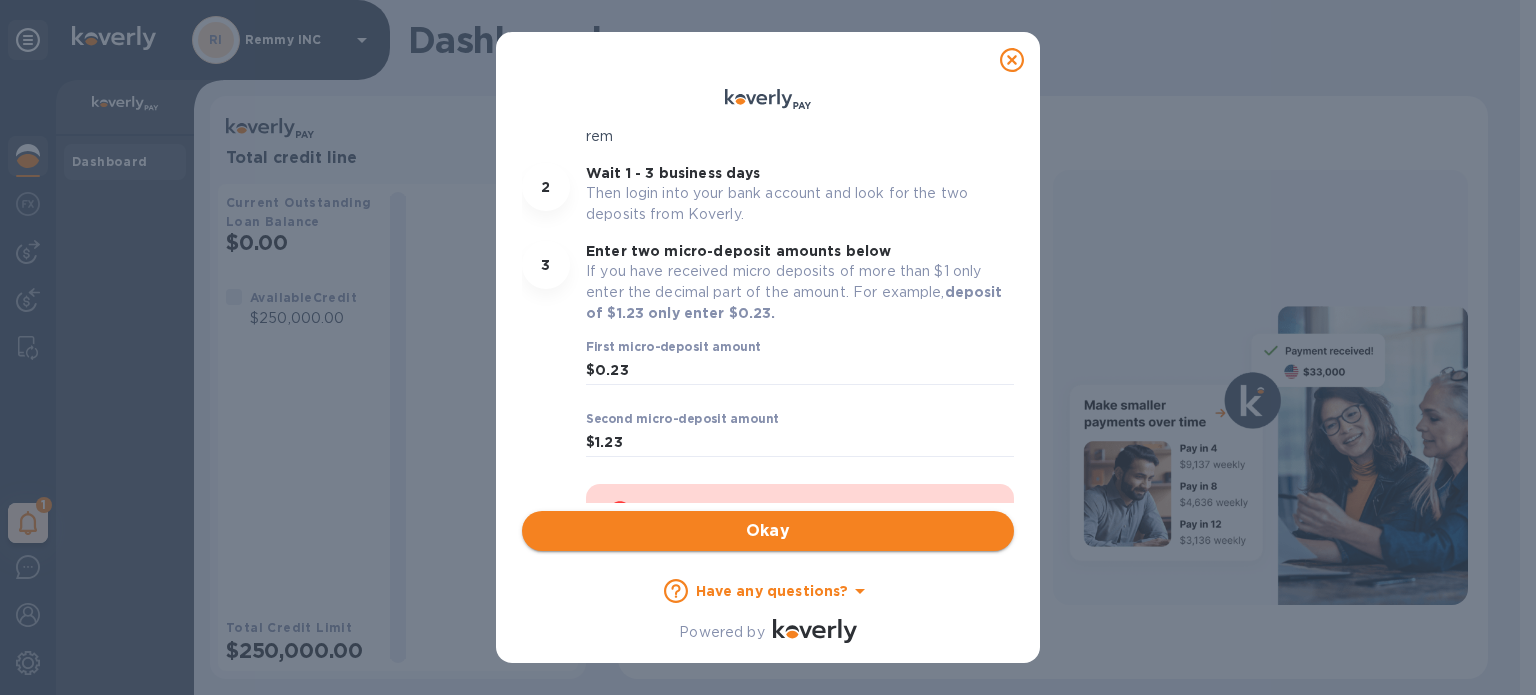 click on "Okay" at bounding box center (768, 531) 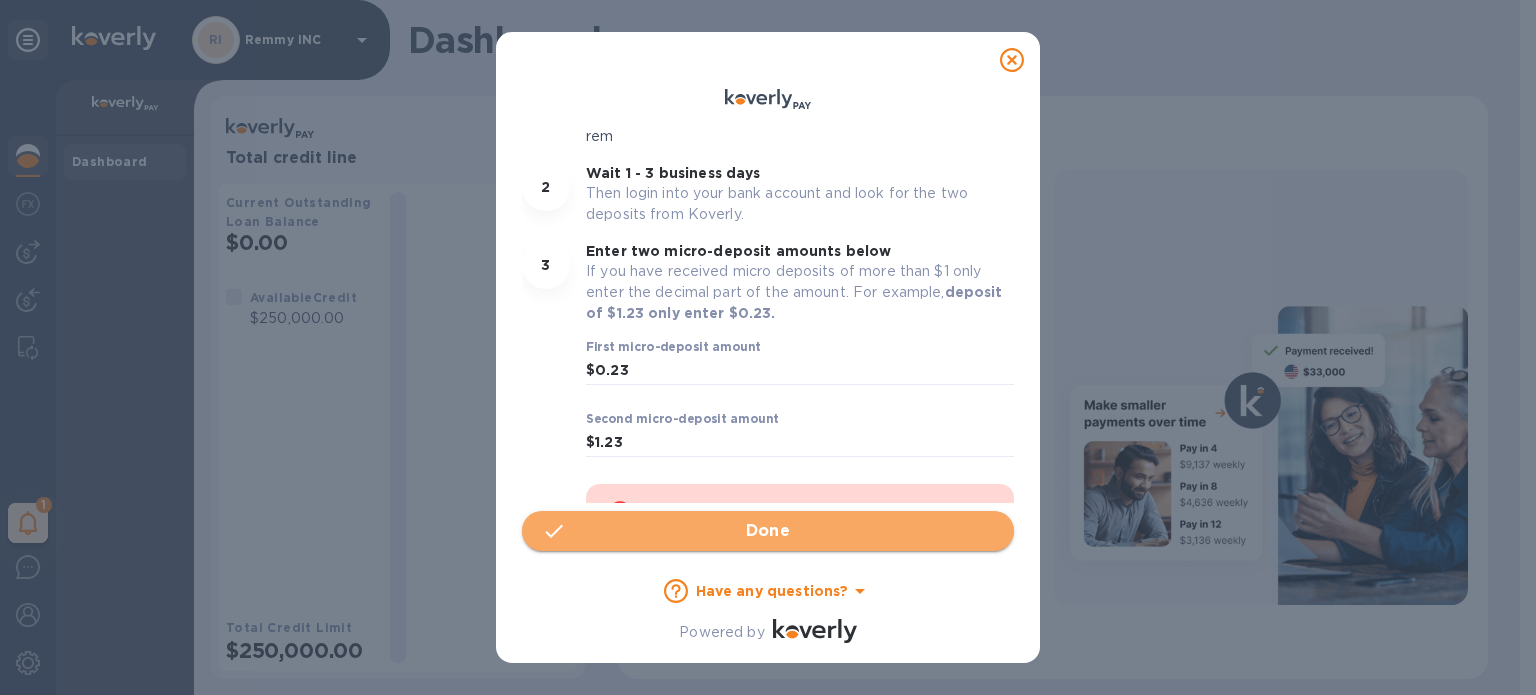 click on "Done" at bounding box center (768, 531) 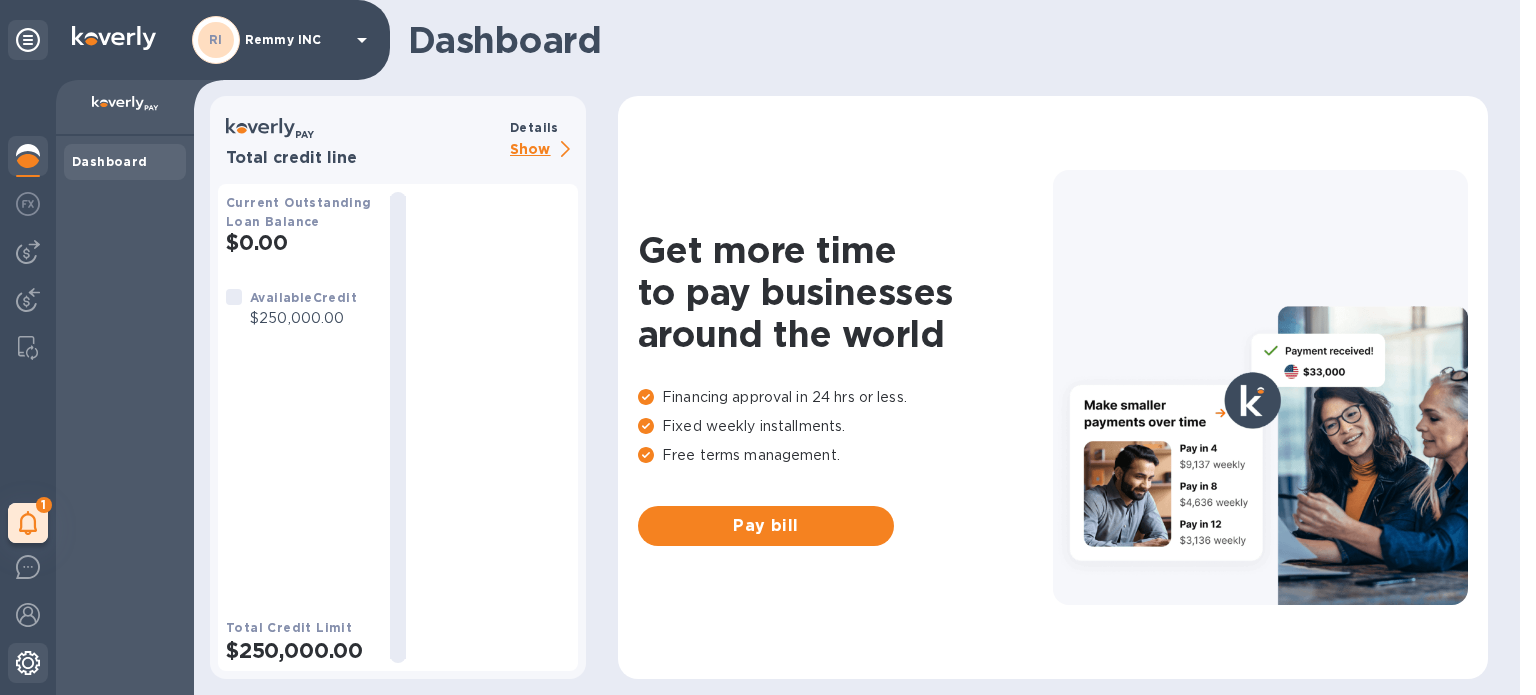 click at bounding box center (28, 663) 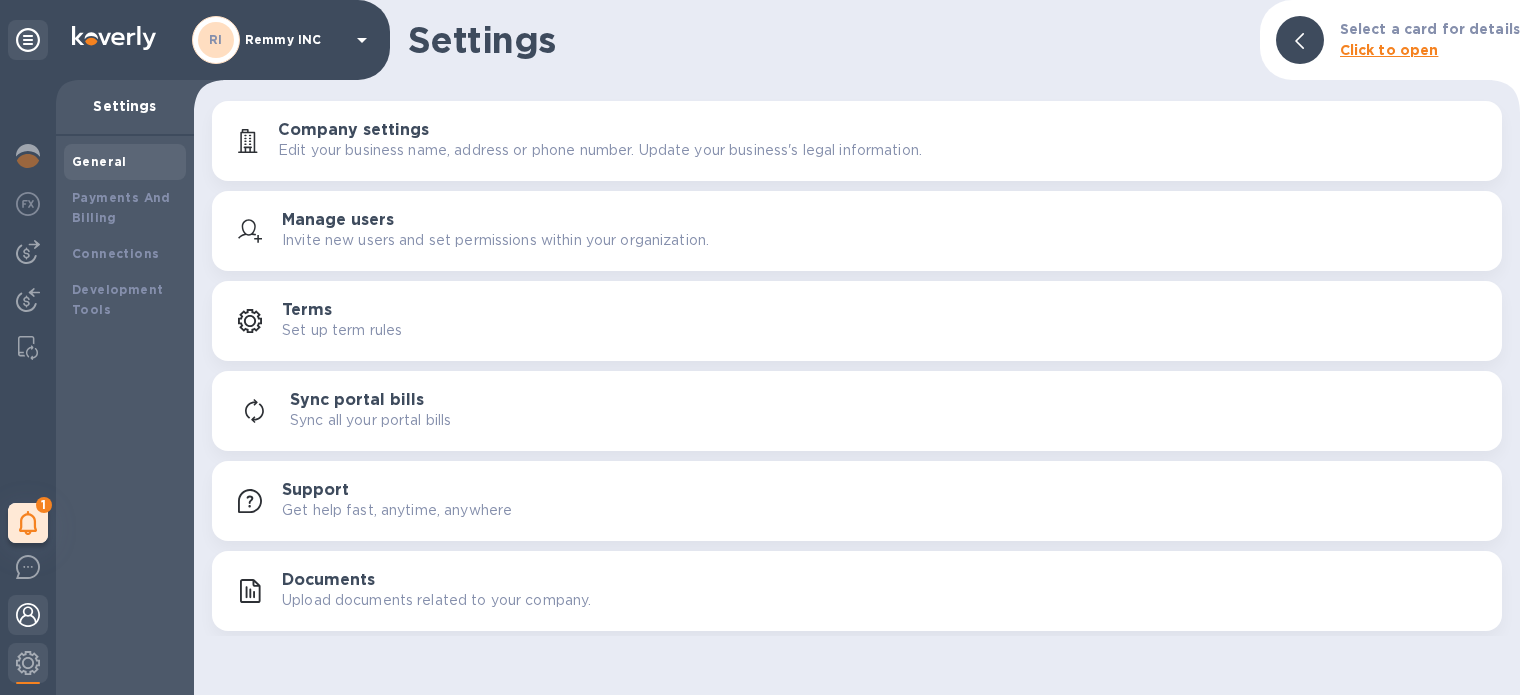 click at bounding box center [28, 617] 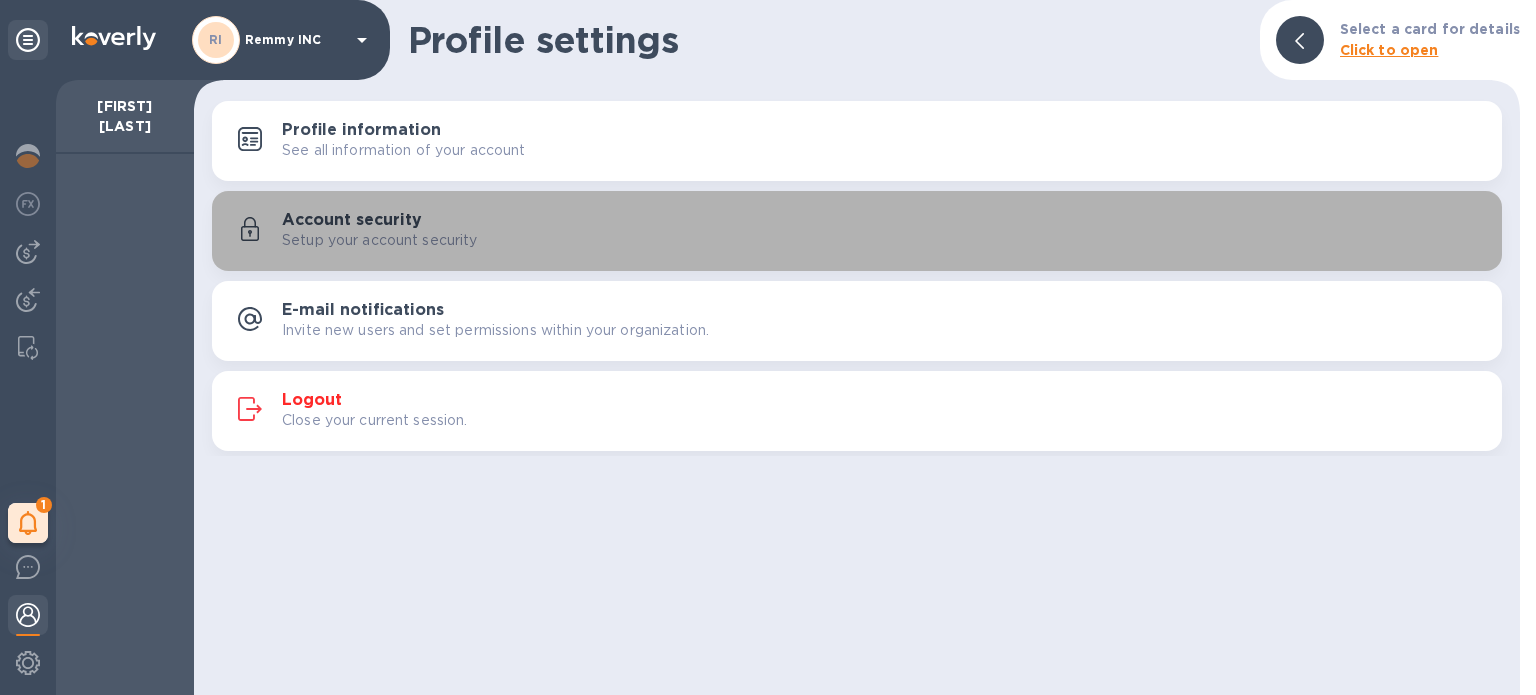 click on "Account security" at bounding box center (352, 220) 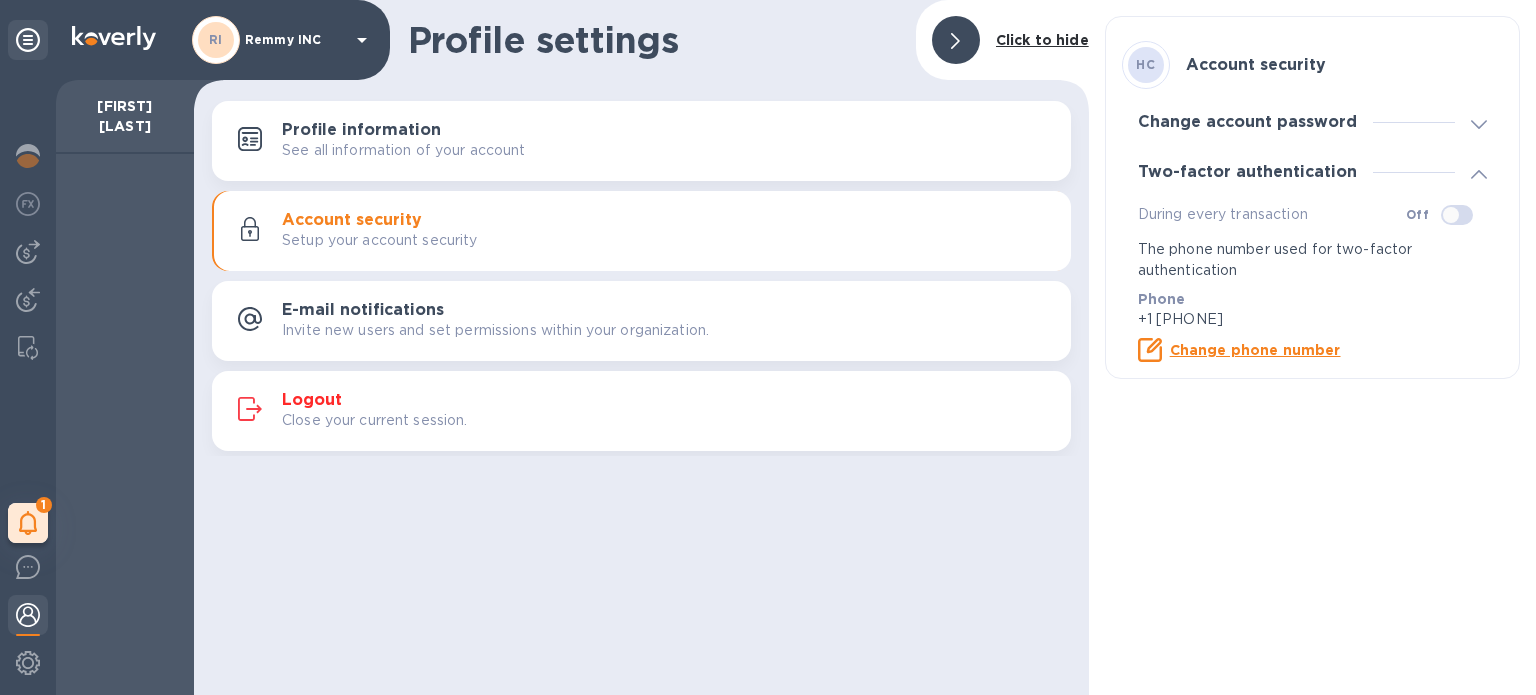 click on "Change phone number" at bounding box center (1255, 350) 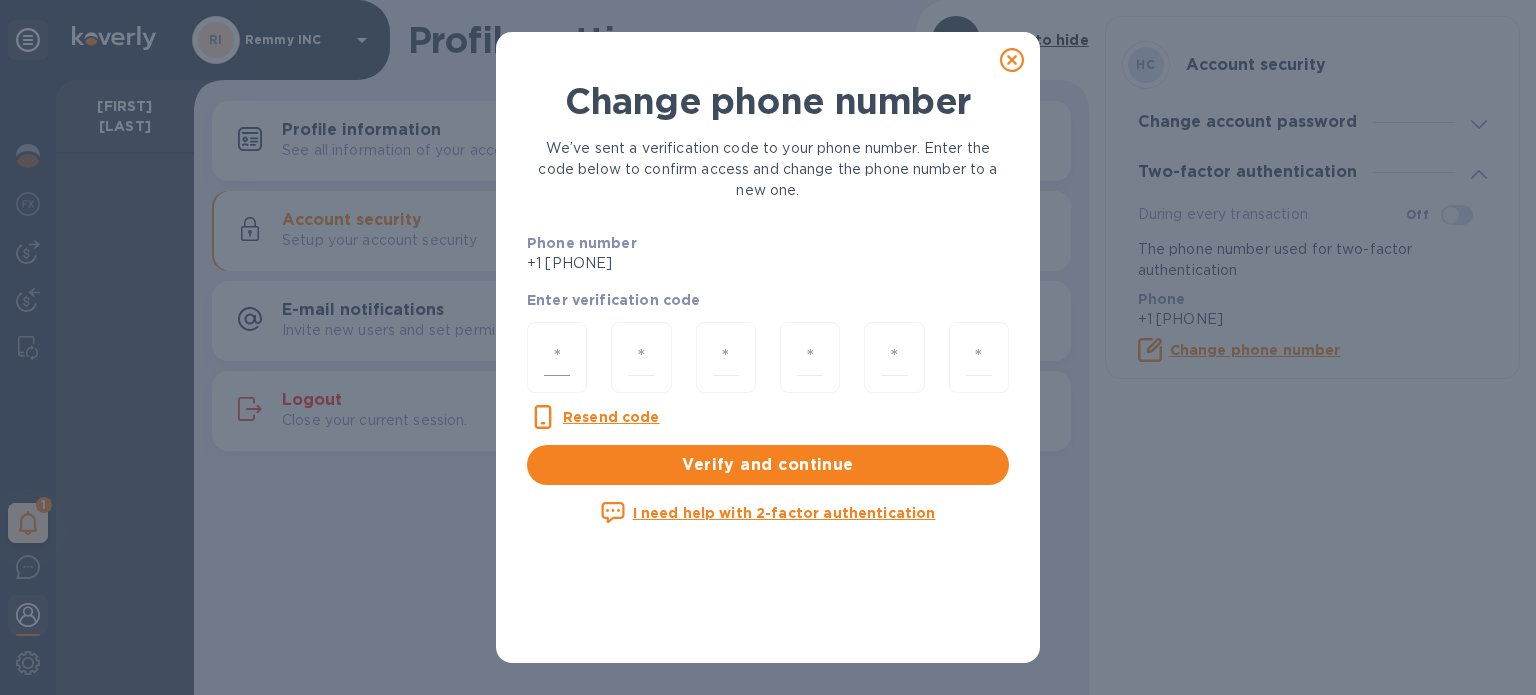 click at bounding box center (557, 357) 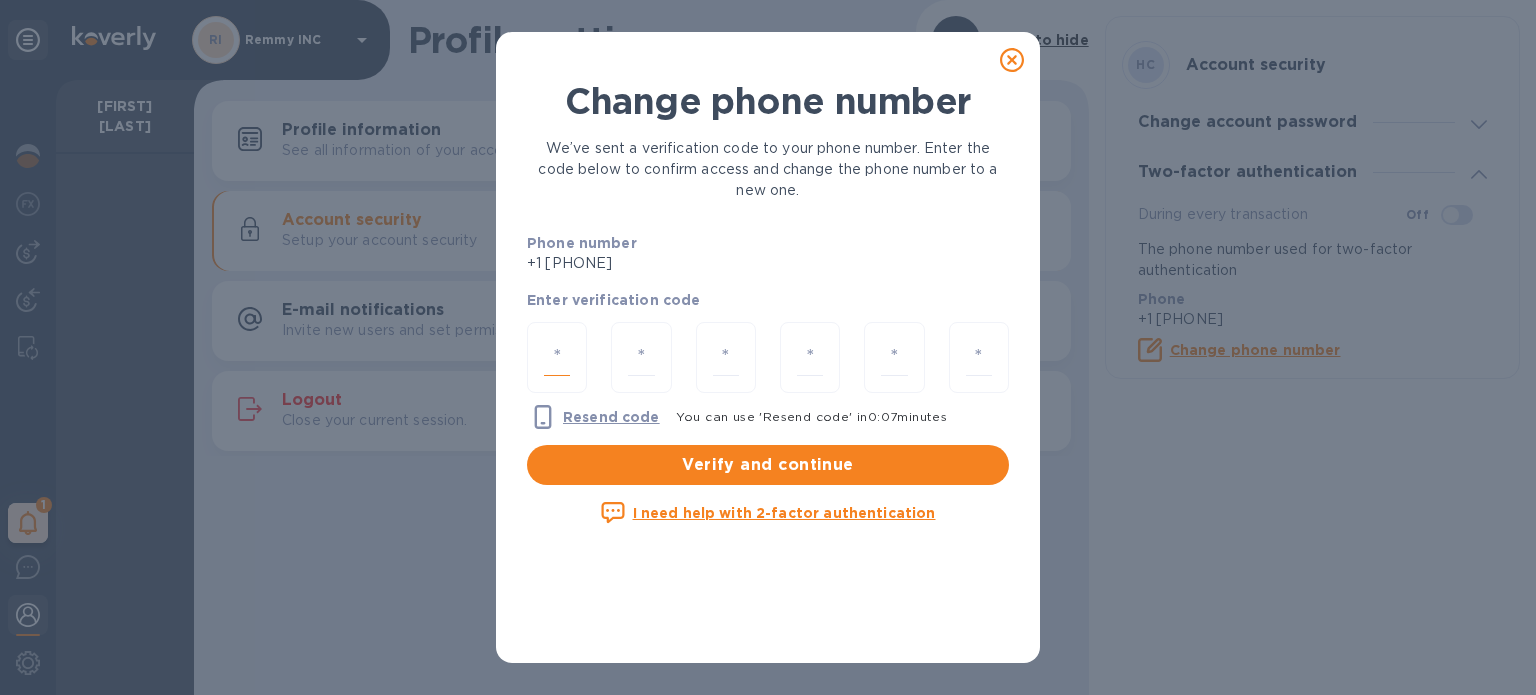 type on "9" 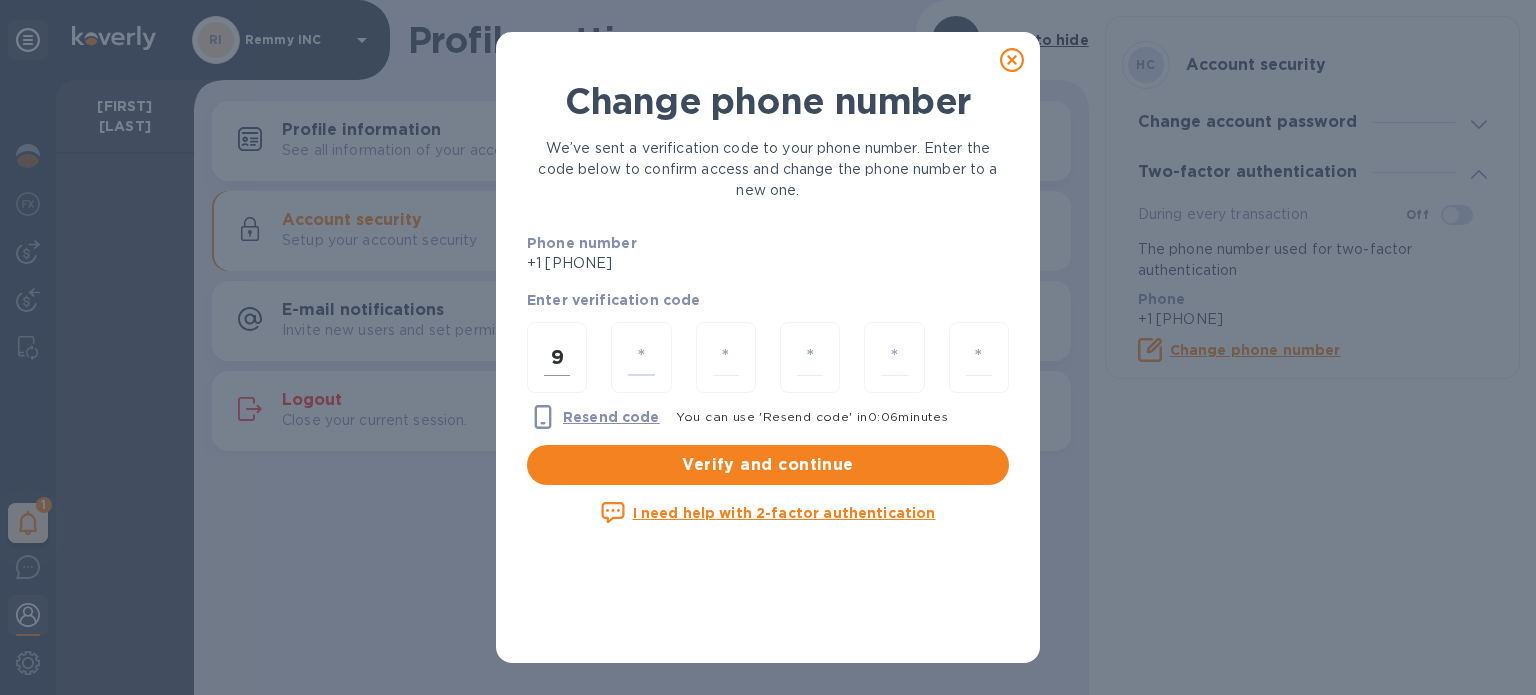 type on "8" 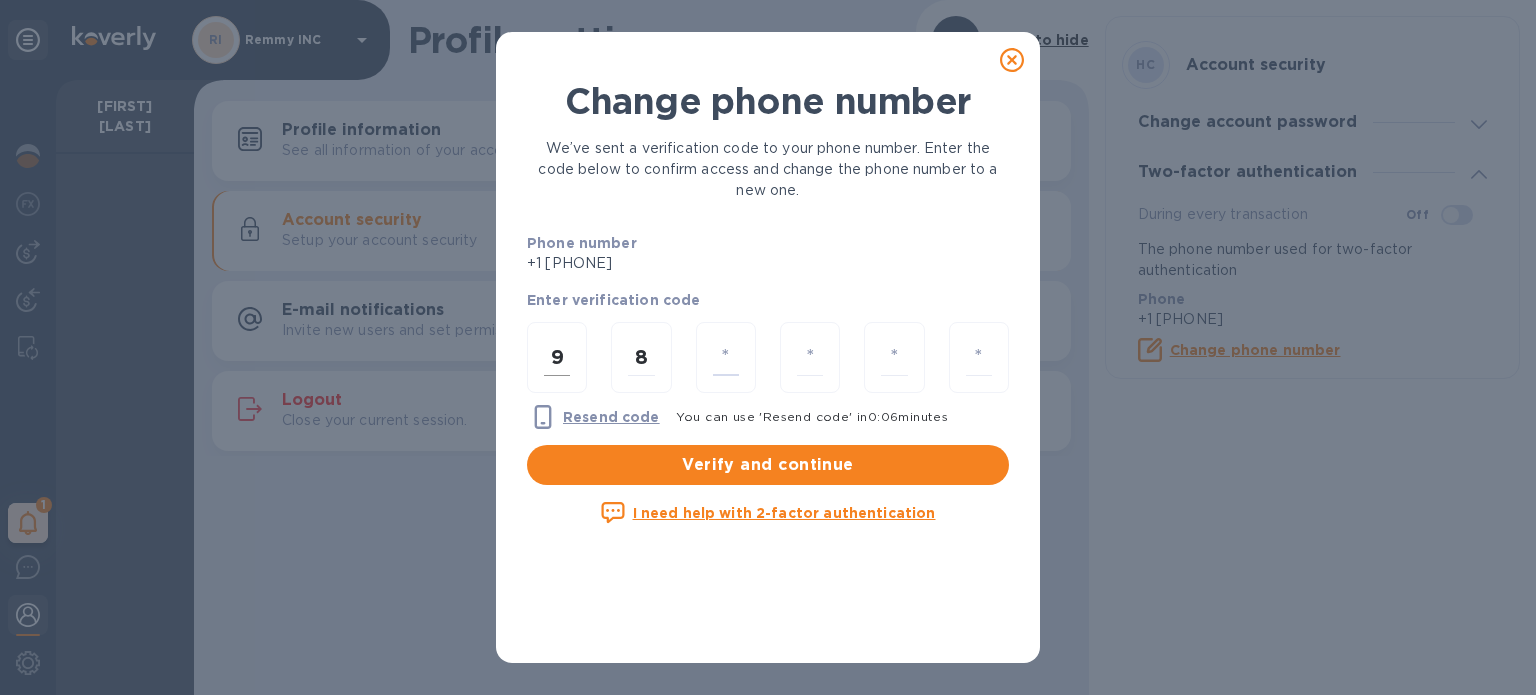 type on "6" 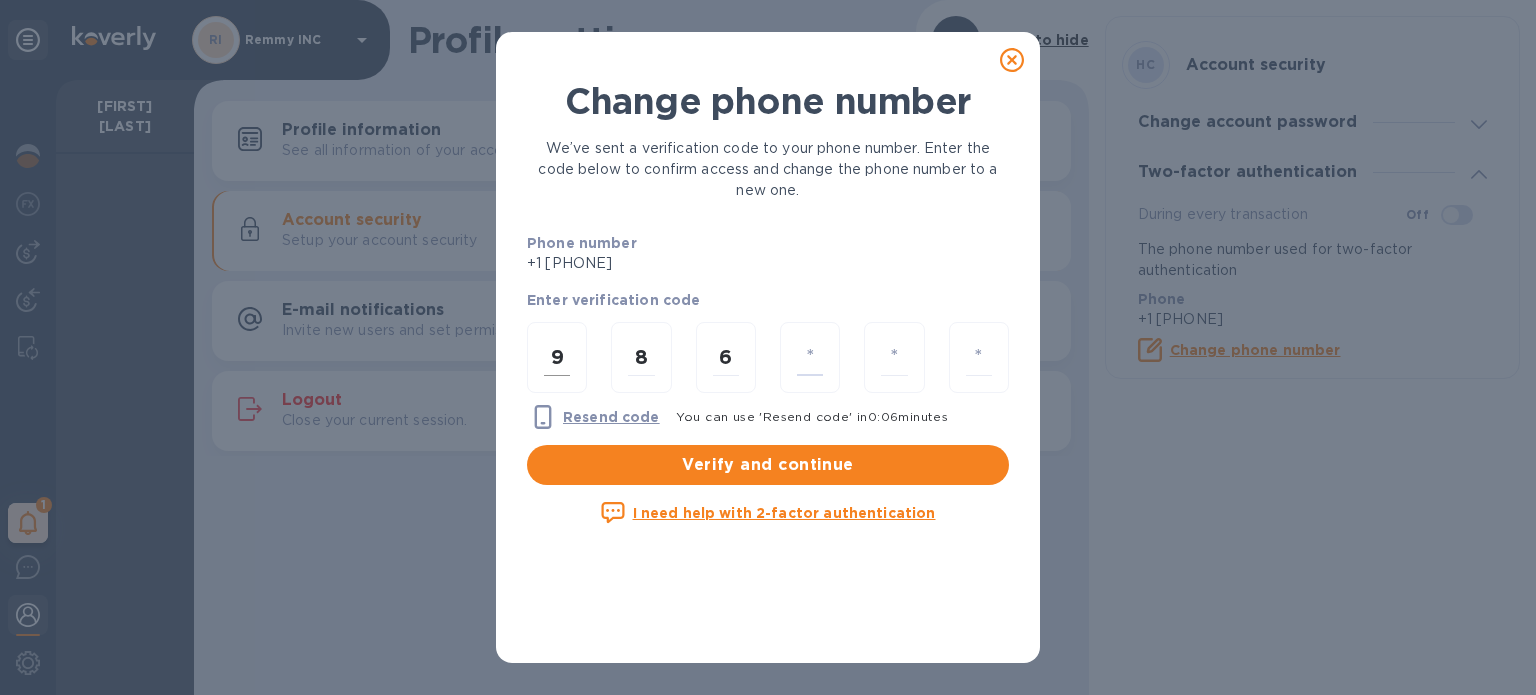 type on "6" 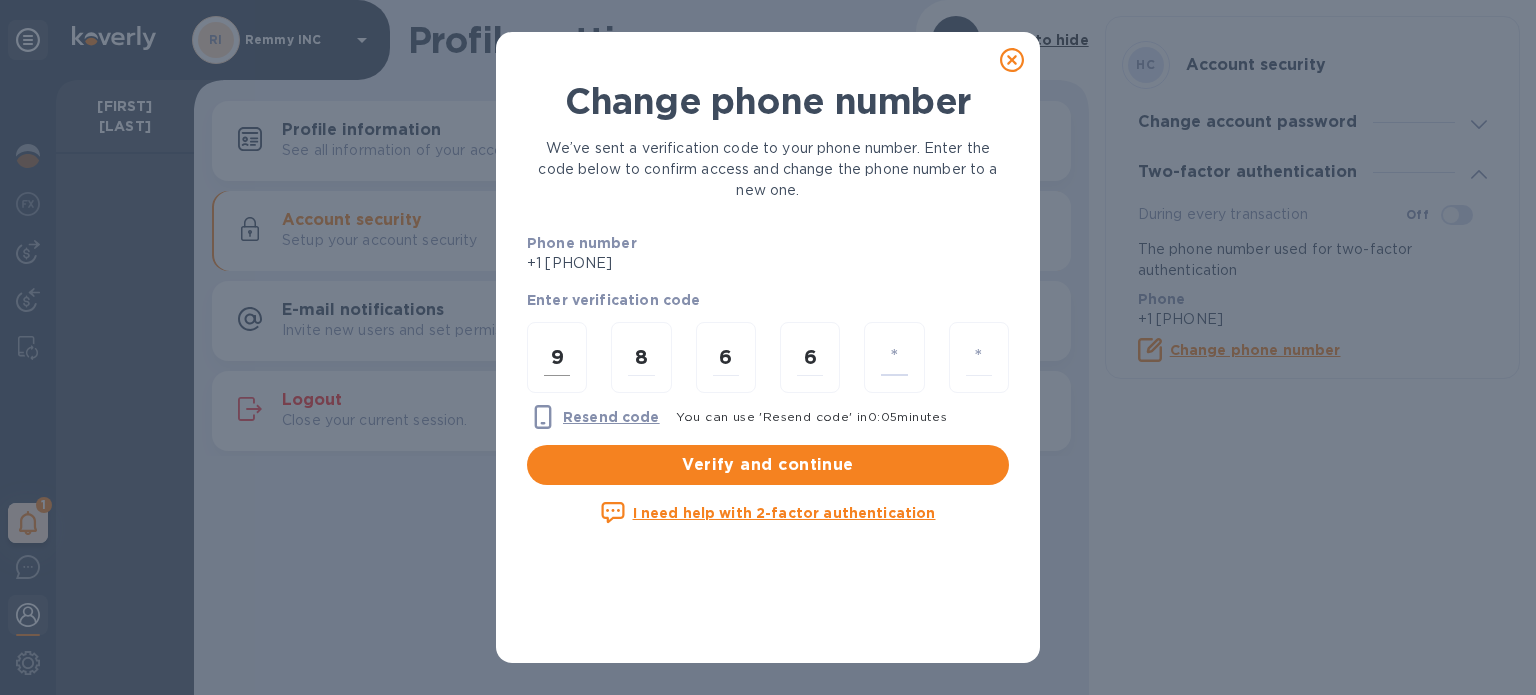 type on "7" 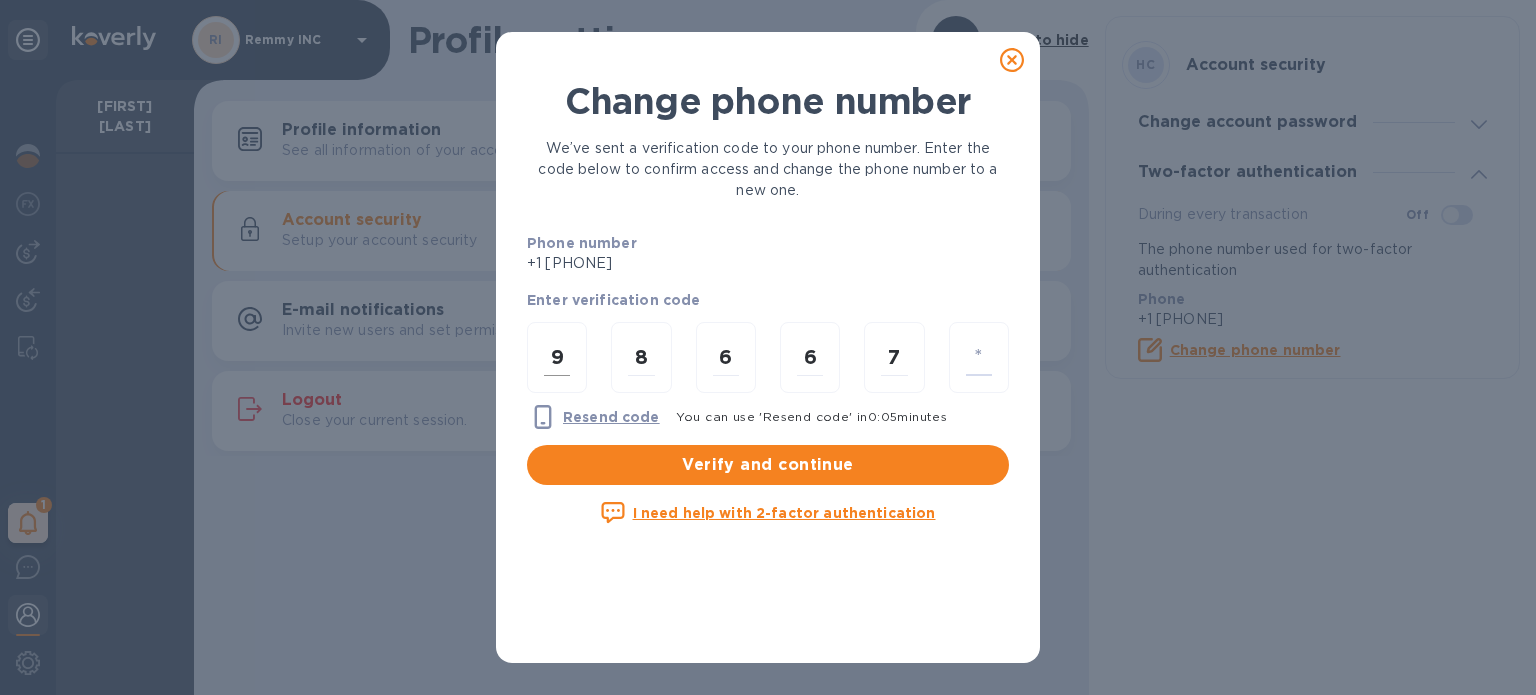 type on "8" 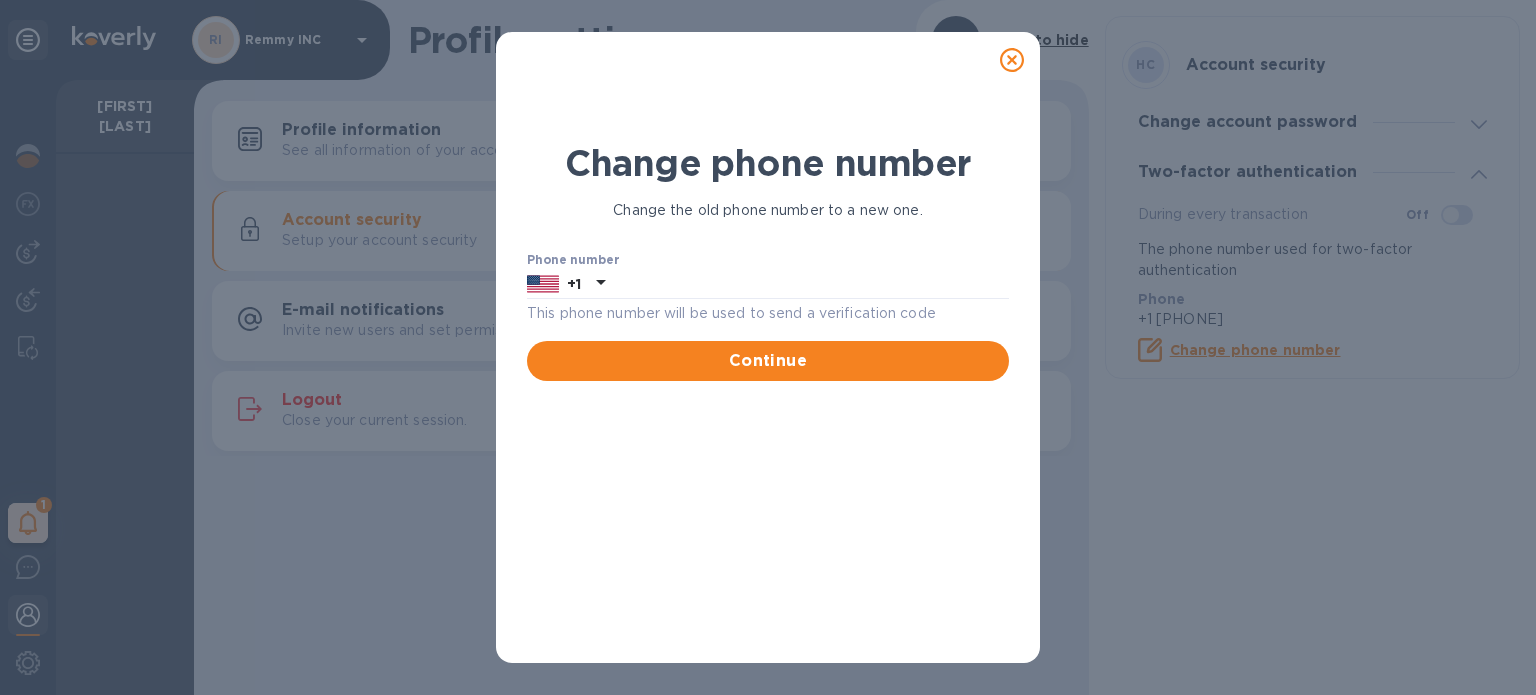 click on "Change phone number Change the old phone number to a new one. Phone number +1 This phone number will be used to send a verification code Continue" at bounding box center (768, 367) 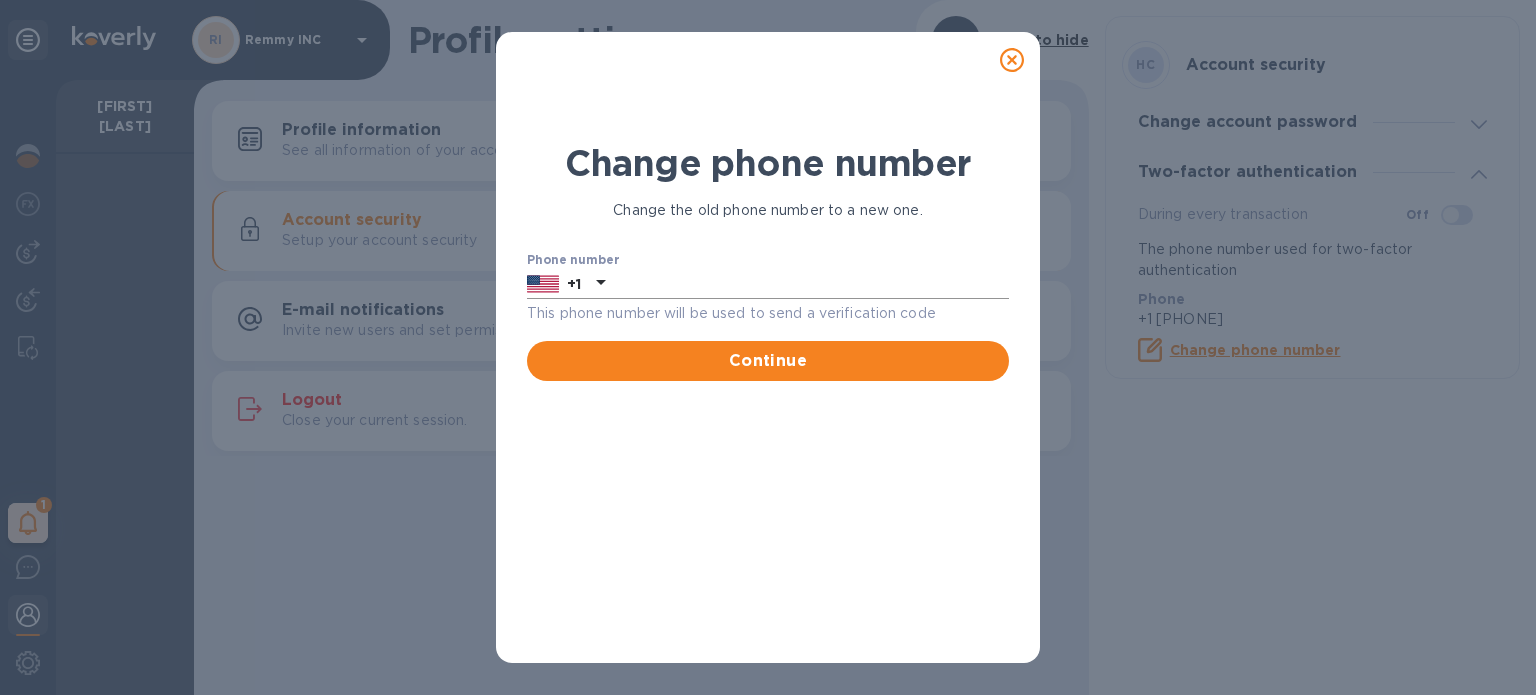 click on "+1" at bounding box center [574, 284] 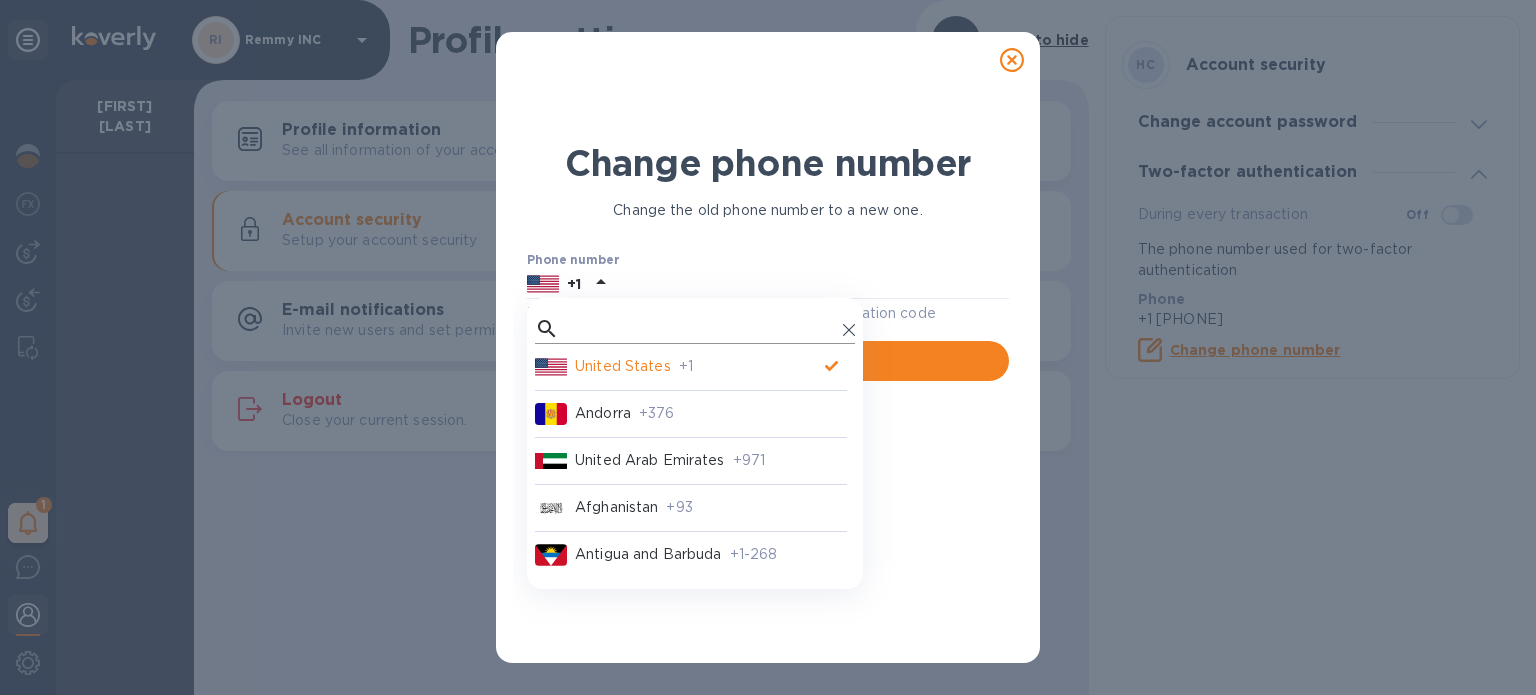 click at bounding box center (701, 329) 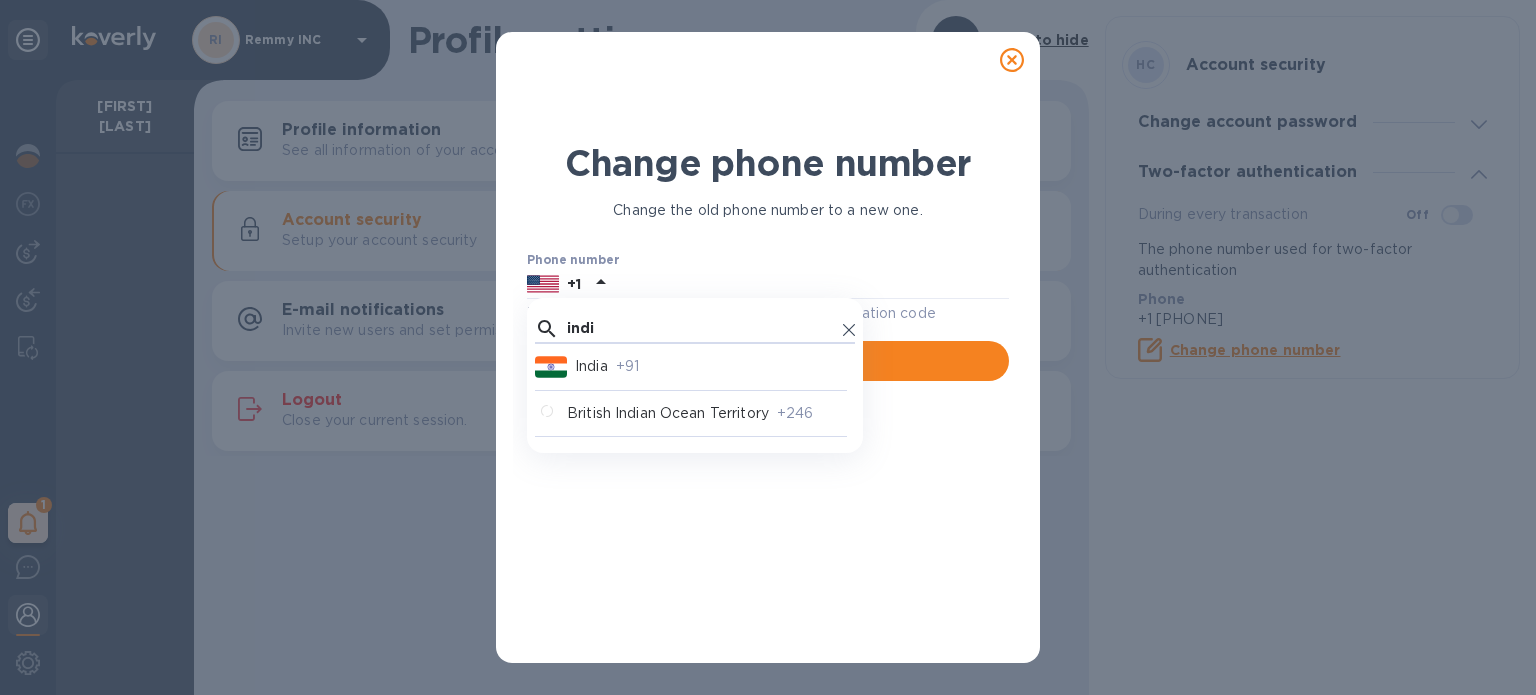 type on "indi" 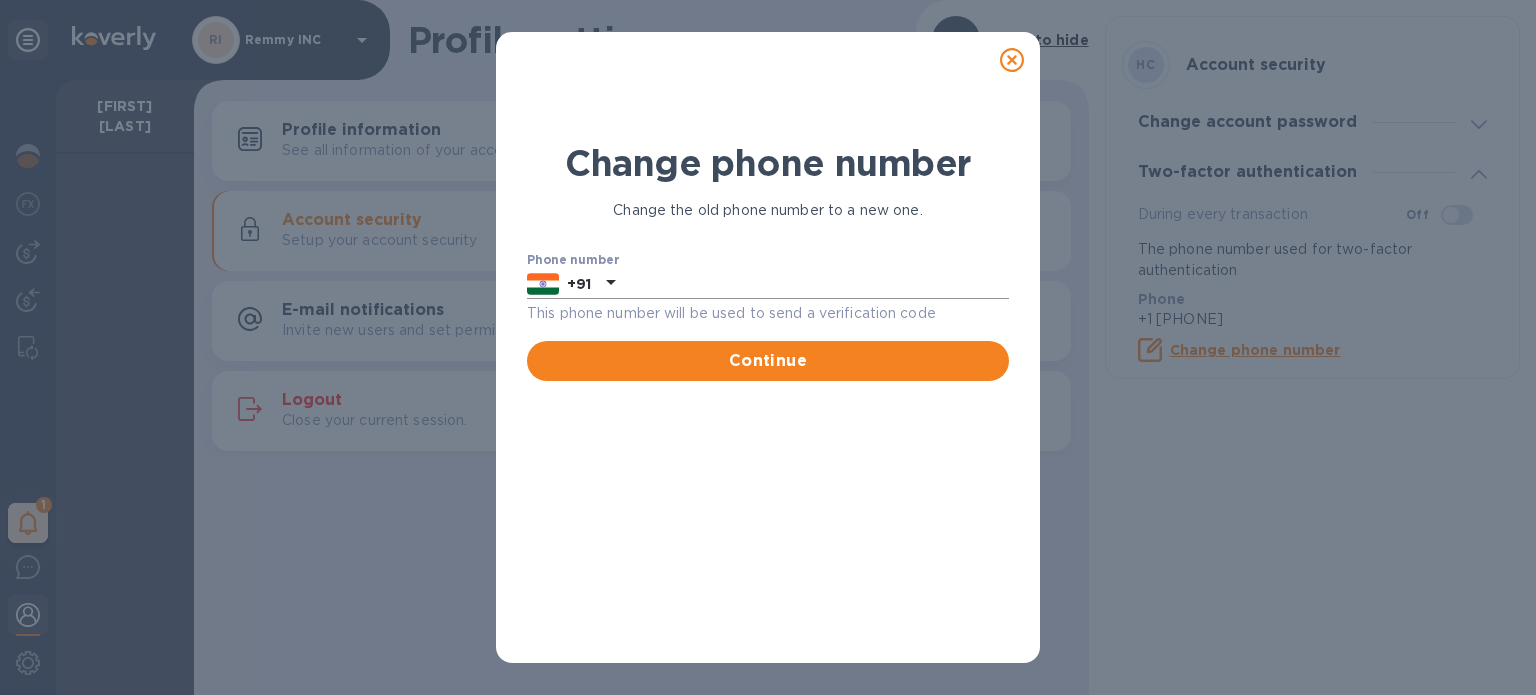 click at bounding box center [816, 284] 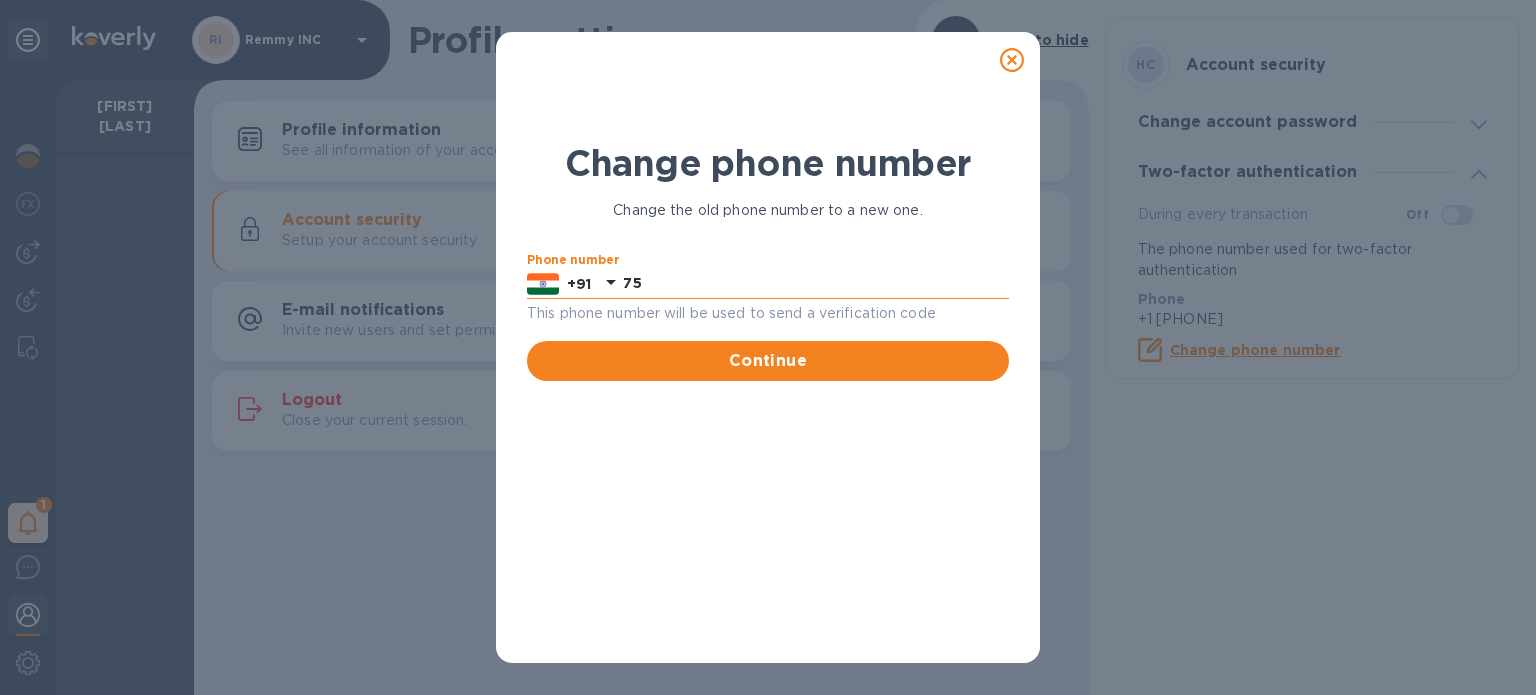 type on "7" 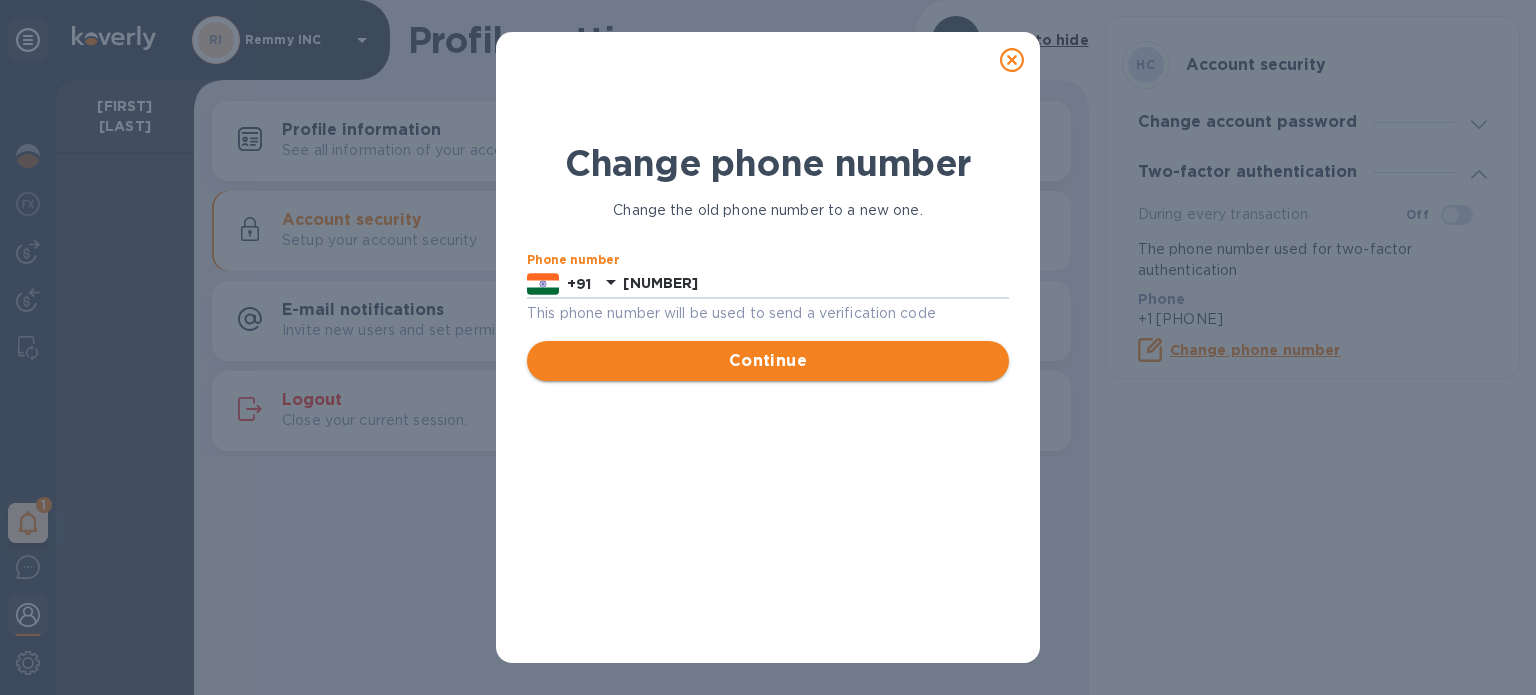 type on "[NUMBER]" 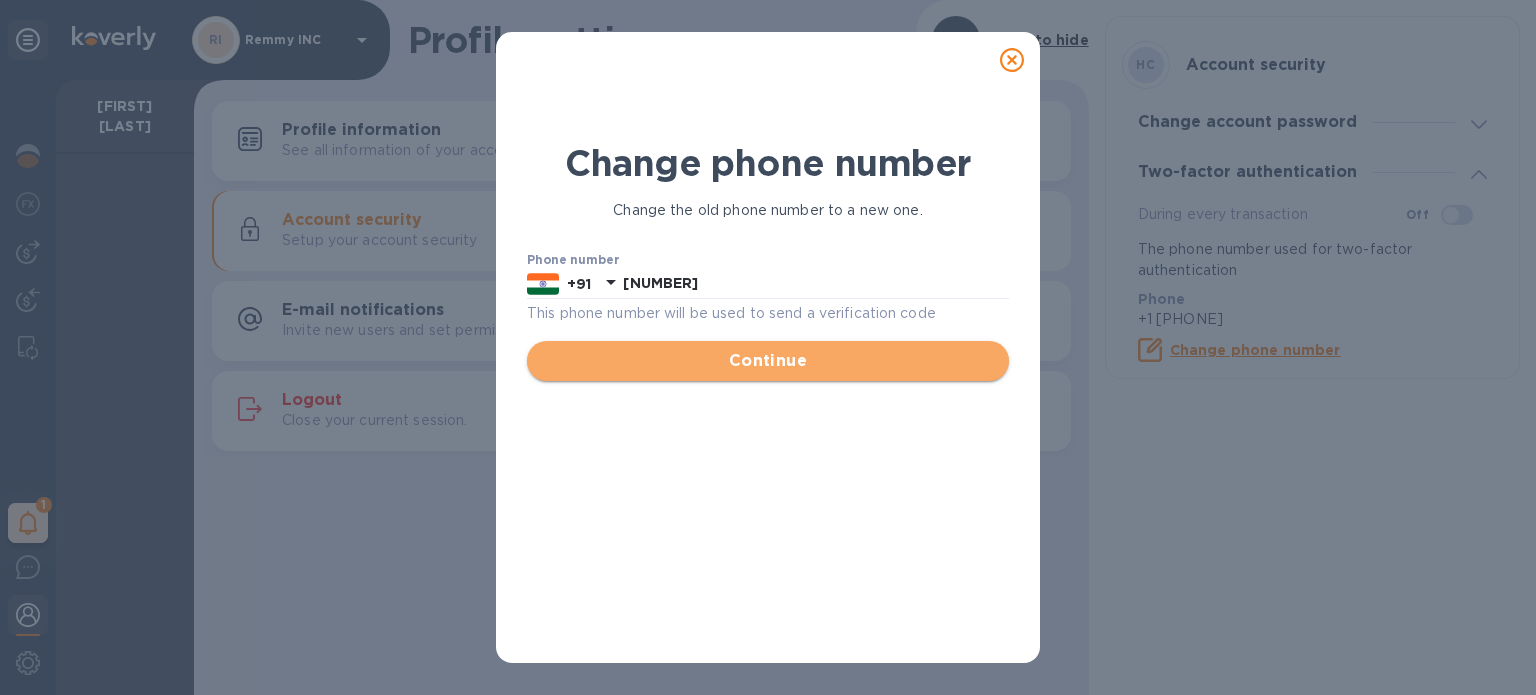 click on "Continue" at bounding box center [768, 361] 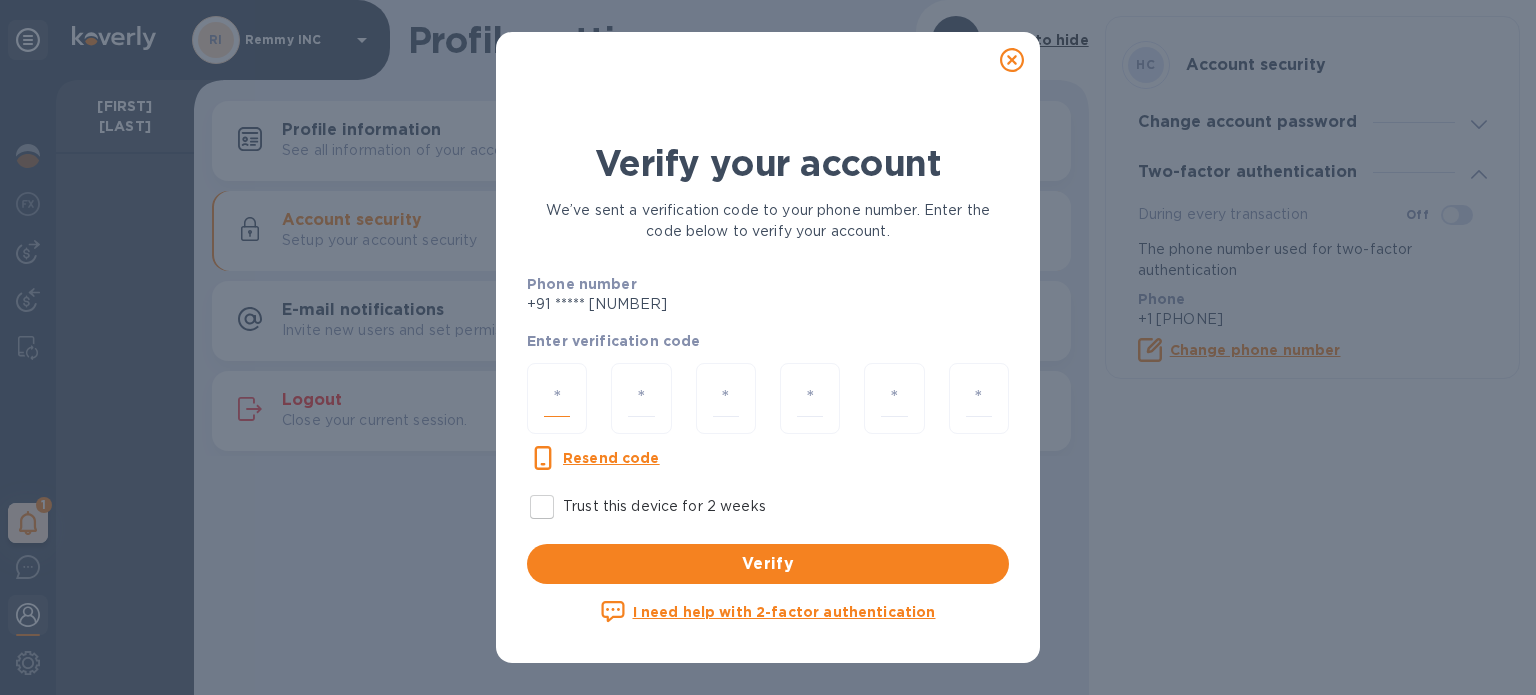 click at bounding box center [557, 398] 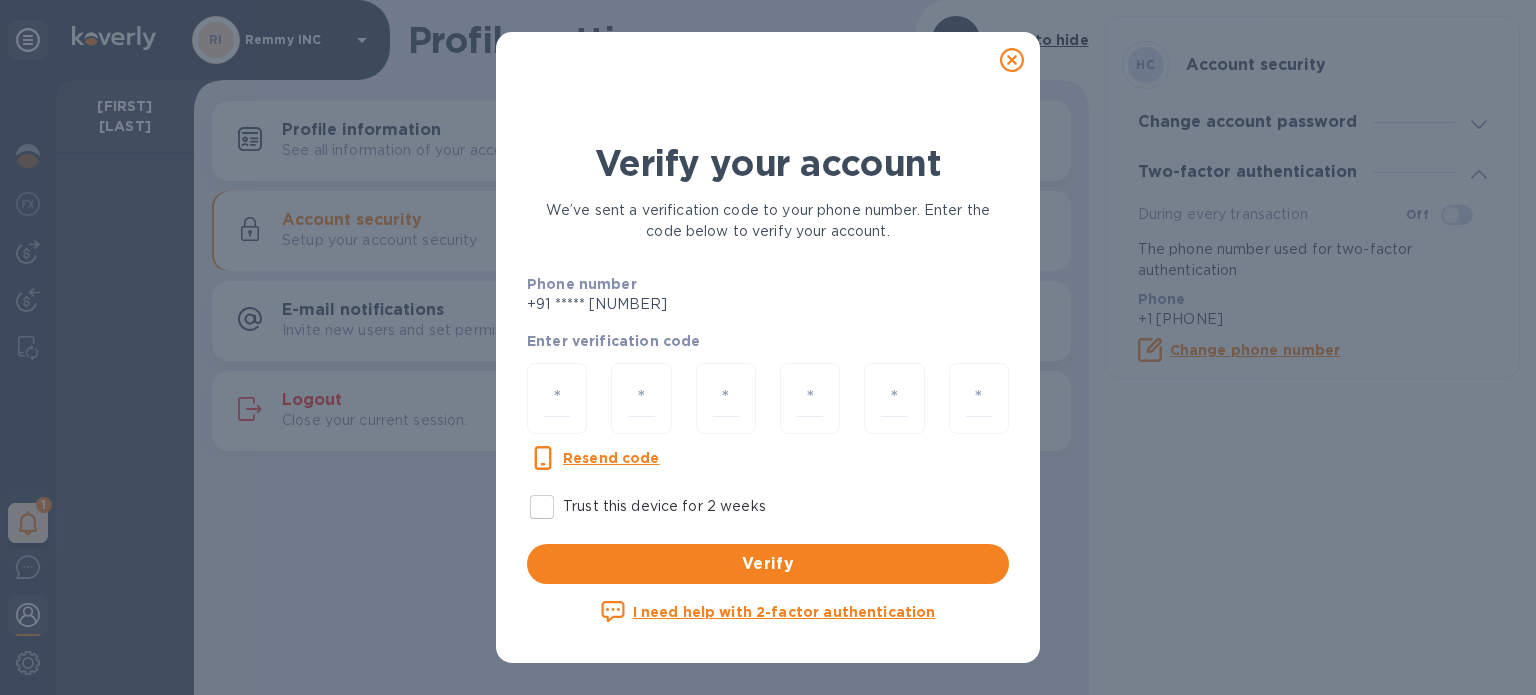 click on "Resend code" at bounding box center [611, 458] 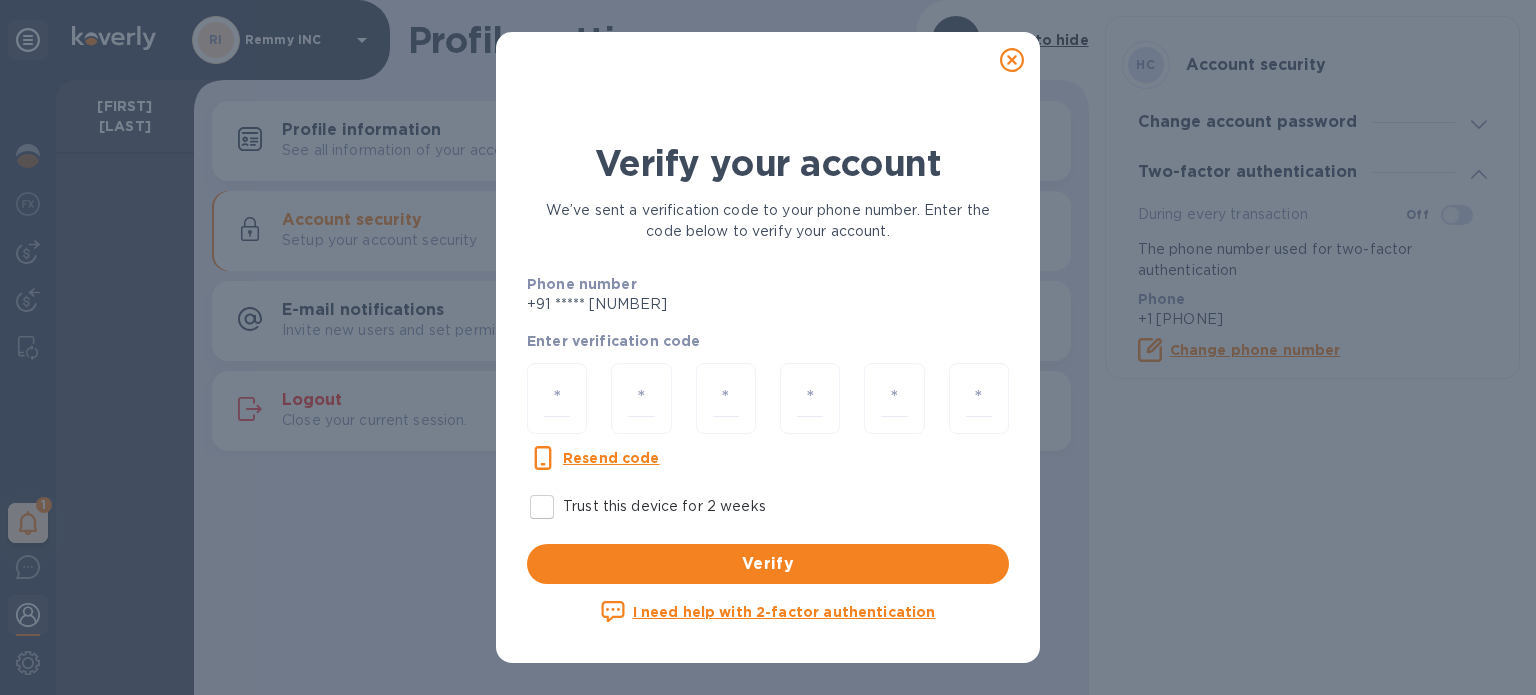 click on "Resend code" at bounding box center (611, 458) 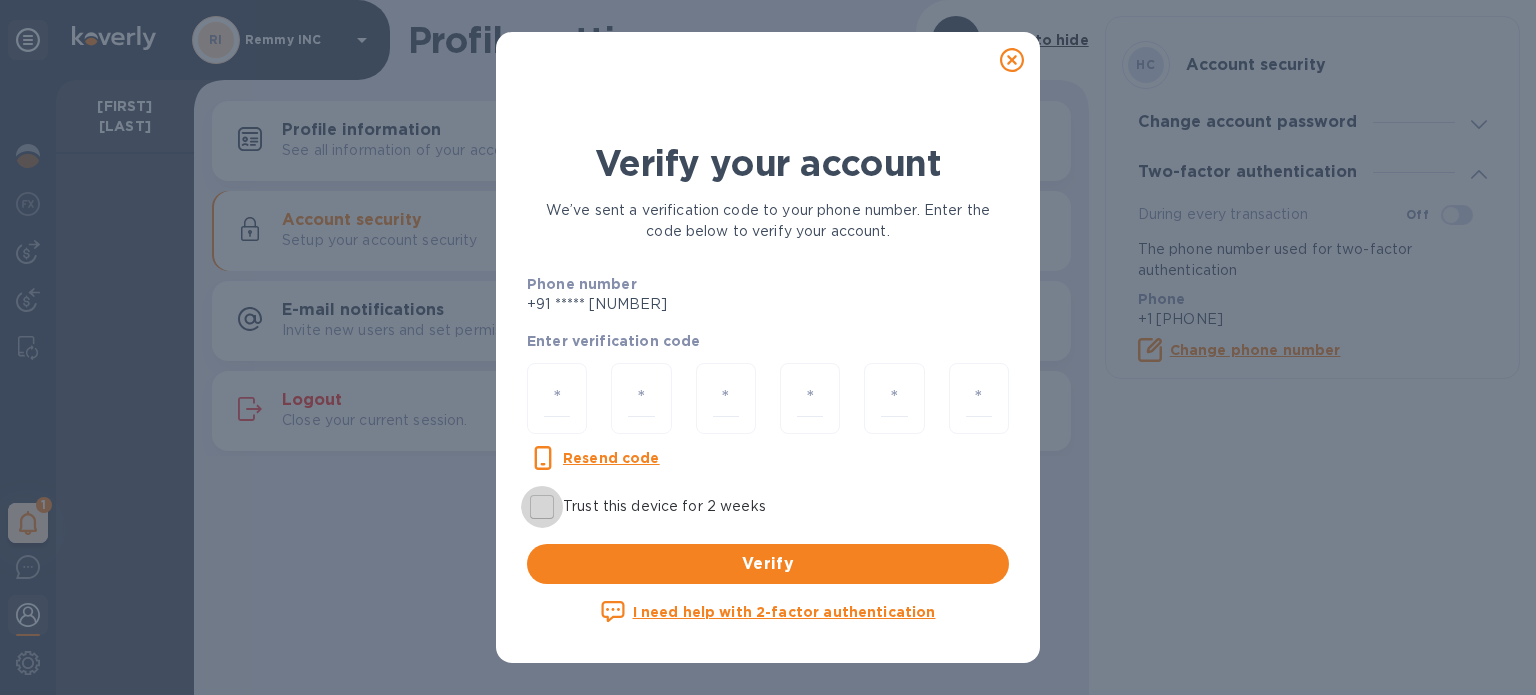 click on "Trust this device for 2 weeks" at bounding box center (542, 507) 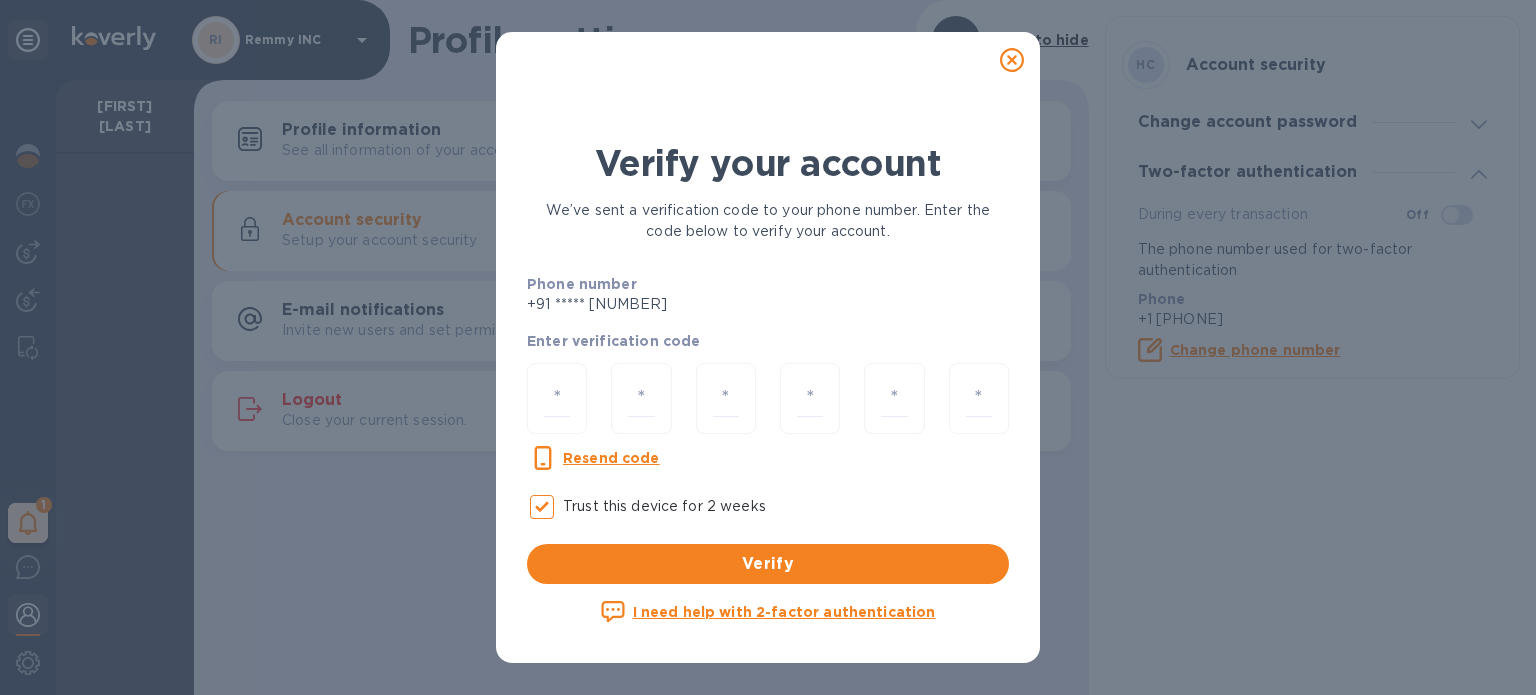 click on "I need help with 2-factor authentication" at bounding box center (784, 612) 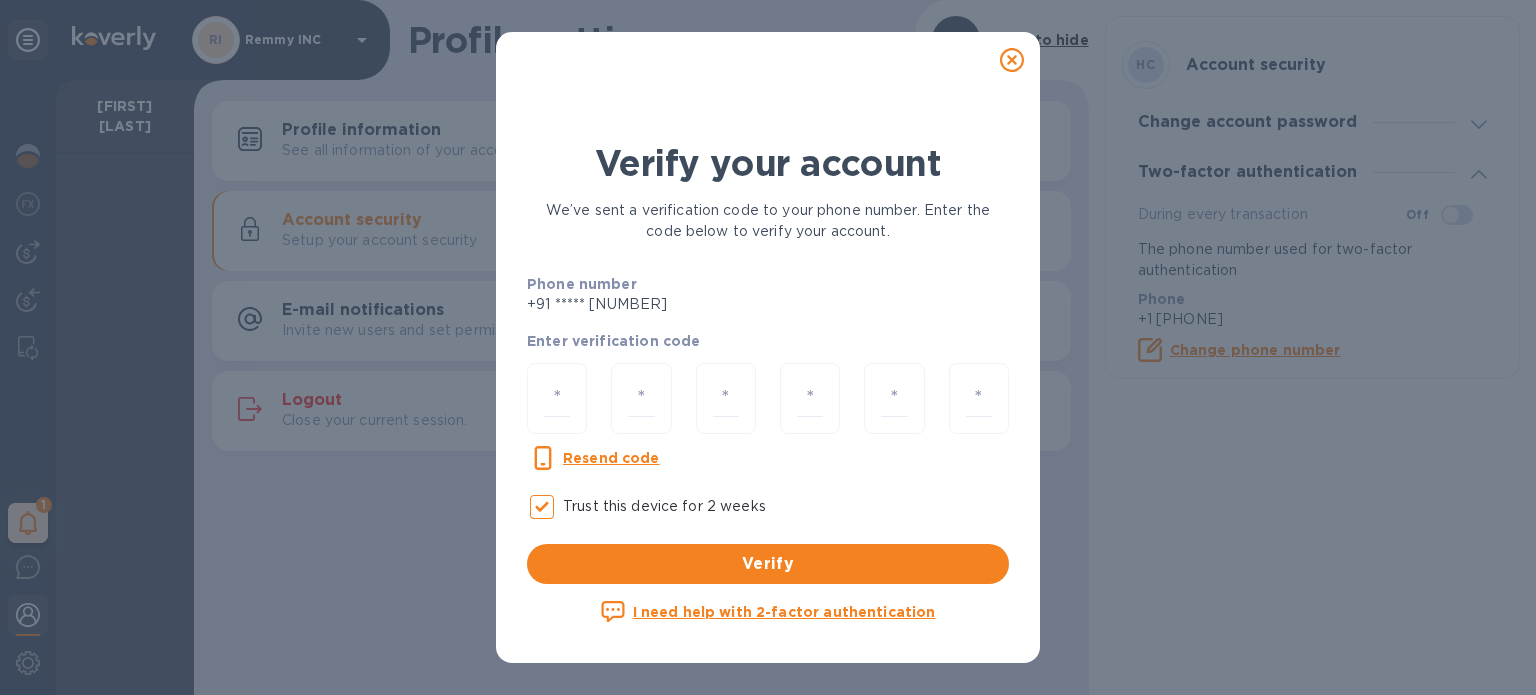 click 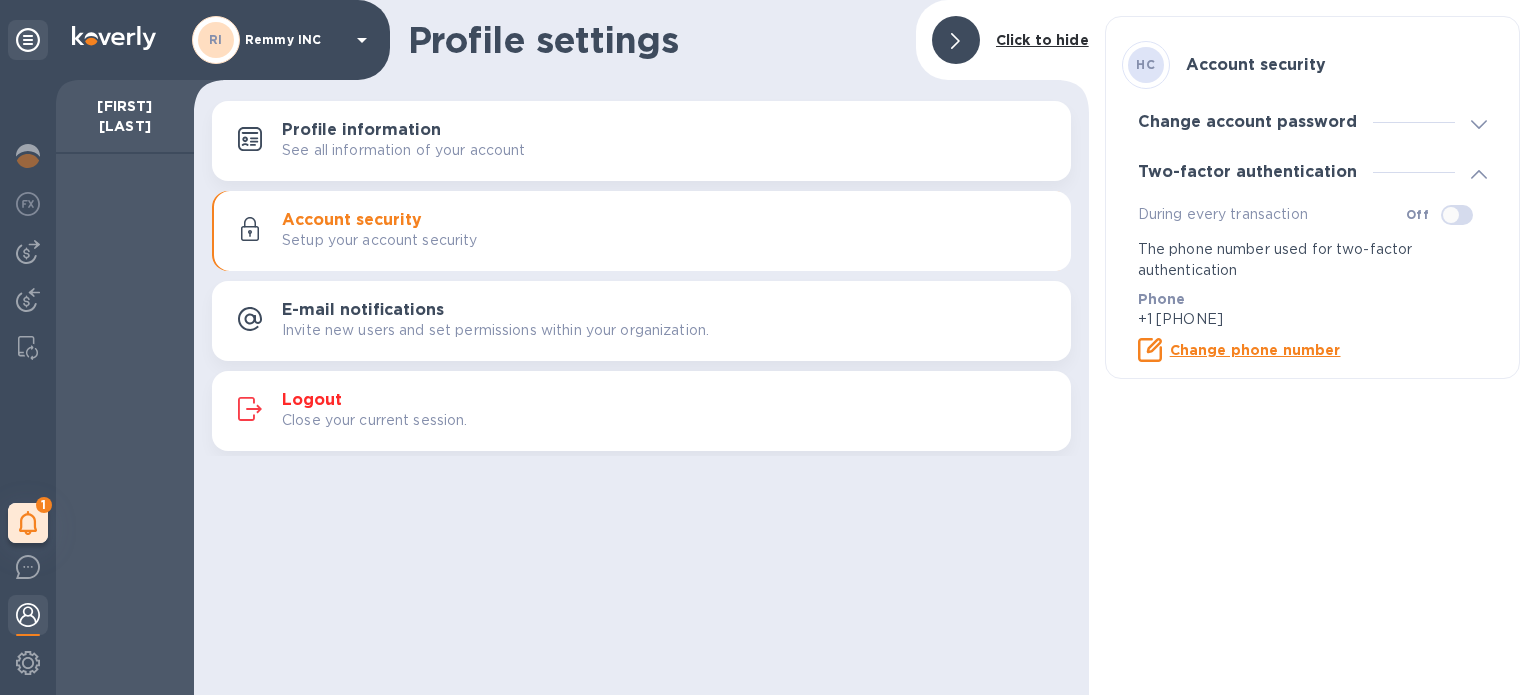 click at bounding box center (1479, 122) 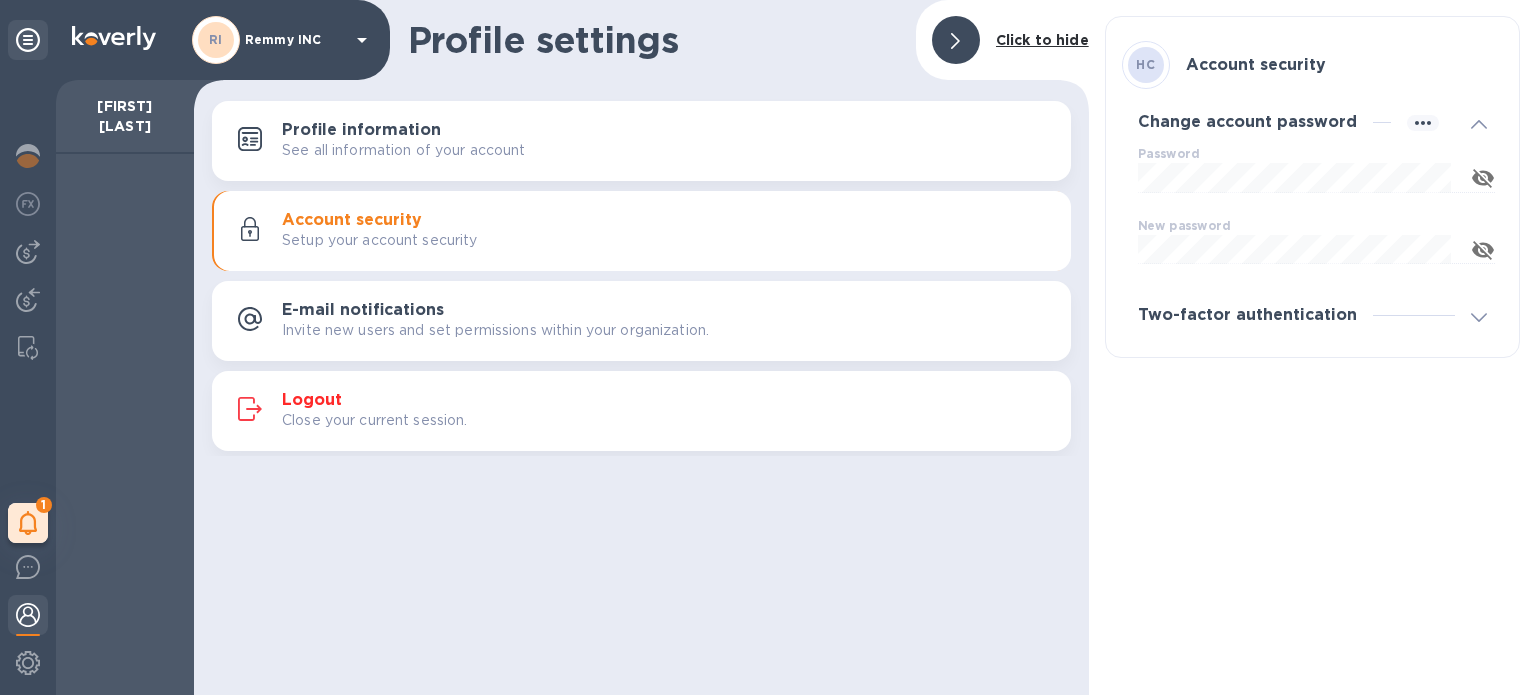 click 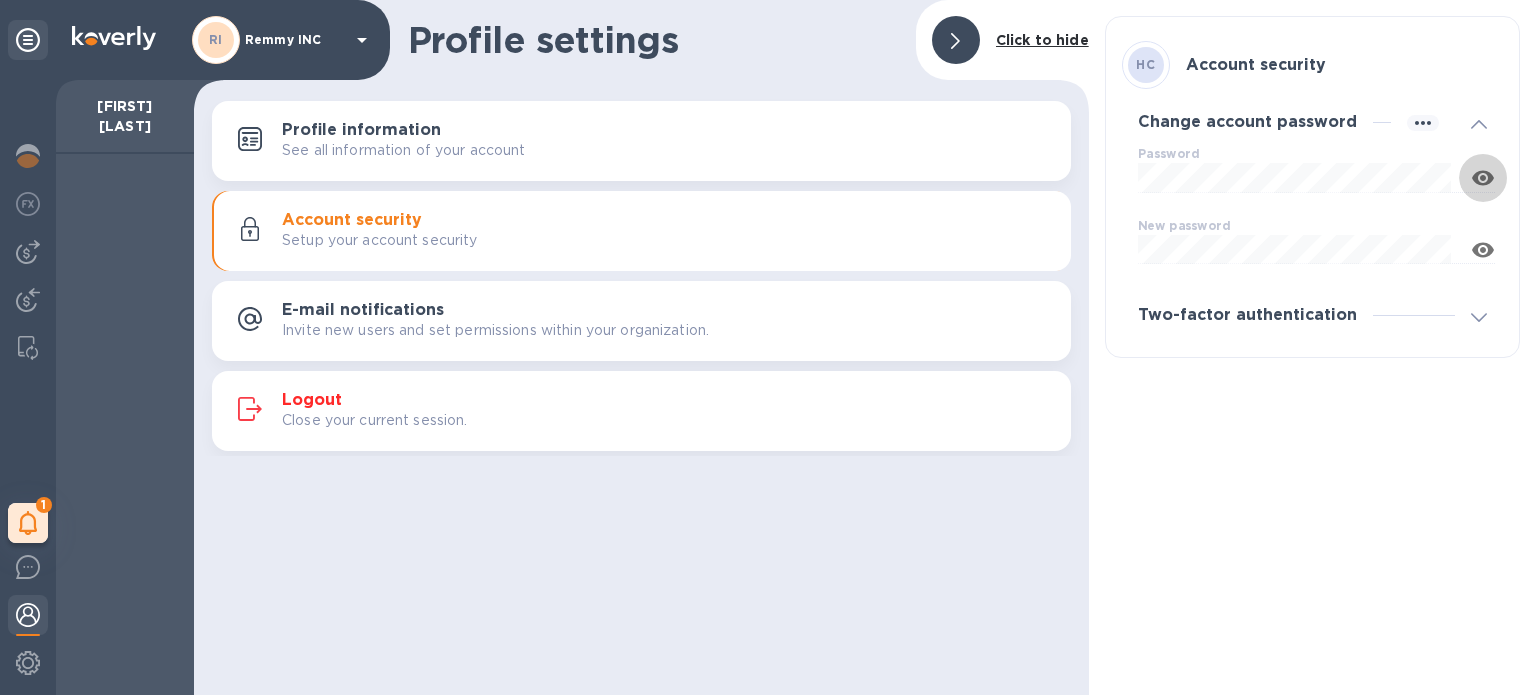 click 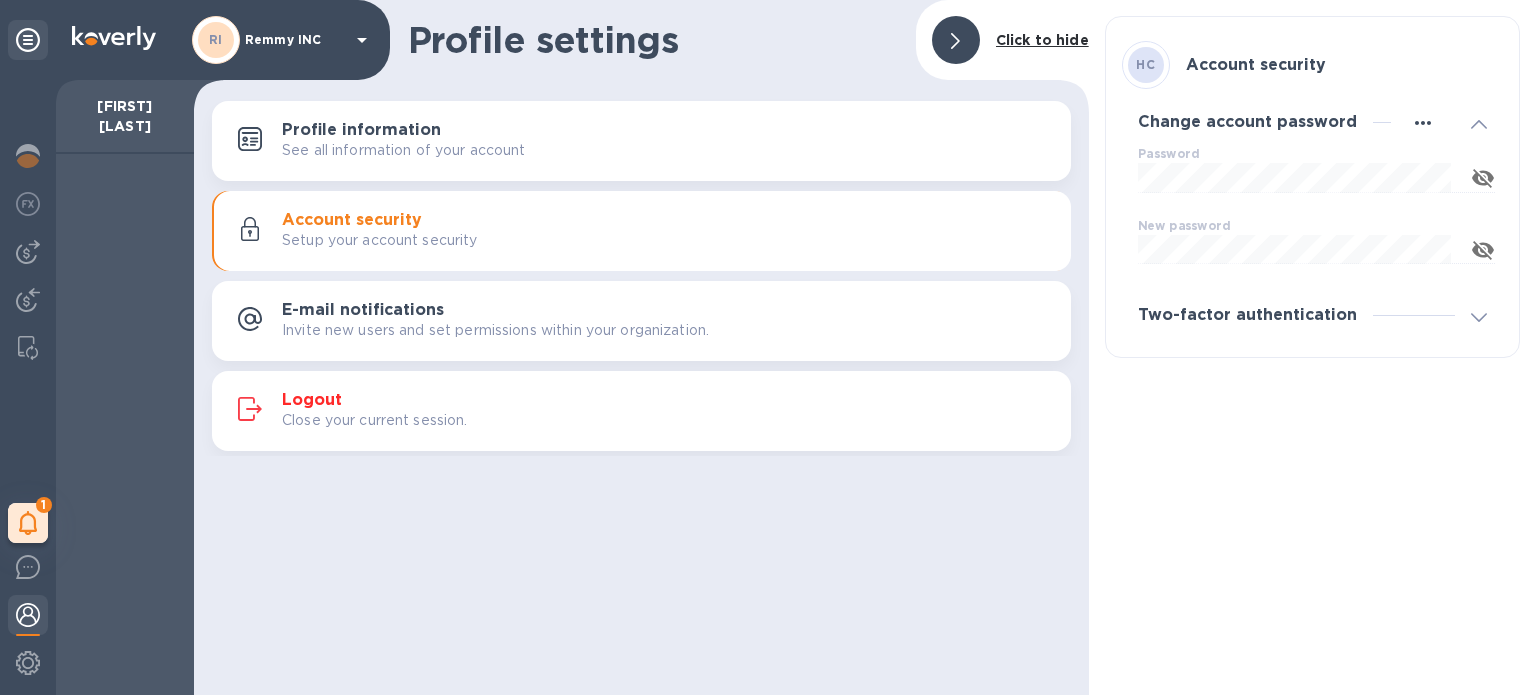 click 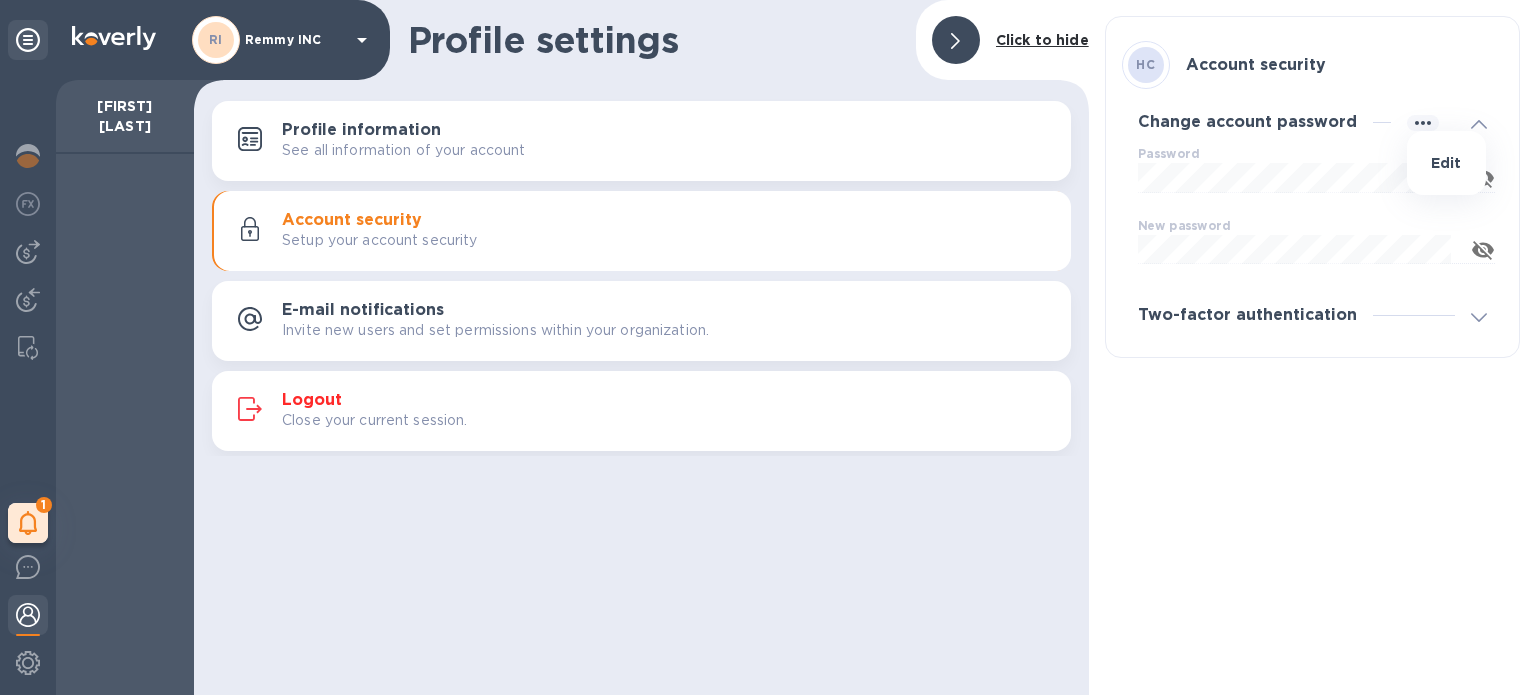 click at bounding box center (768, 347) 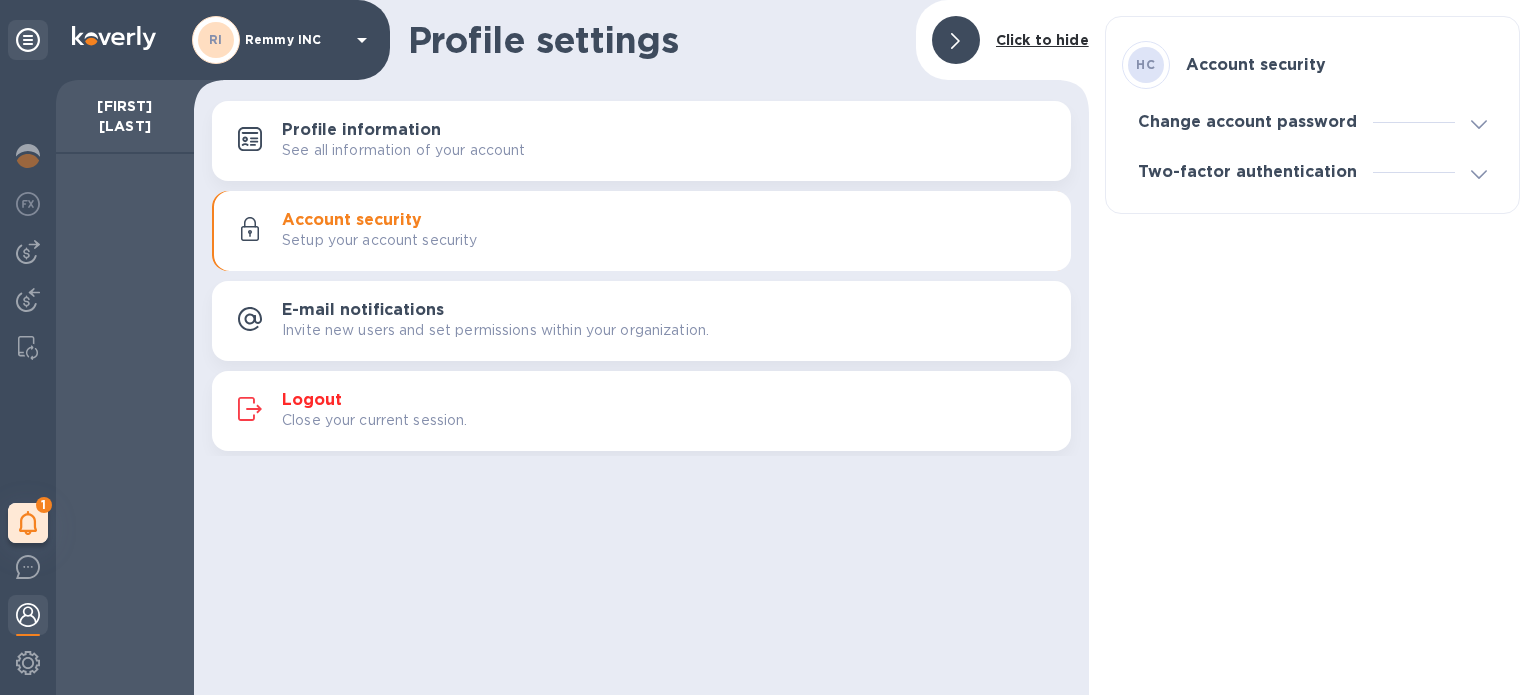 click on "Two-factor authentication" at bounding box center [1312, 172] 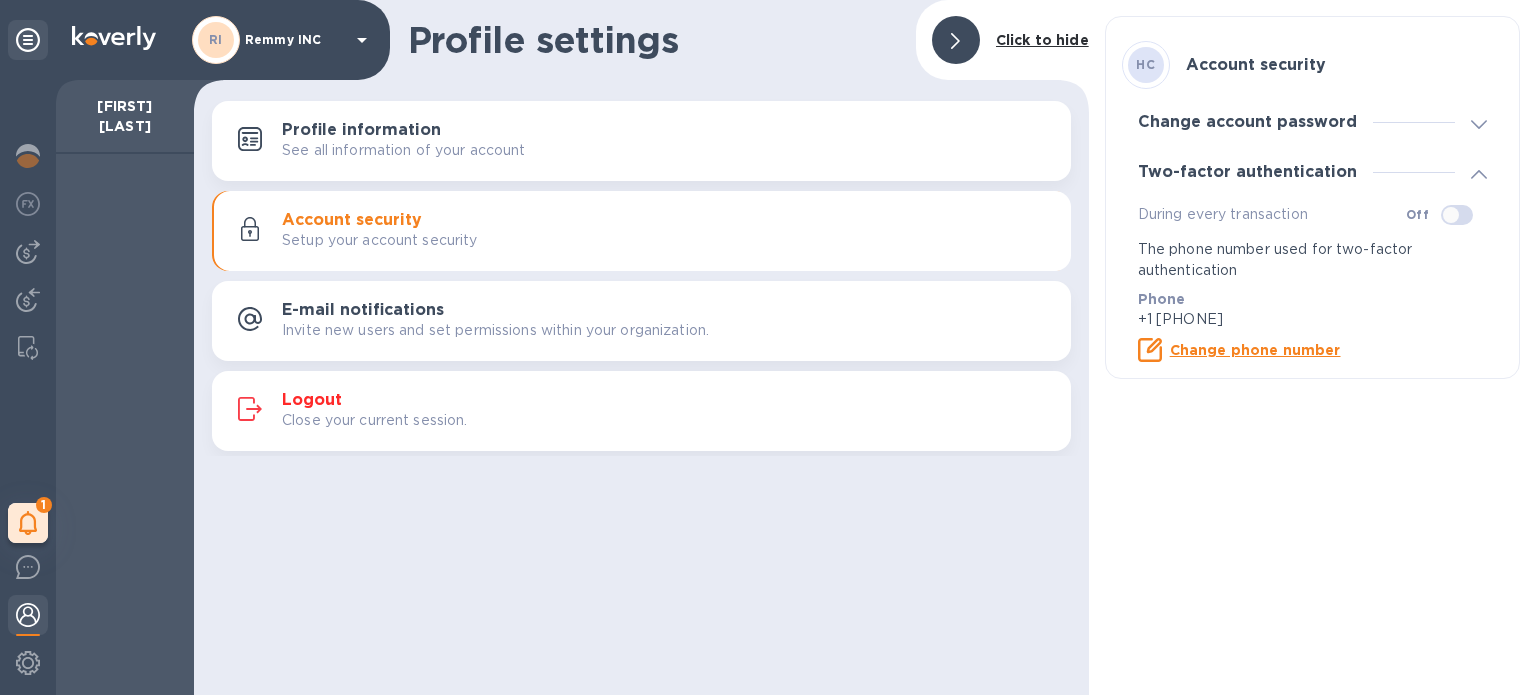 click at bounding box center (1451, 215) 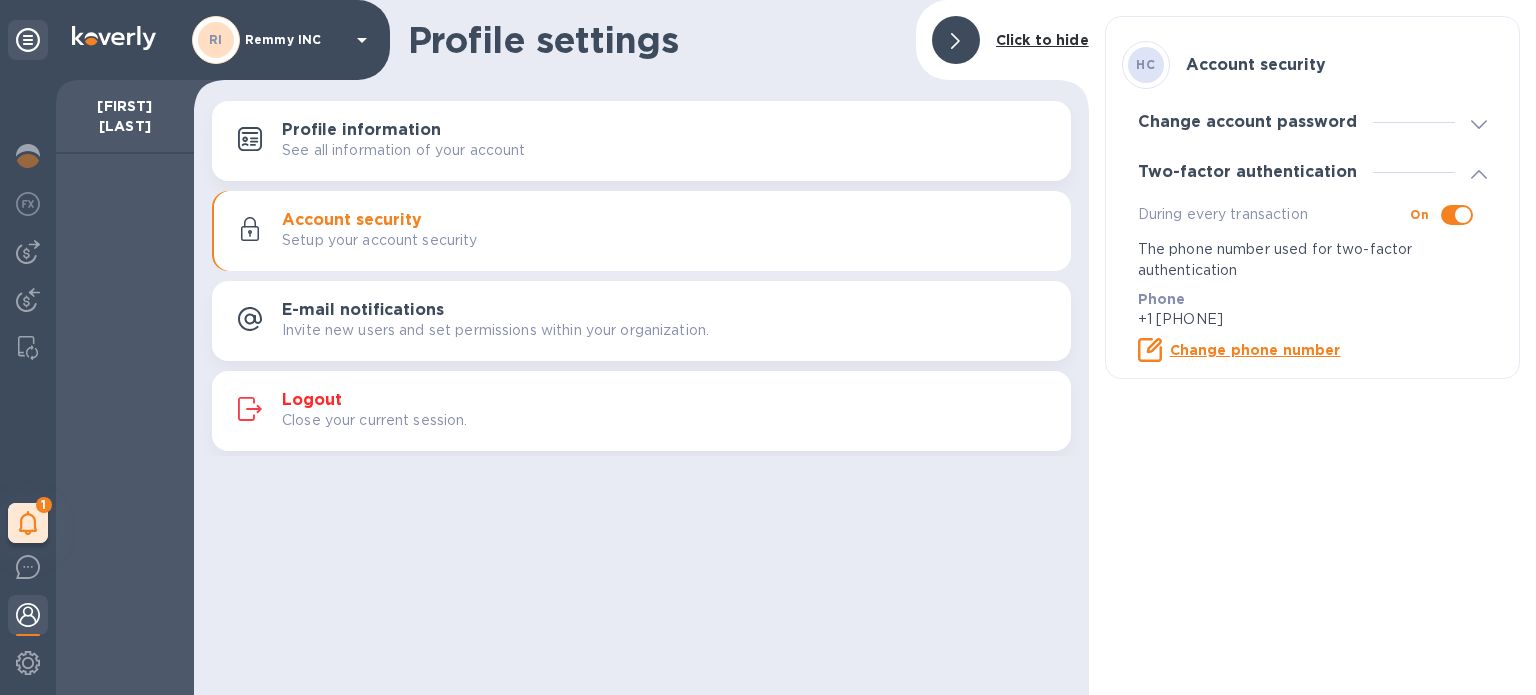 click at bounding box center (1463, 215) 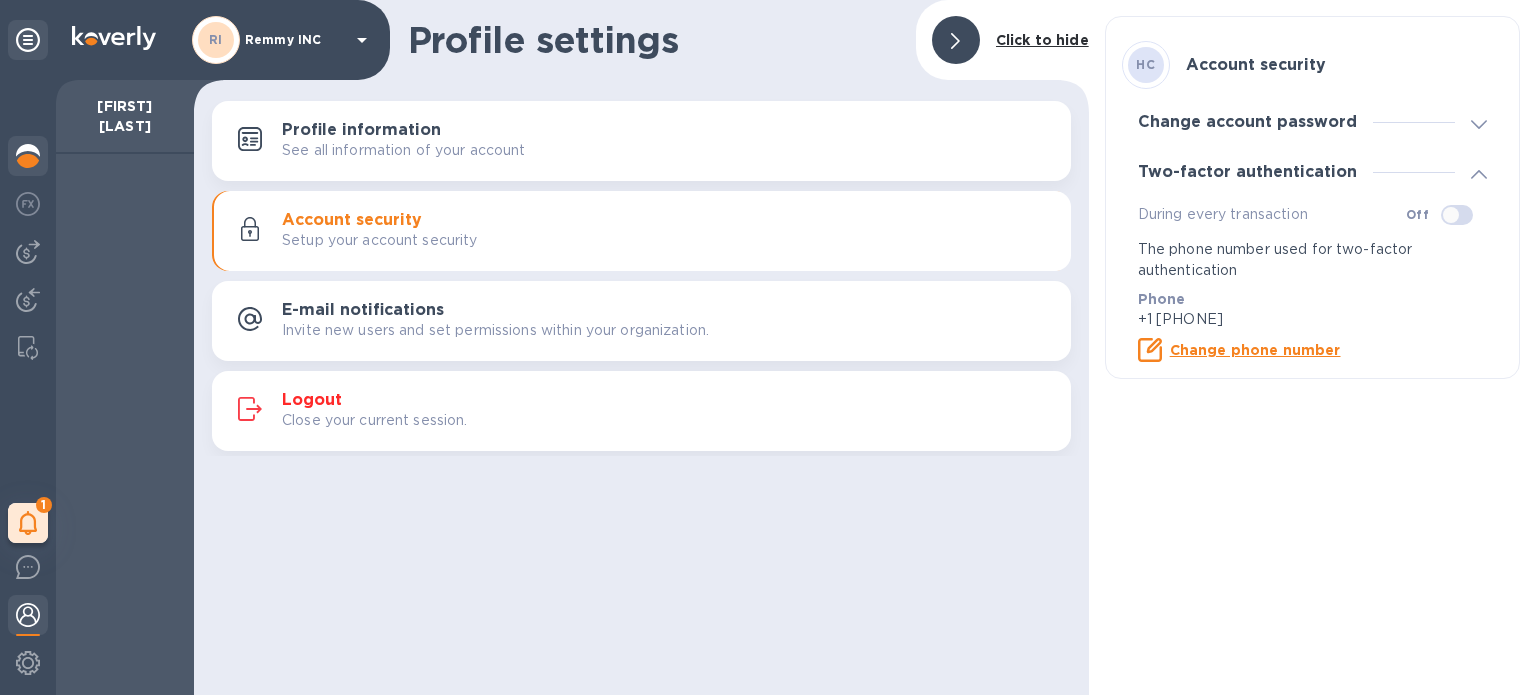 click at bounding box center (28, 156) 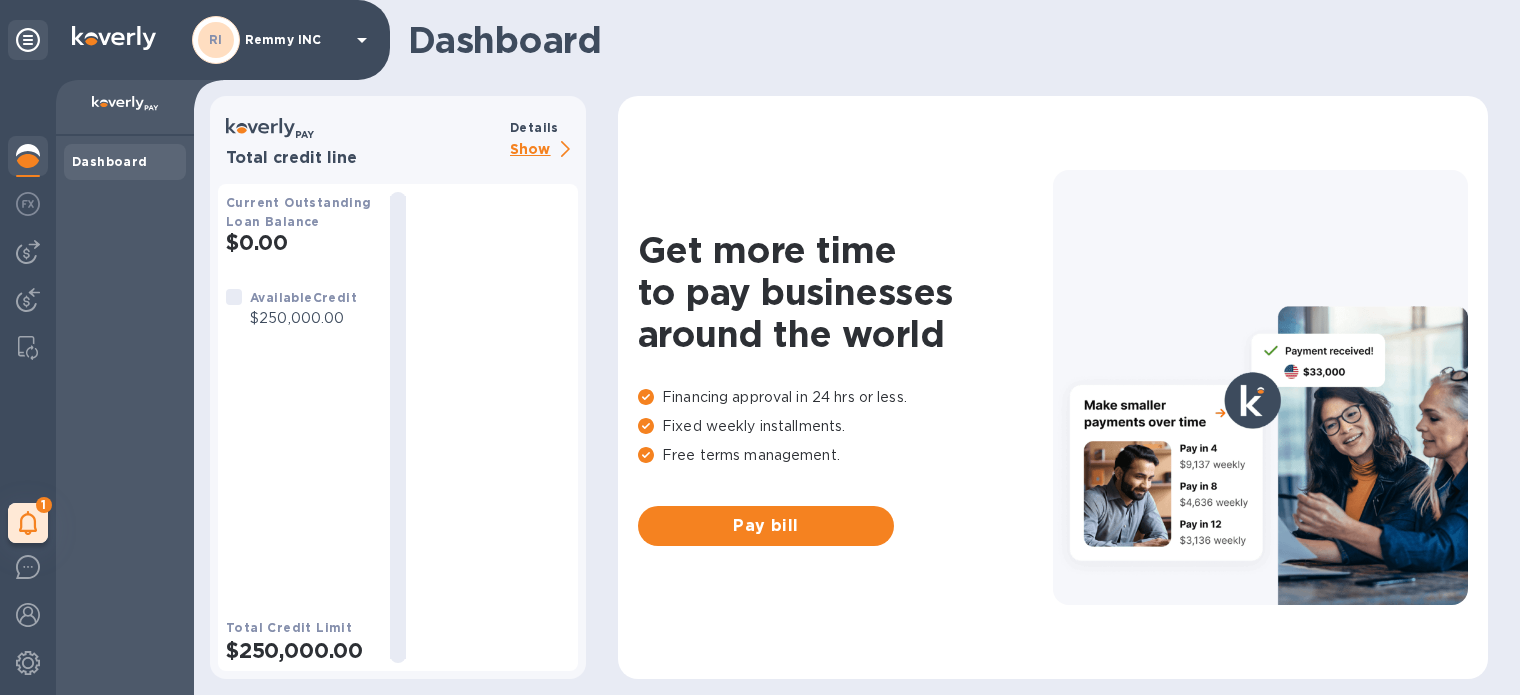 click on "Show" at bounding box center [544, 150] 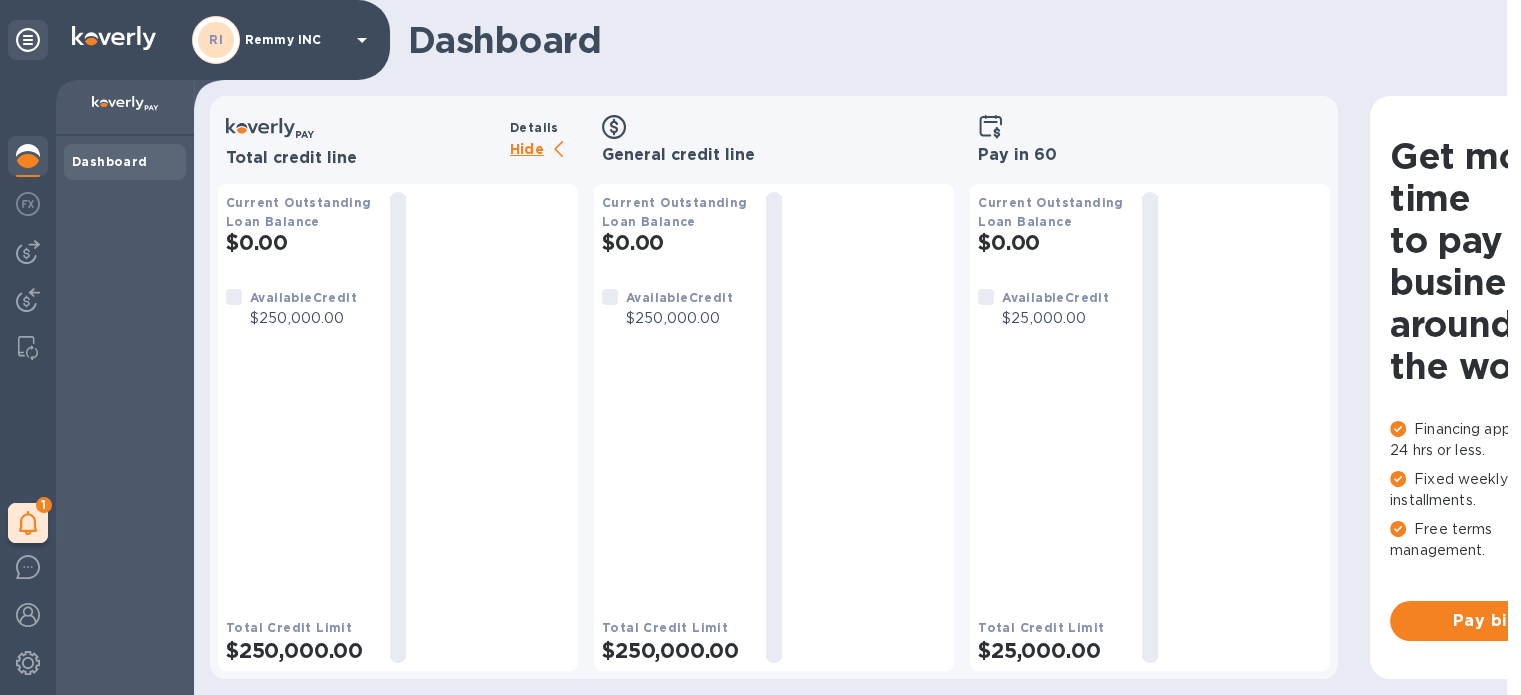 scroll, scrollTop: 0, scrollLeft: 0, axis: both 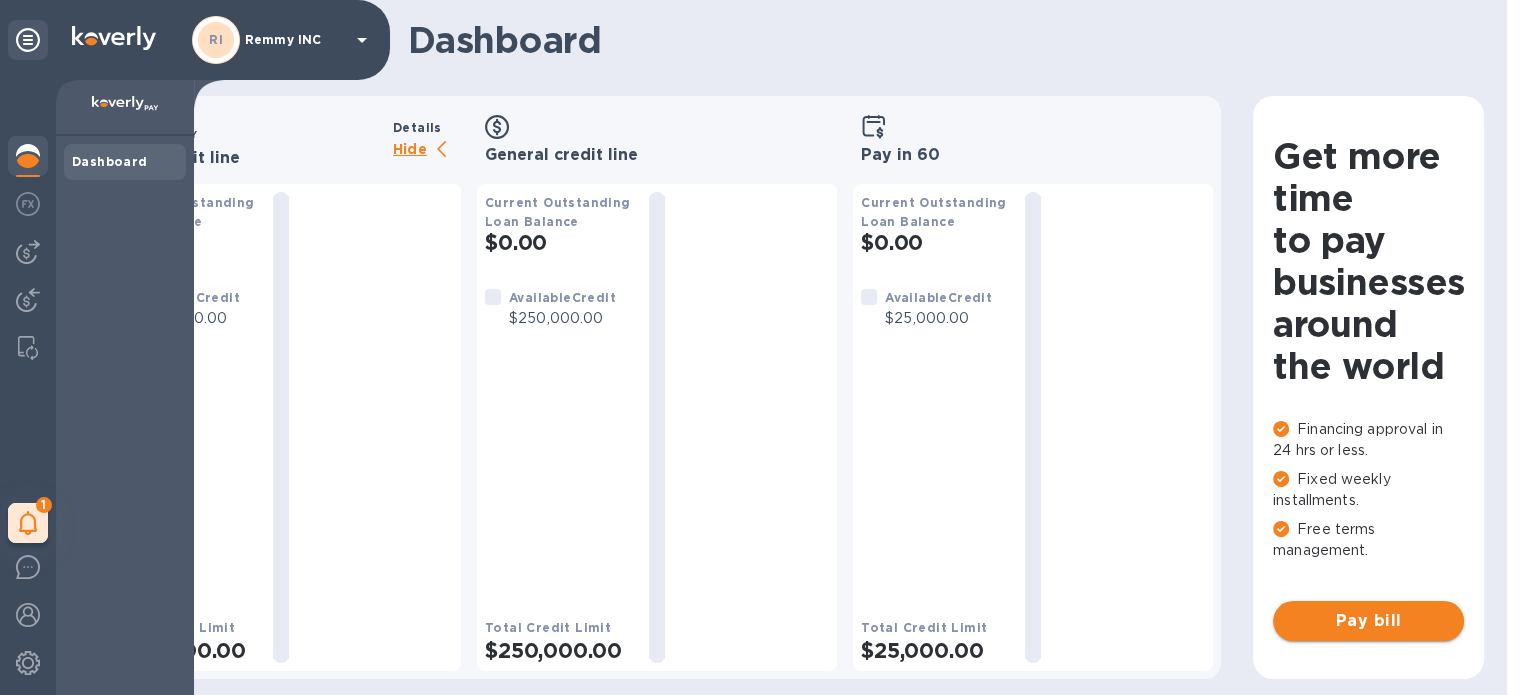 click on "Pay bill" at bounding box center [1368, 621] 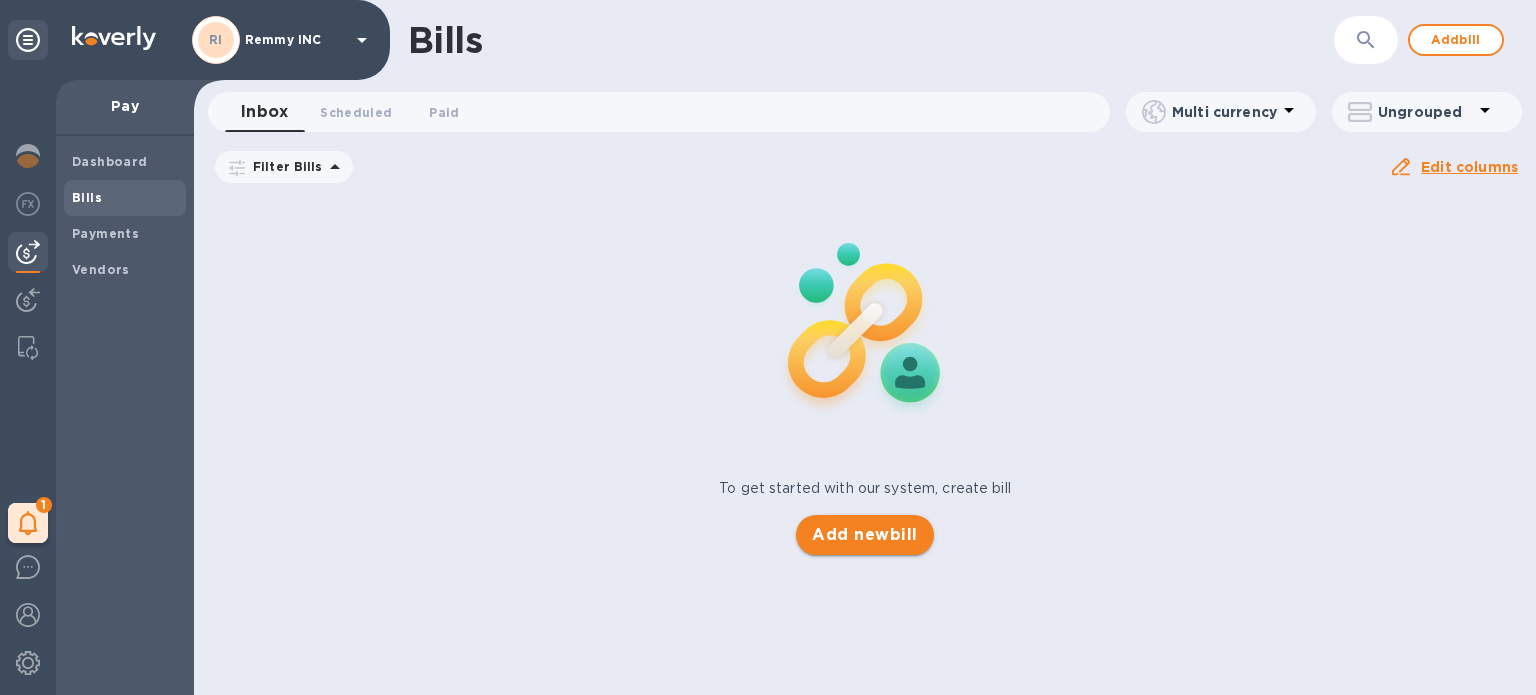 click on "Add new   bill" at bounding box center [864, 535] 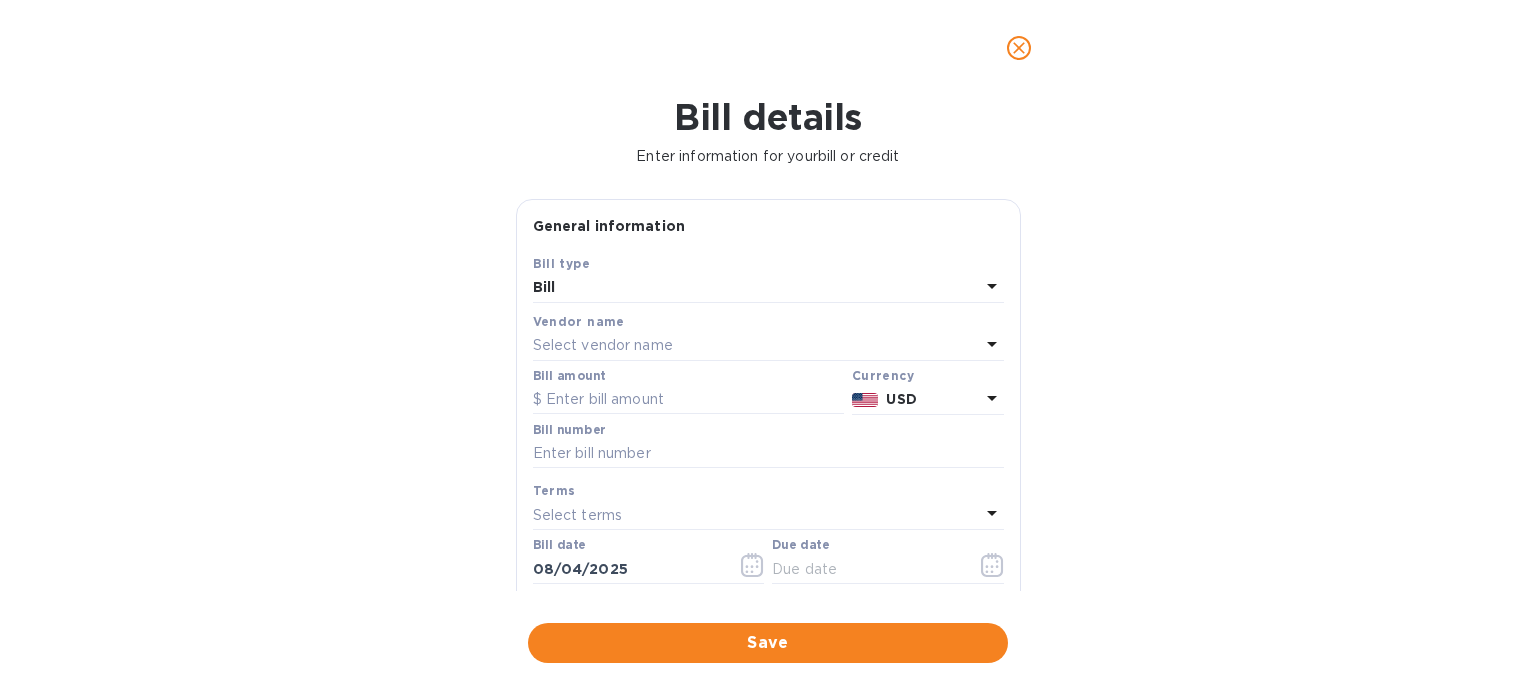click on "Select vendor name" at bounding box center [603, 345] 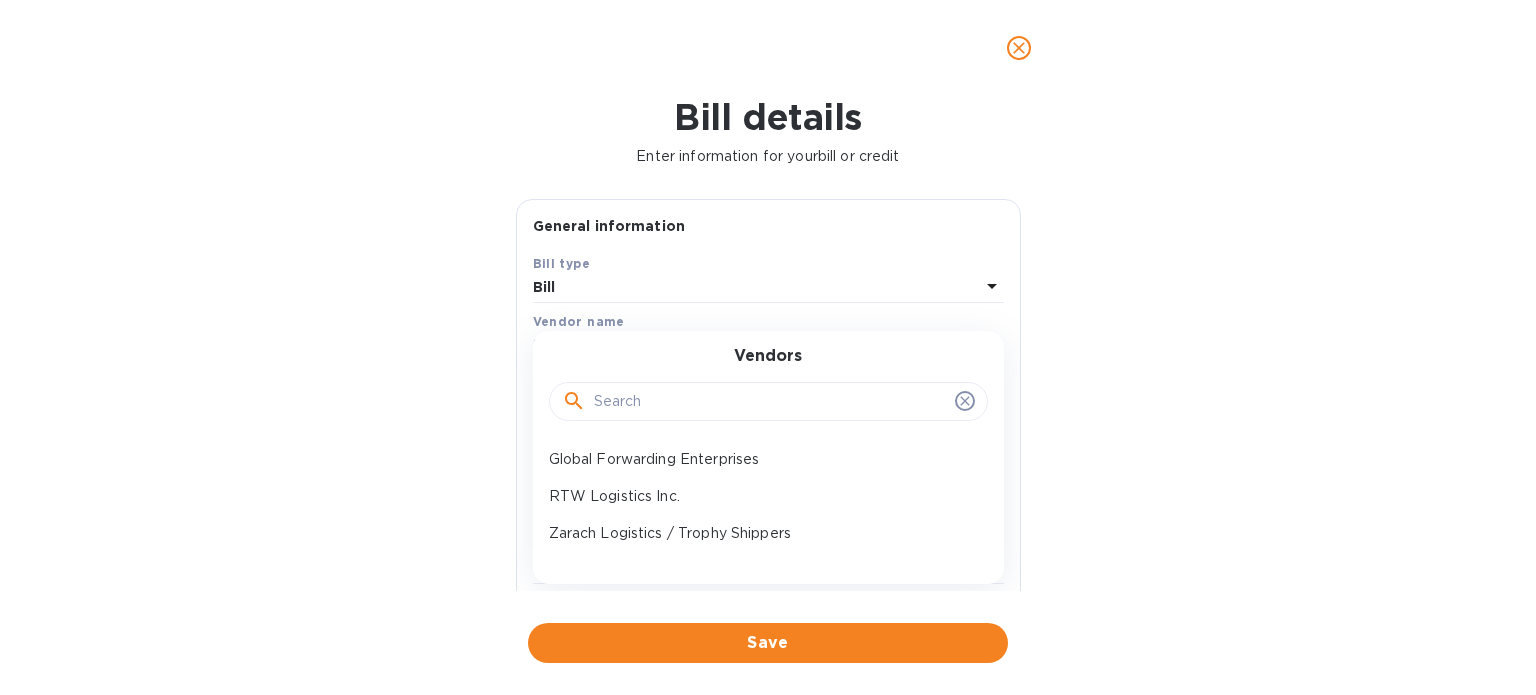 click at bounding box center (770, 402) 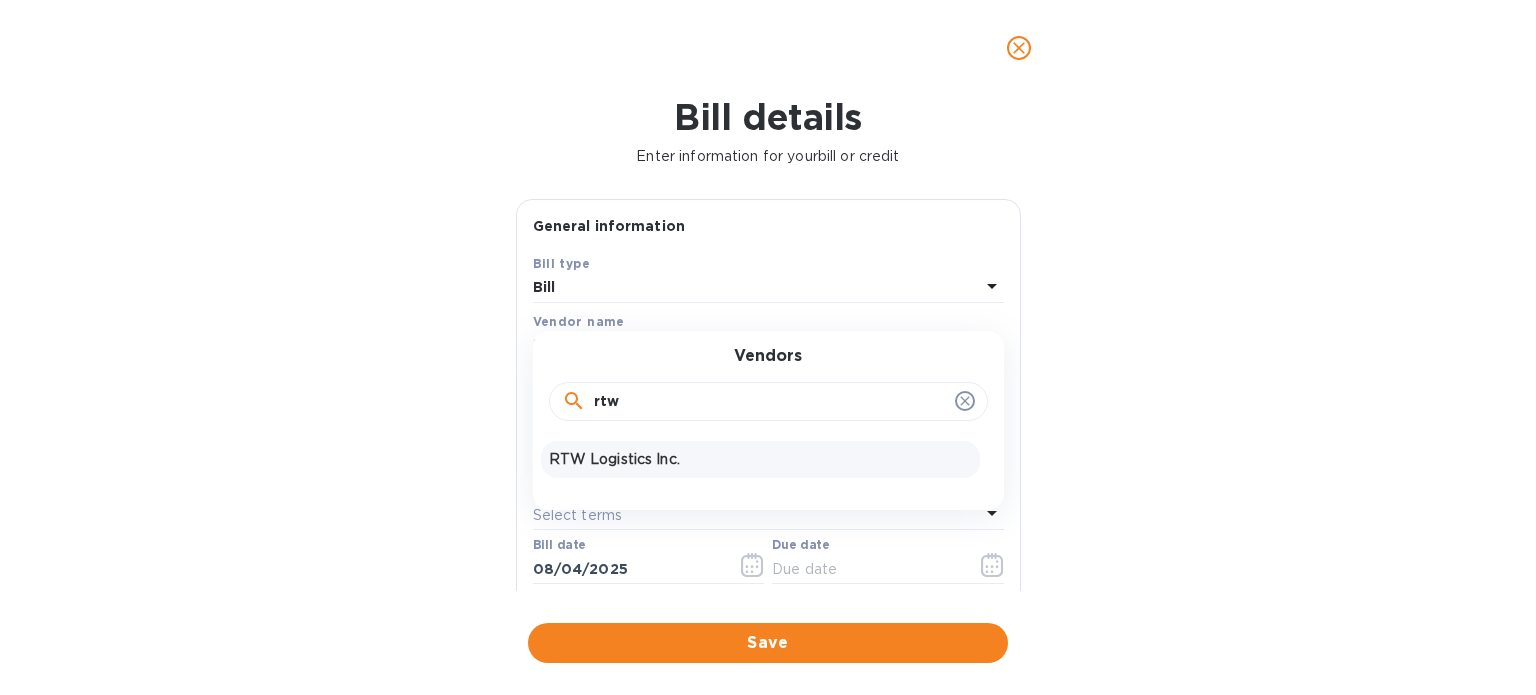 type on "rtw" 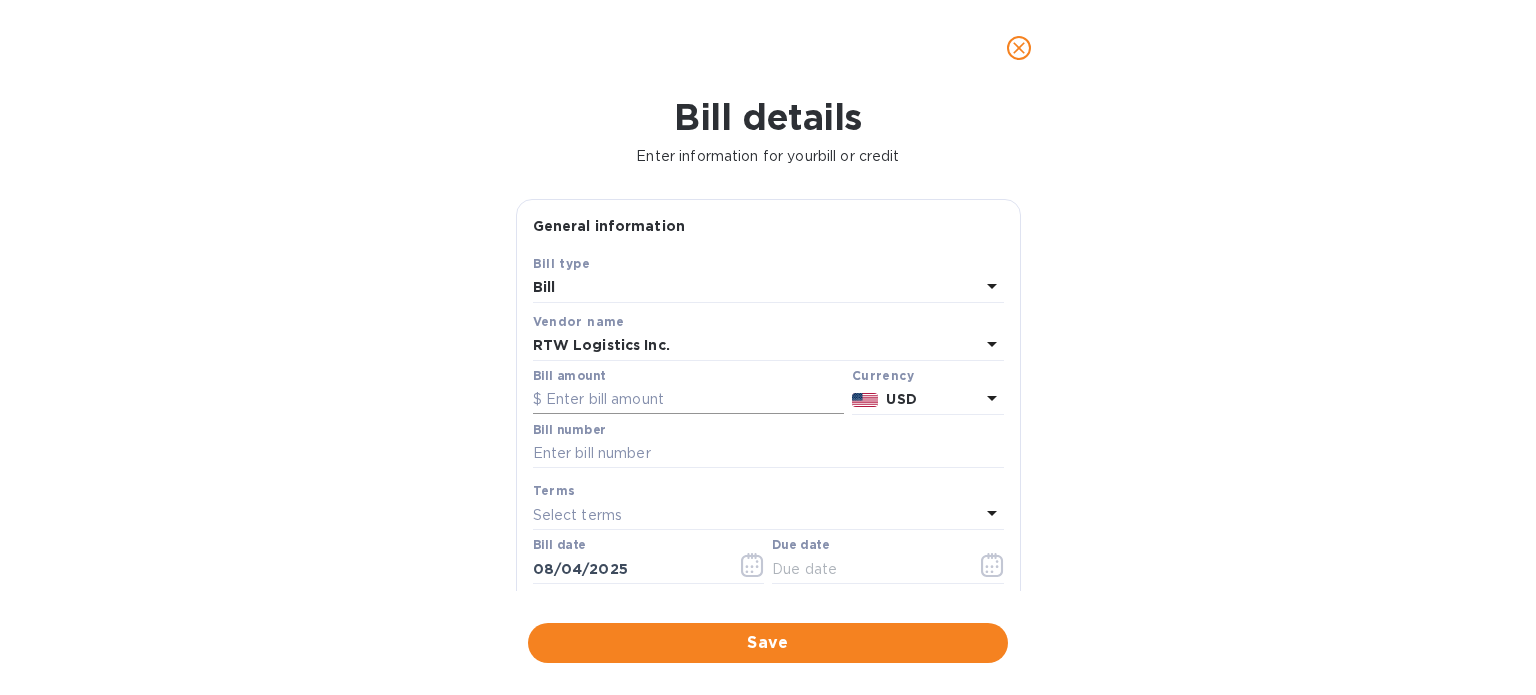 click at bounding box center (688, 400) 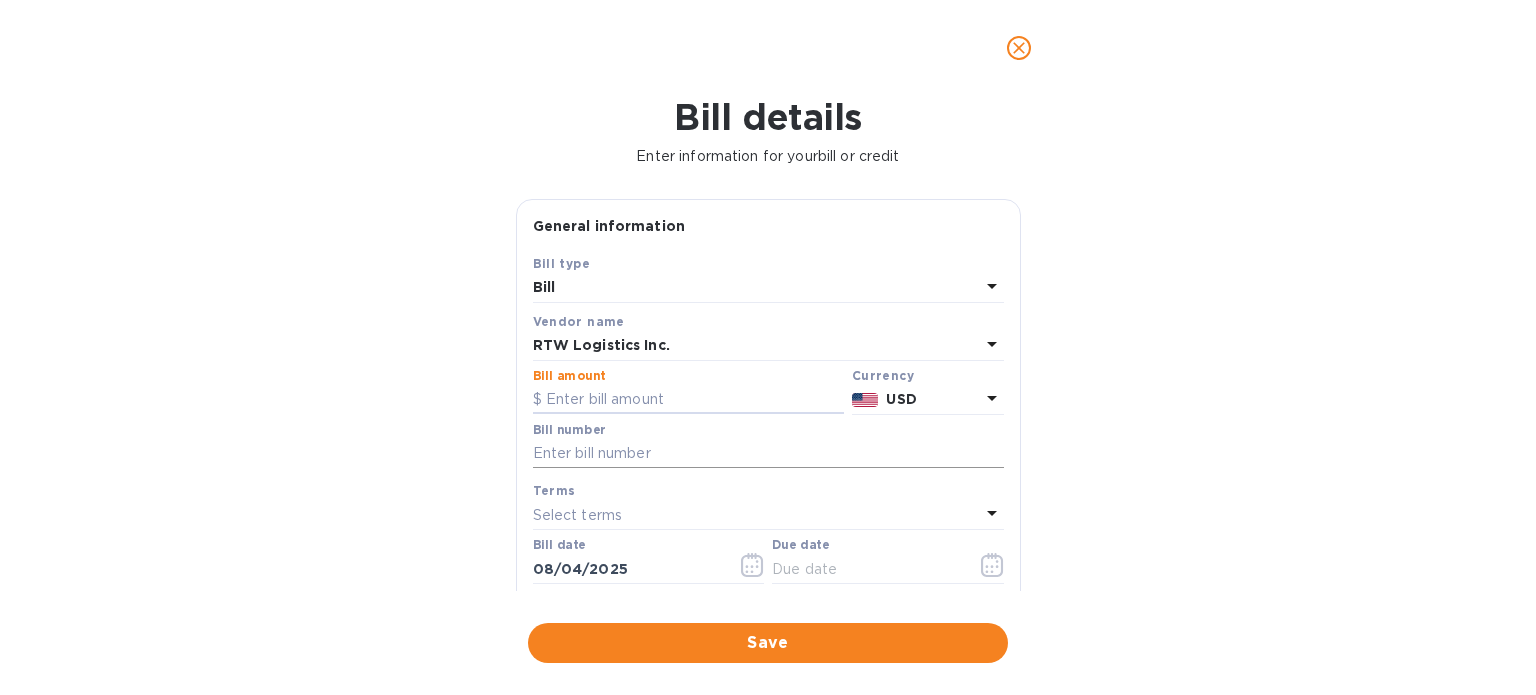 paste on "20,586.68" 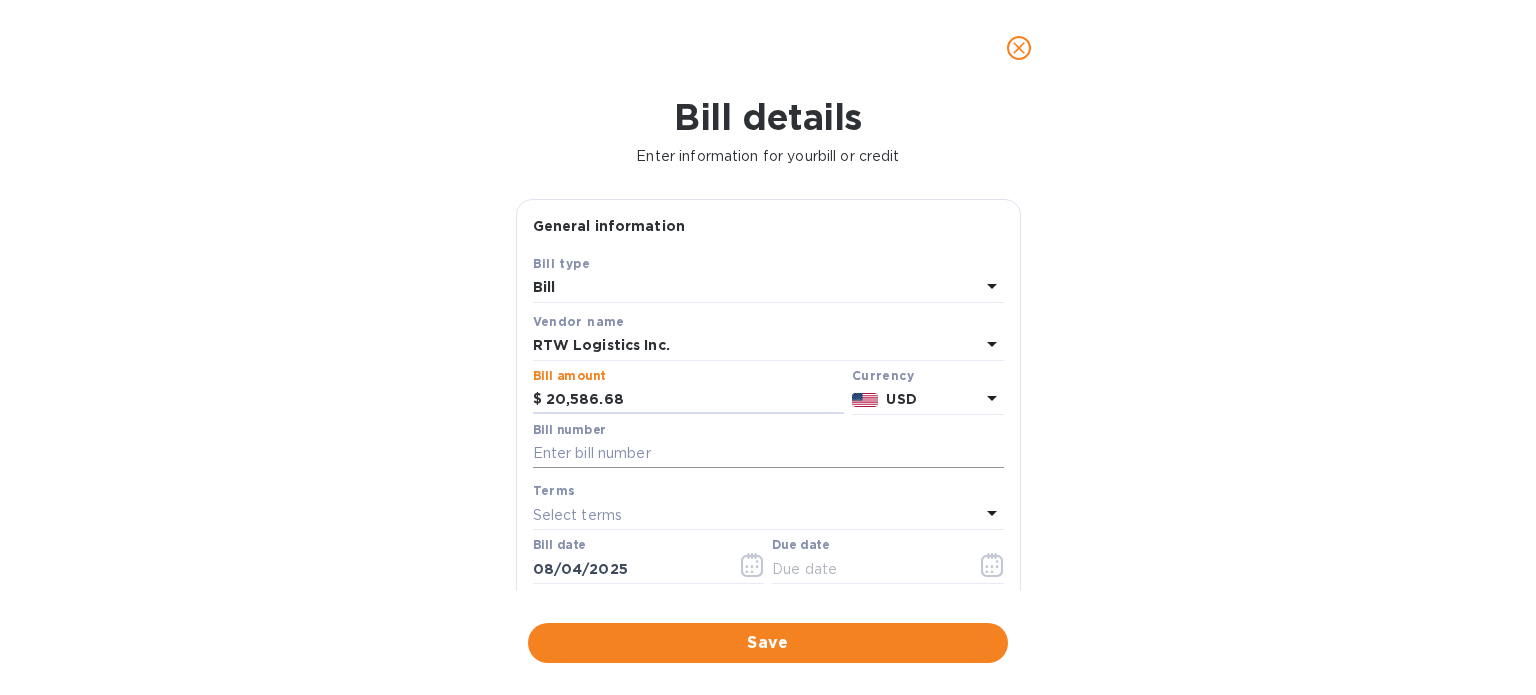 type on "20,586.68" 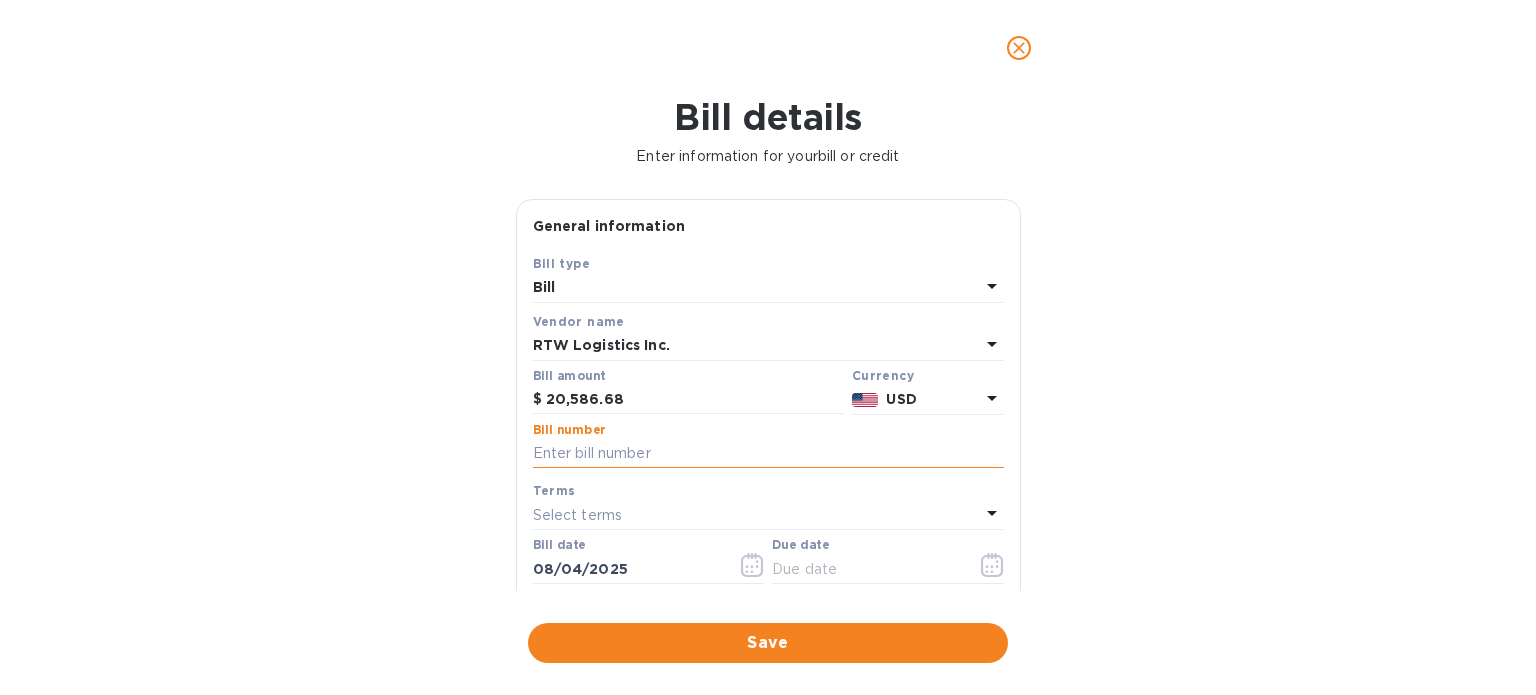 type on "TBA" 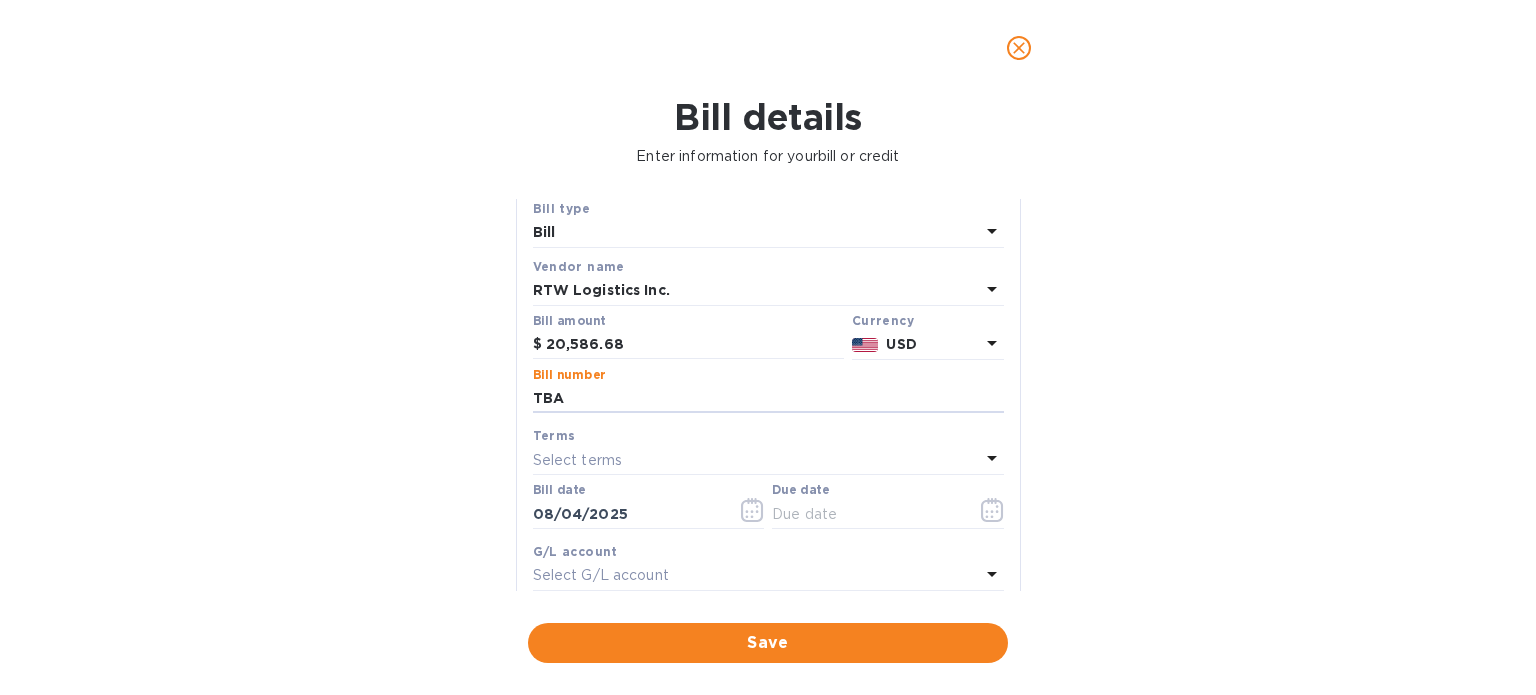 scroll, scrollTop: 100, scrollLeft: 0, axis: vertical 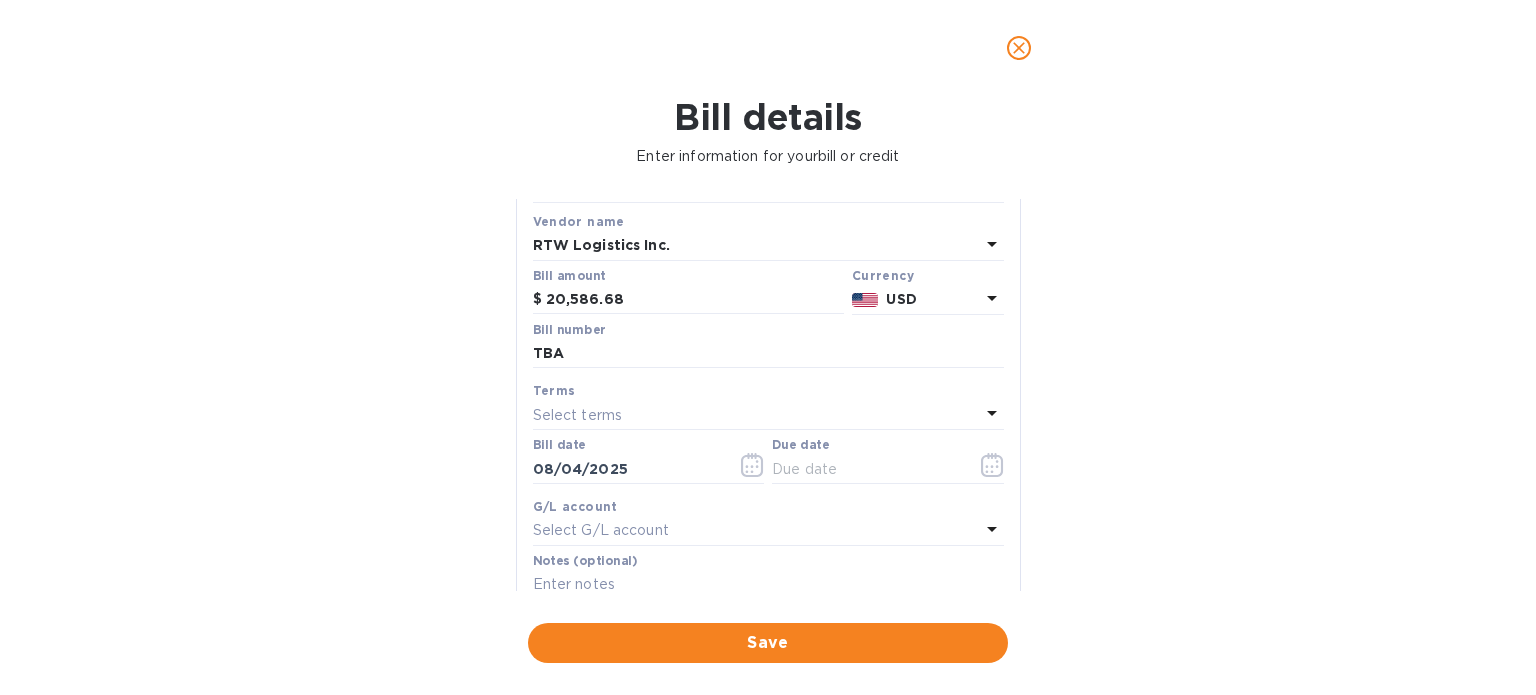 click on "Select terms" at bounding box center [578, 415] 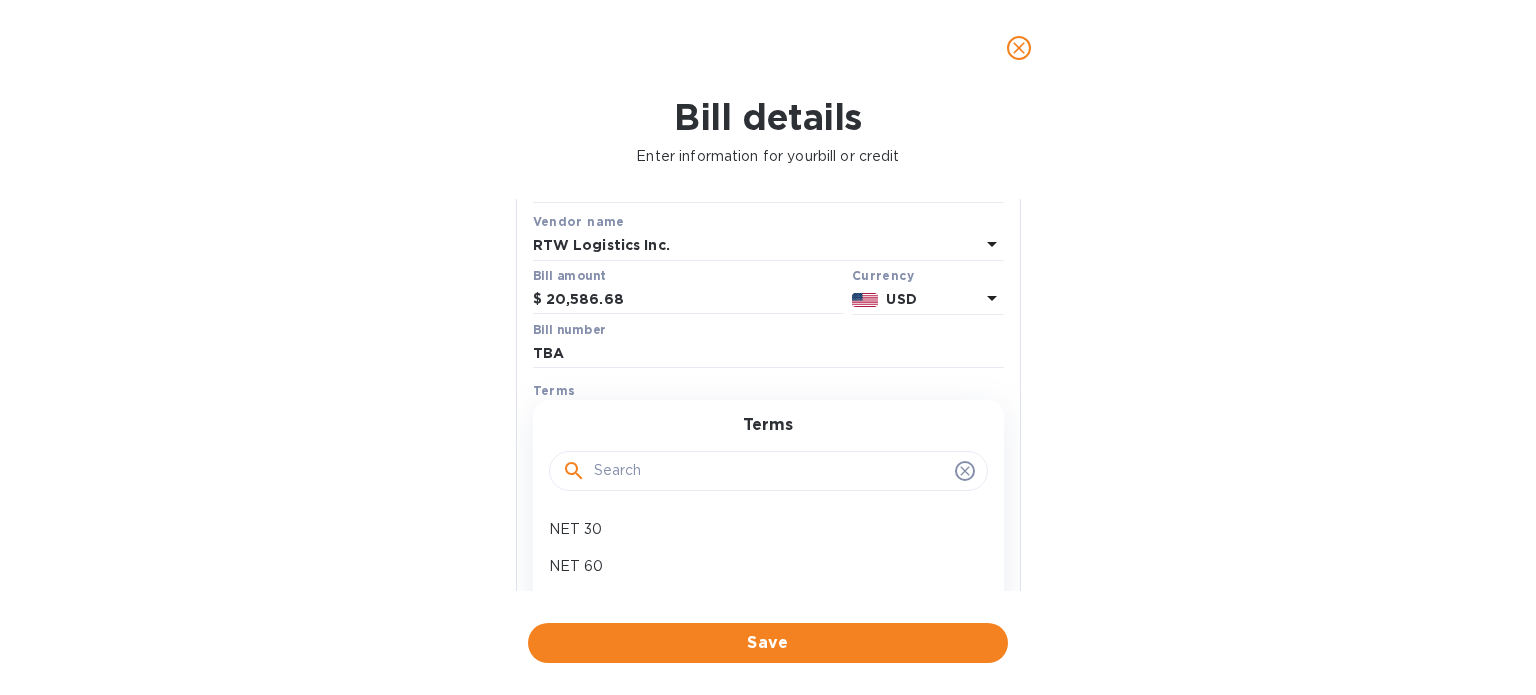 click on "Bill details Enter information for your bill or credit General information Save Bill type Bill Vendor name RTW Logistics Inc. Bill amount $ 20,586.68 Currency USD Bill number TBA Terms Select terms Terms NET 30 NET 60 1/10 NET 60 2/10 NET 60 Create new Bill date [DATE] Due date G/L account Select G/L account Notes (optional) Bill image Choose a bill and drag it here Save" at bounding box center (768, 395) 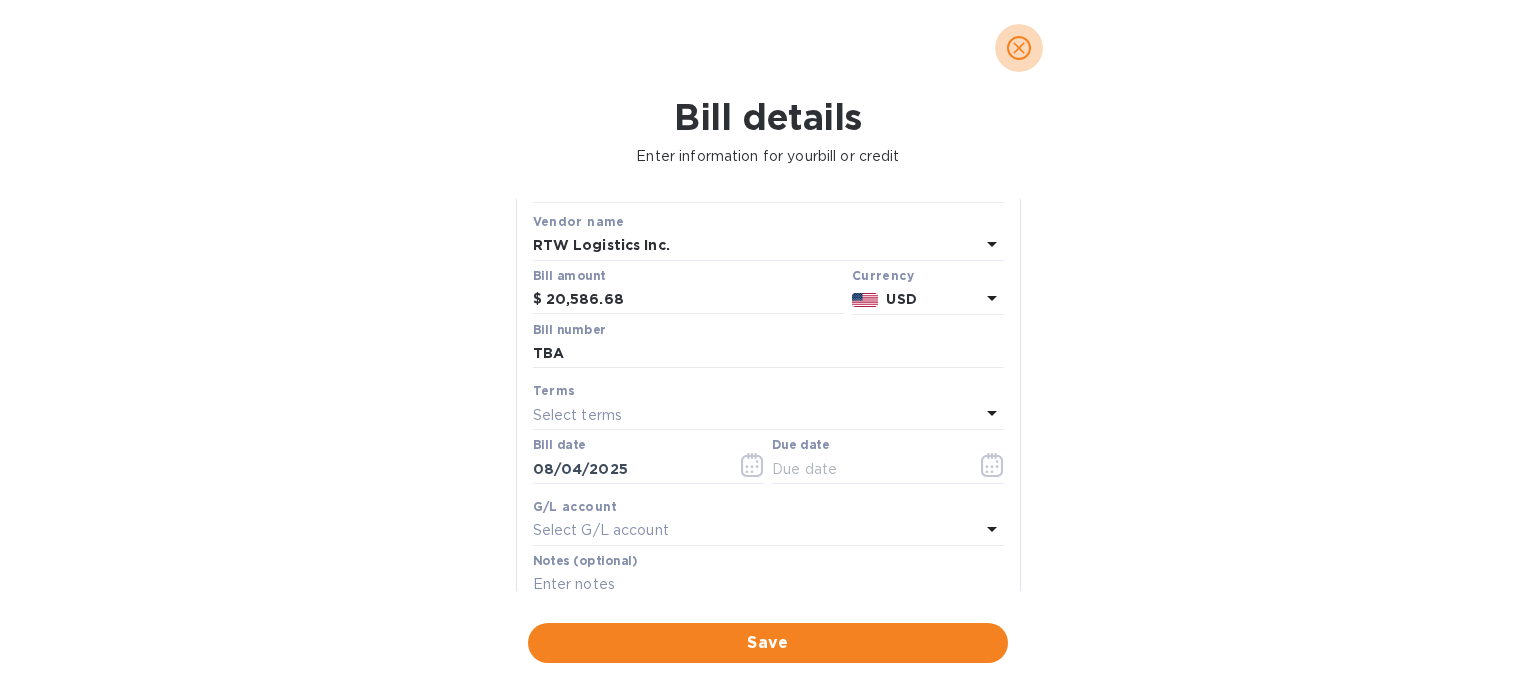 click 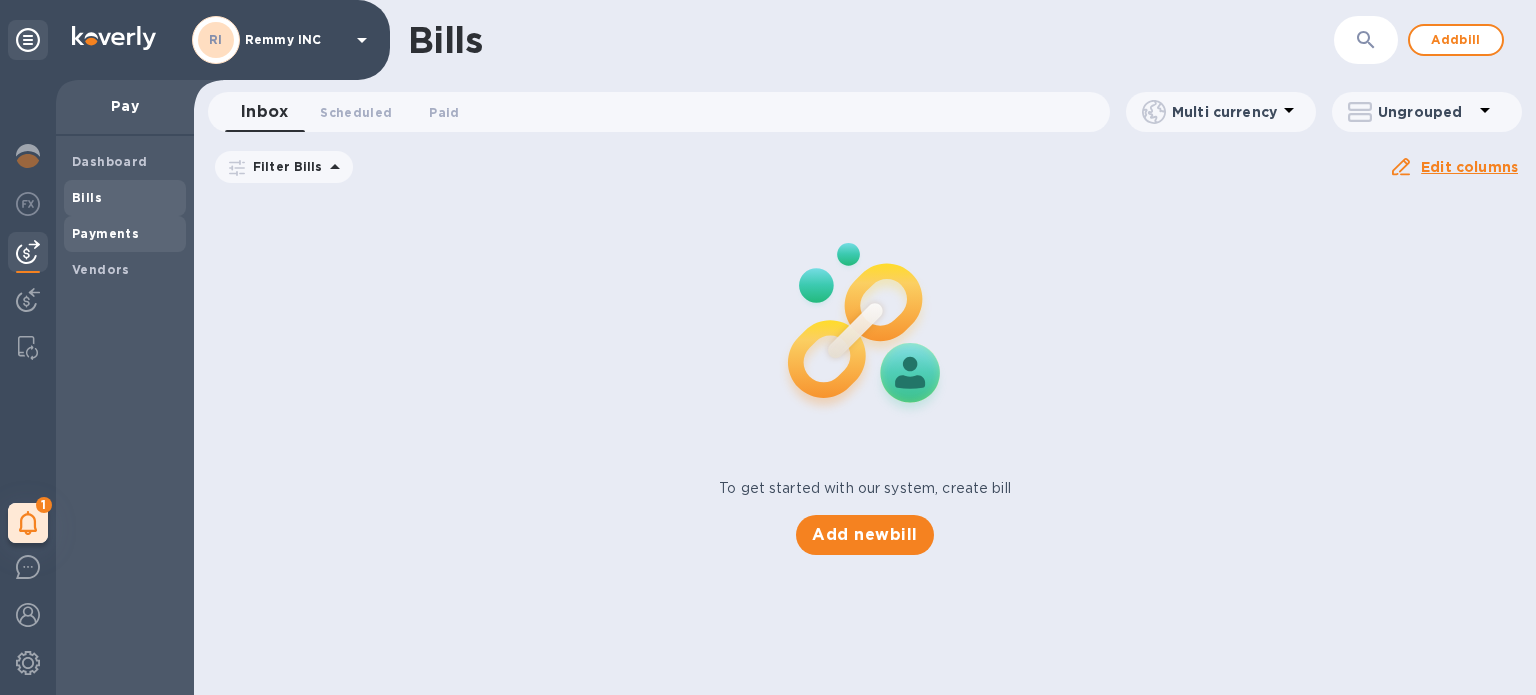 click on "Payments" at bounding box center [105, 233] 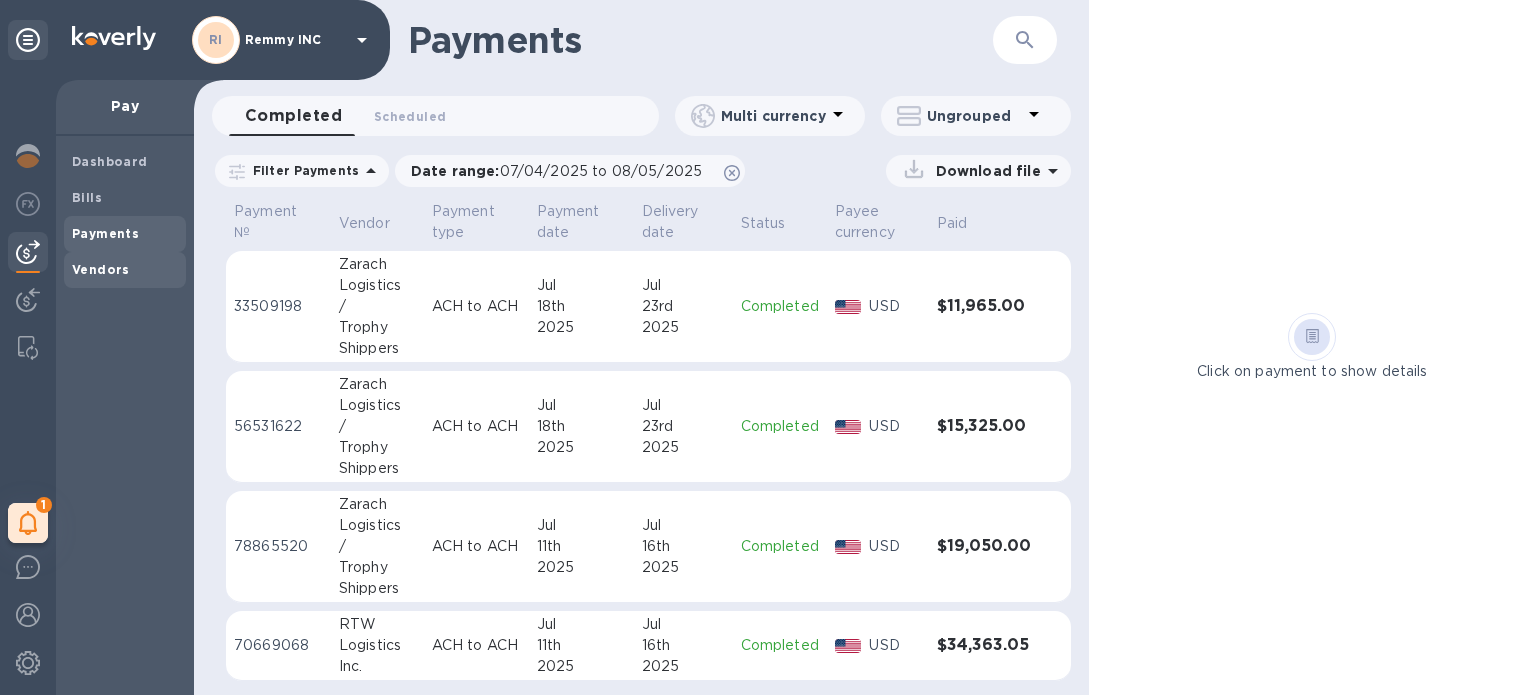 click on "Vendors" at bounding box center (101, 269) 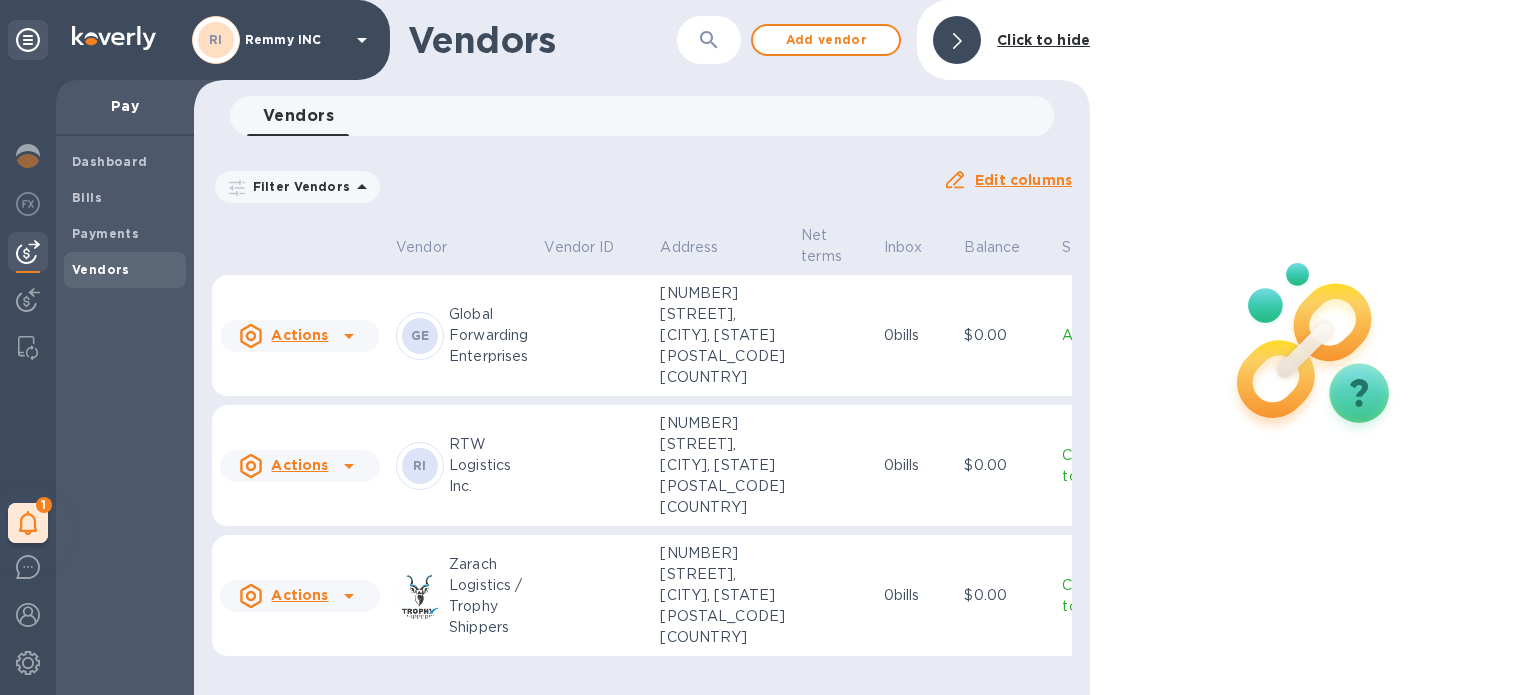 click on "Actions" at bounding box center [299, 465] 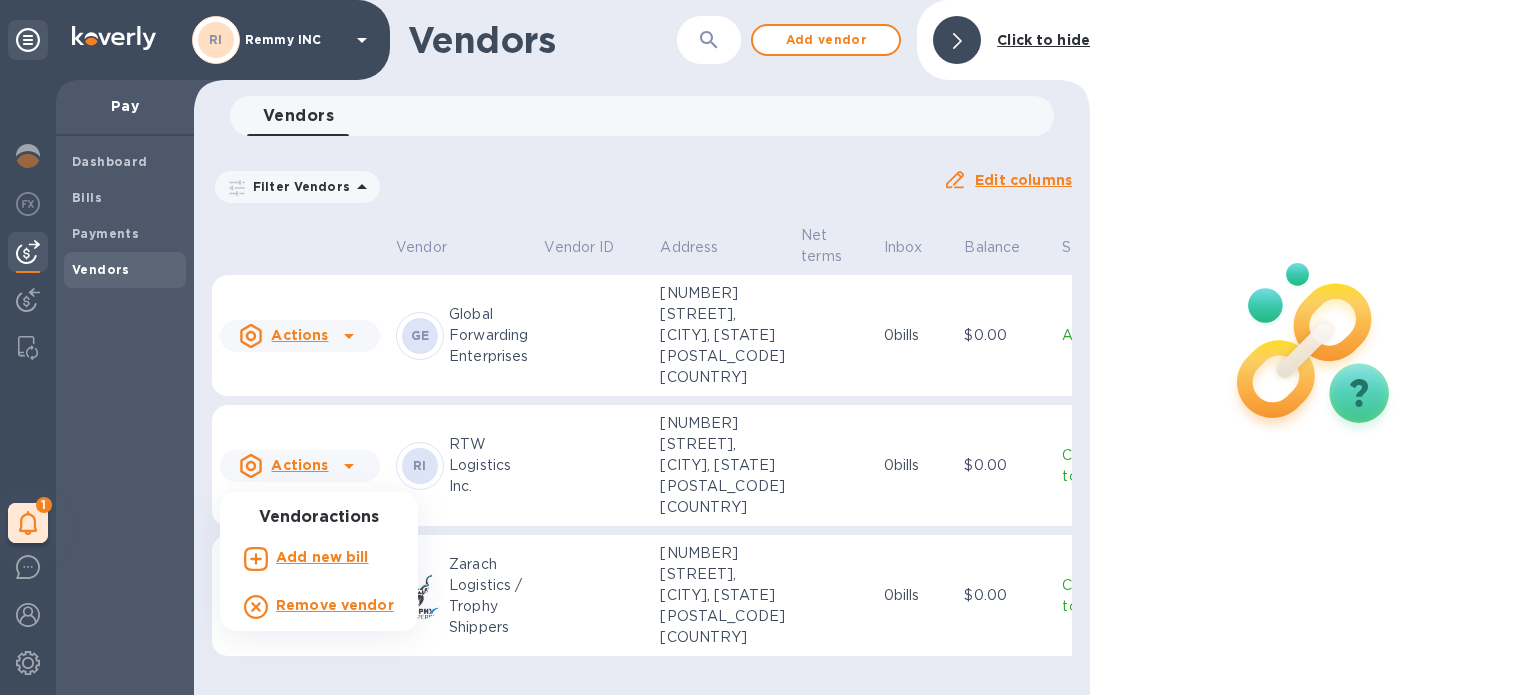 click at bounding box center [768, 347] 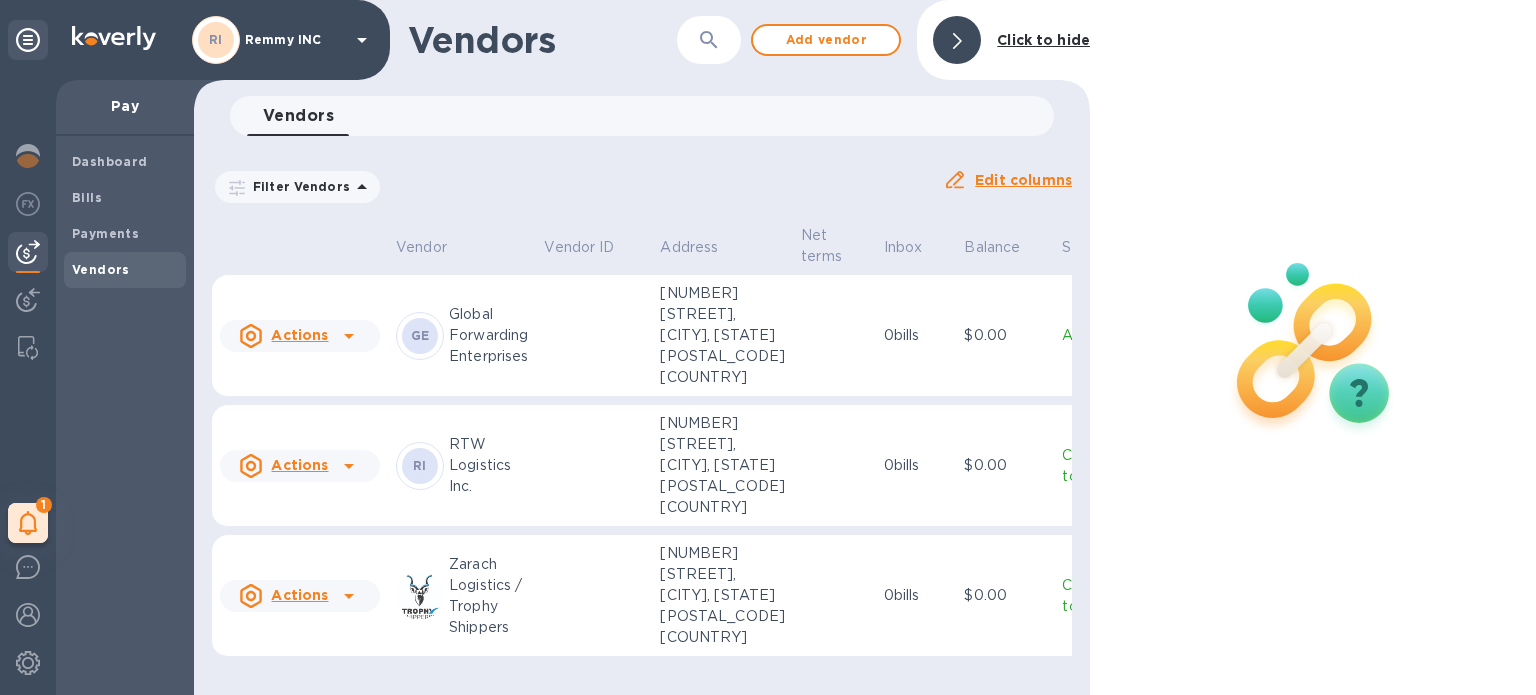 click at bounding box center (957, 40) 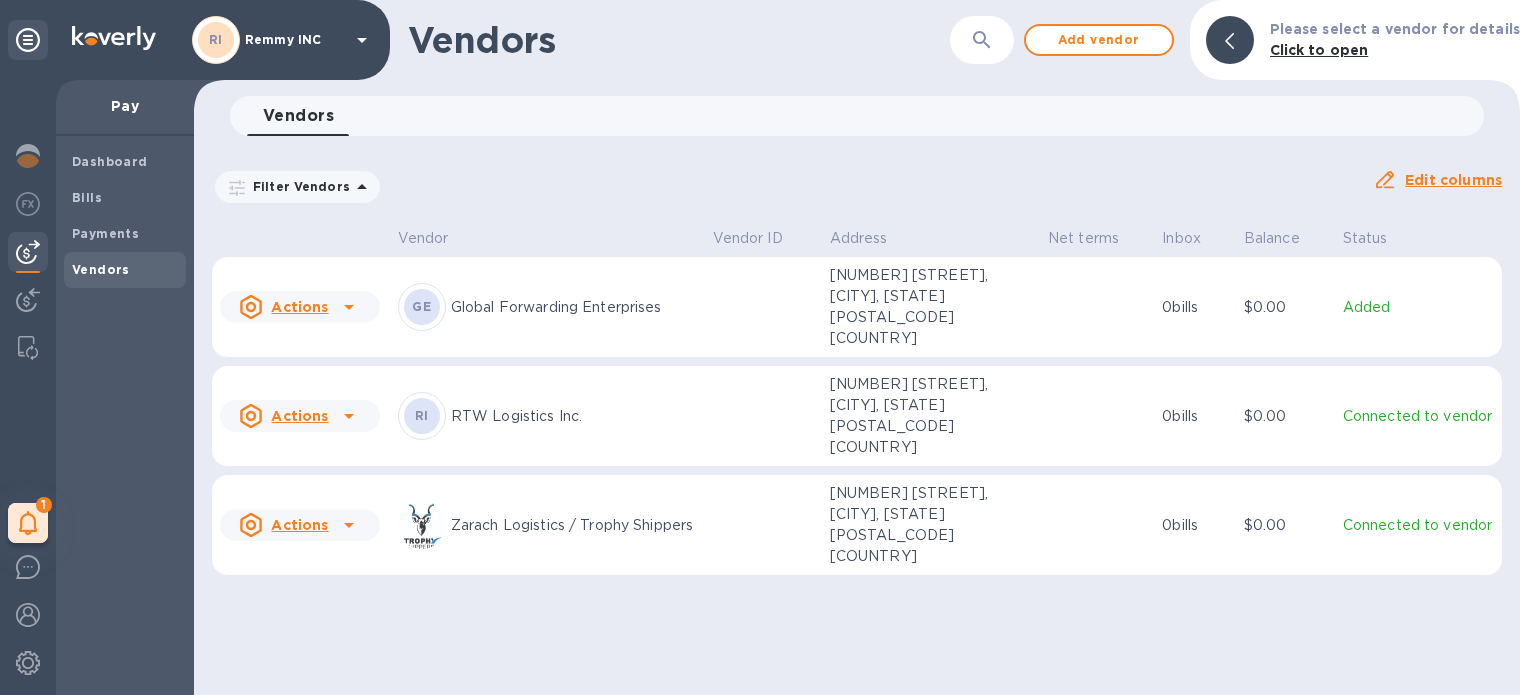 click on "RI RTW Logistics Inc." at bounding box center [547, 416] 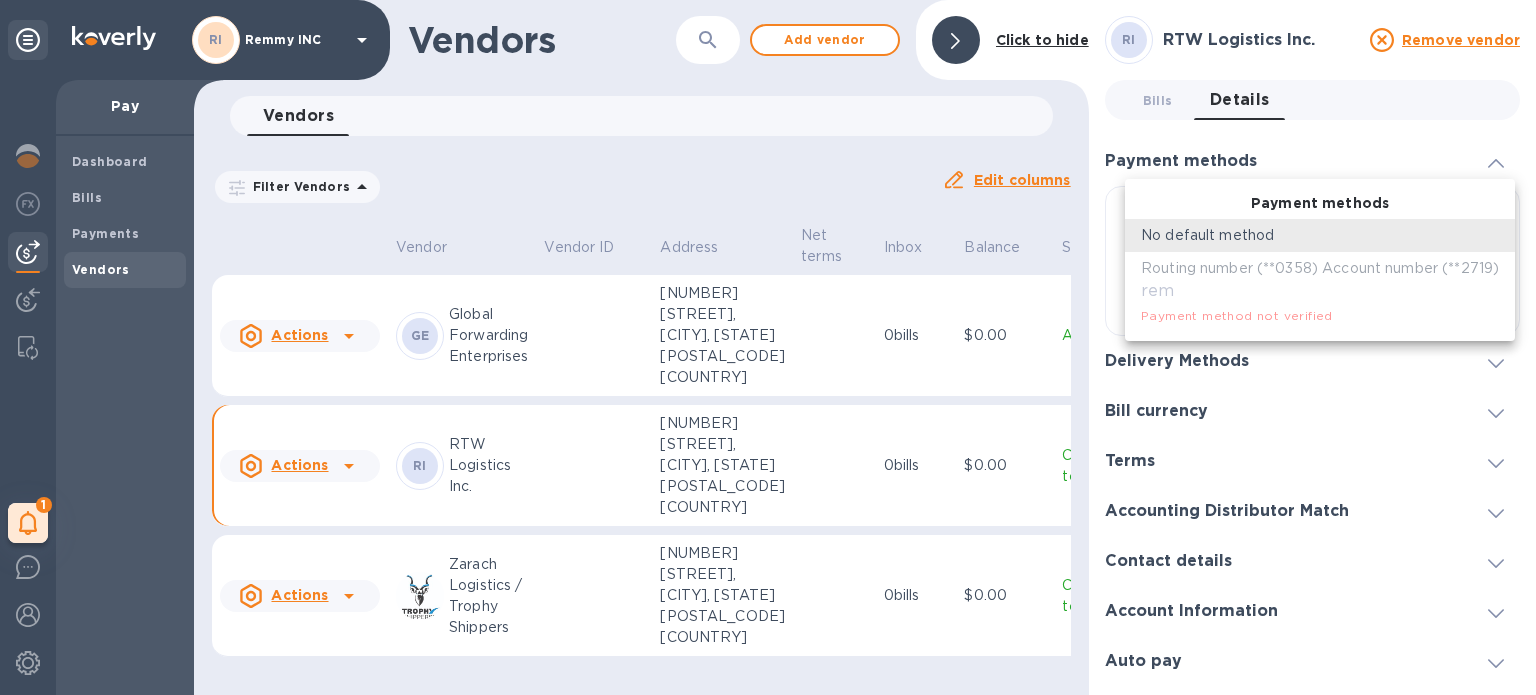click on "RI Remmy INC 1 My tasks Pay Dashboard Bills Payments Vendors Vendors ​ Add vendor Click to hide Vendors 0 Filter Vendors Auto pay: All Edit columns Vendor Vendor ID Address Net terms Inbox Balance Status Actions GE Global Forwarding Enterprises 200 Craig Road, Manalapan Township, NJ 07726 US 0 bills $0.00 Added Actions RI RTW Logistics Inc. 1500 CityWest Boulevard, Suite 425, Houston, TX 77042 US 0 bills $0.00 Connected to vendor Actions Zarach Logistics / Trophy Shippers 650 Supreme Dr, Bensenville, IL 60106 US 0 bills $0.00 Connected to vendor RI RTW Logistics Inc. Remove vendor Bills 0 Details 0 Payment methods Default payment method for this vendor No default method empty ​ Add additional payment methods through Settings -> Payment methods Delivery Methods Bank Transfer Routing number (**0753) Account number (**9669) USD Default method Vendor default Payment remittance information Email Email address will be added to the list of emails Add to the list Added emails ac***s8@[DOMAIN]" at bounding box center [768, 347] 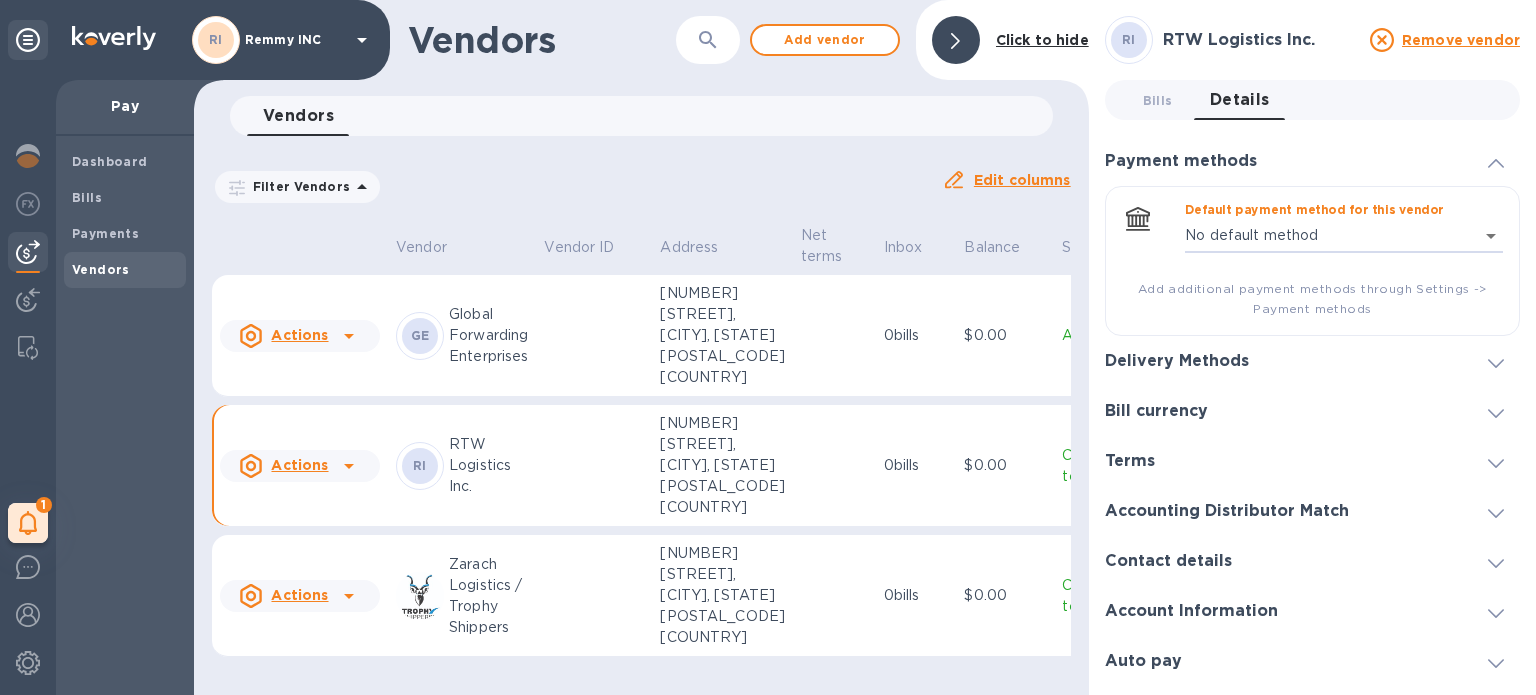 click on "Contact details" at bounding box center [1168, 561] 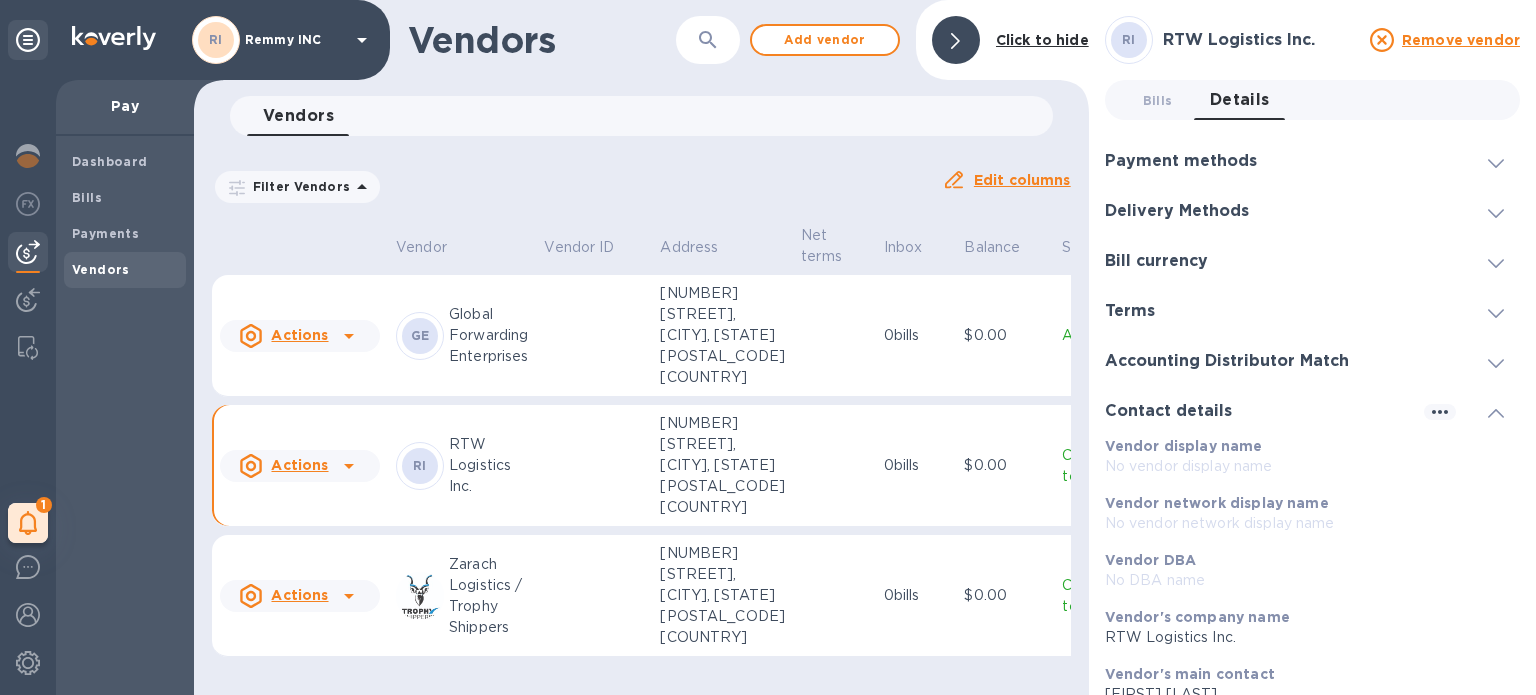 click on "Contact details" at bounding box center (1168, 411) 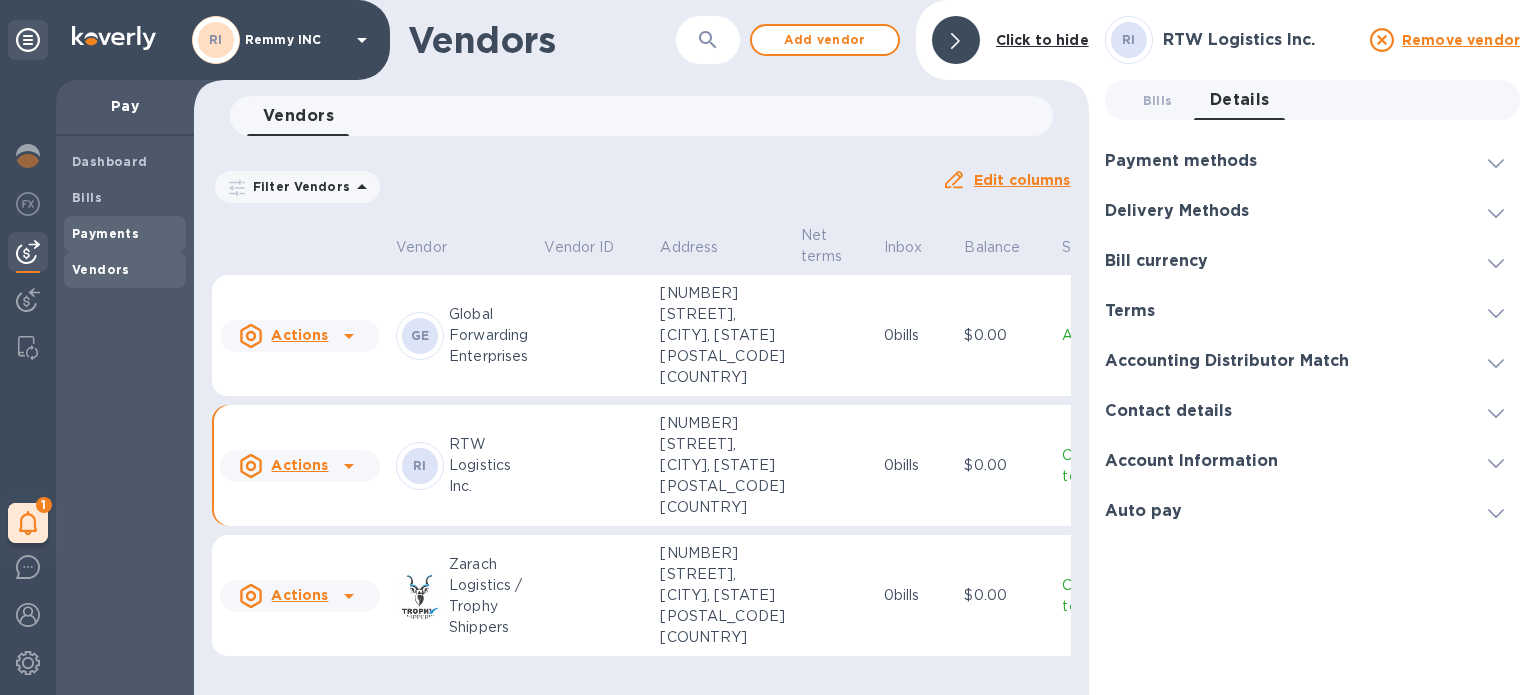 click on "Payments" at bounding box center (105, 233) 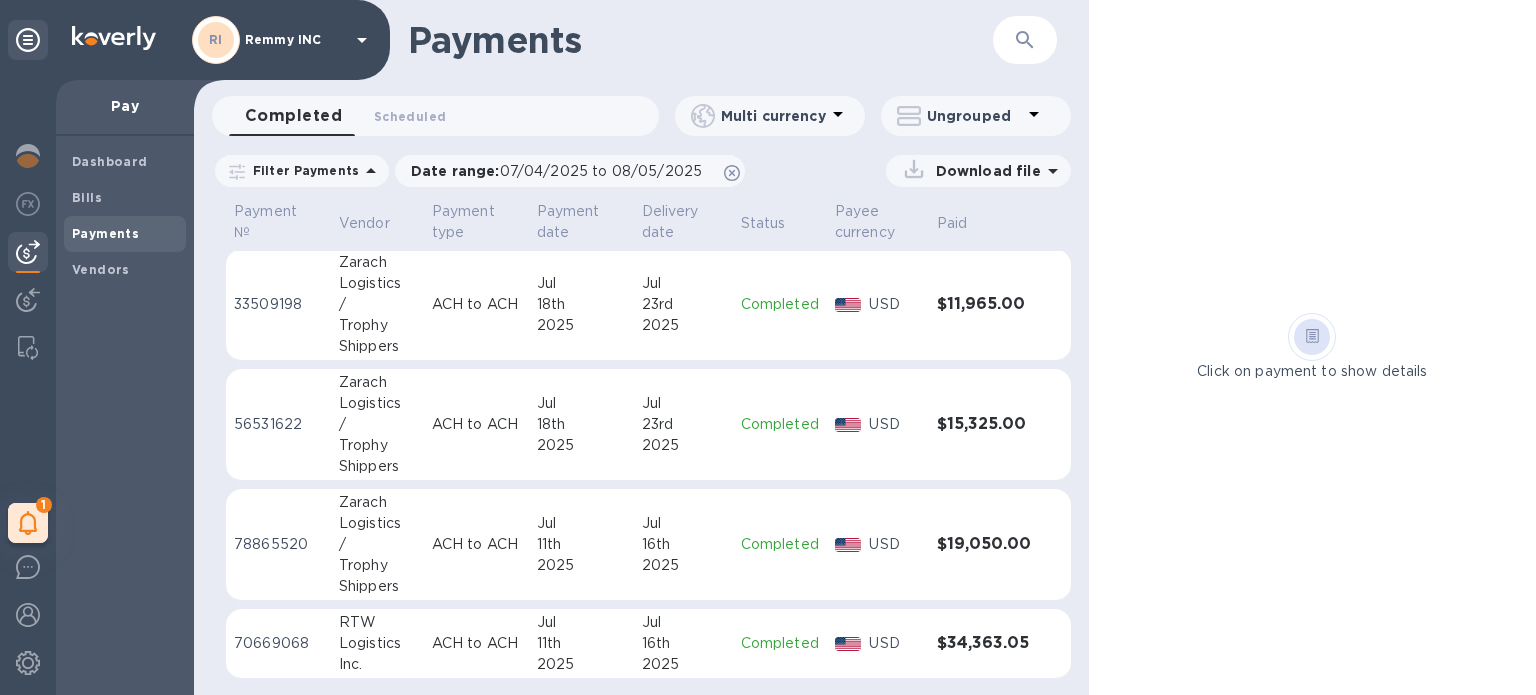scroll, scrollTop: 3, scrollLeft: 0, axis: vertical 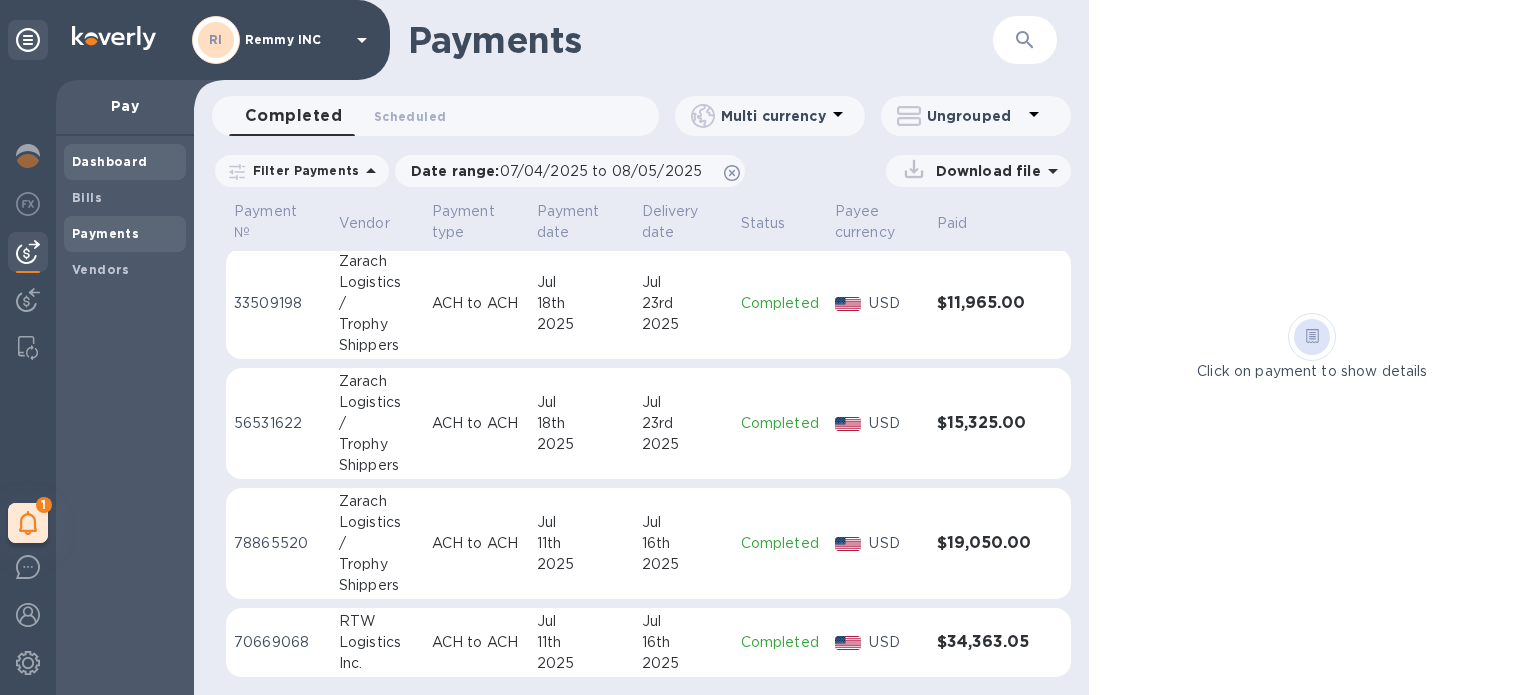 click on "Dashboard" at bounding box center (110, 162) 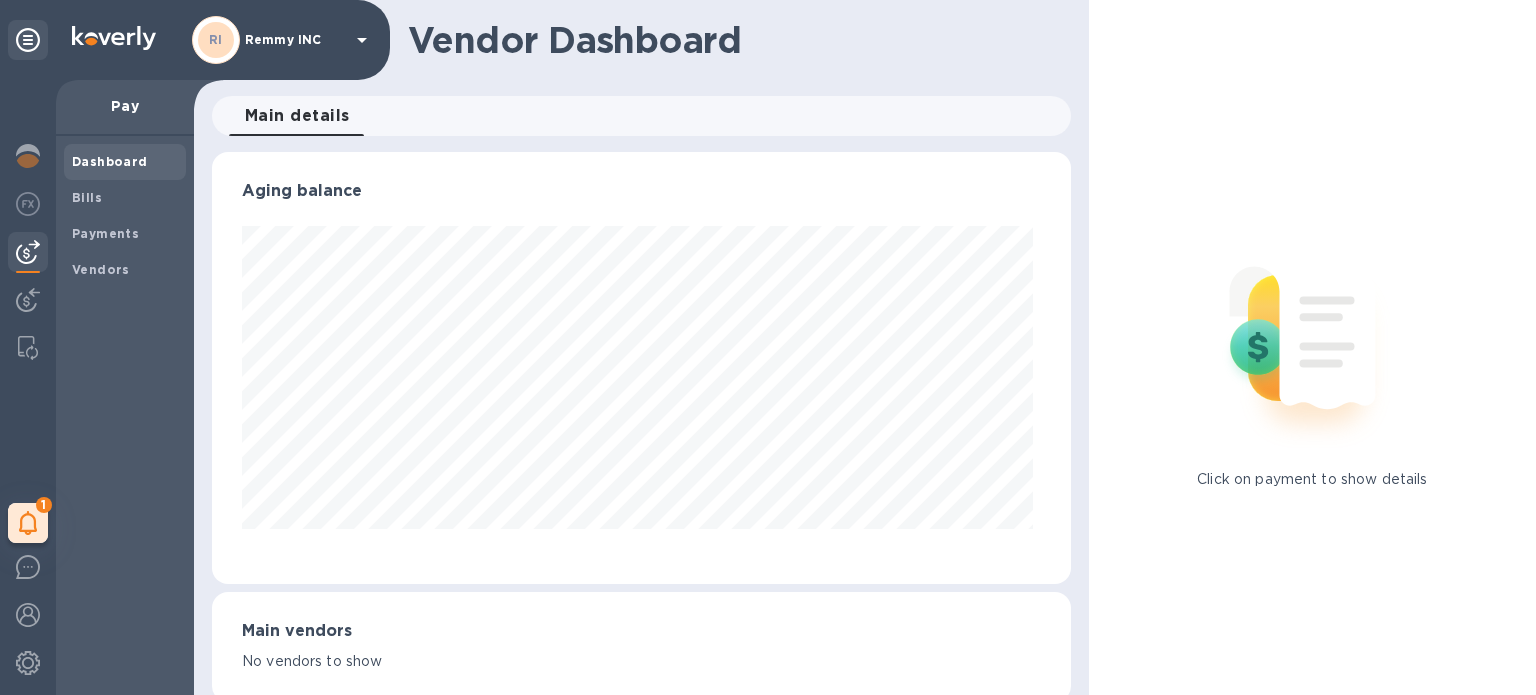 scroll, scrollTop: 999568, scrollLeft: 999149, axis: both 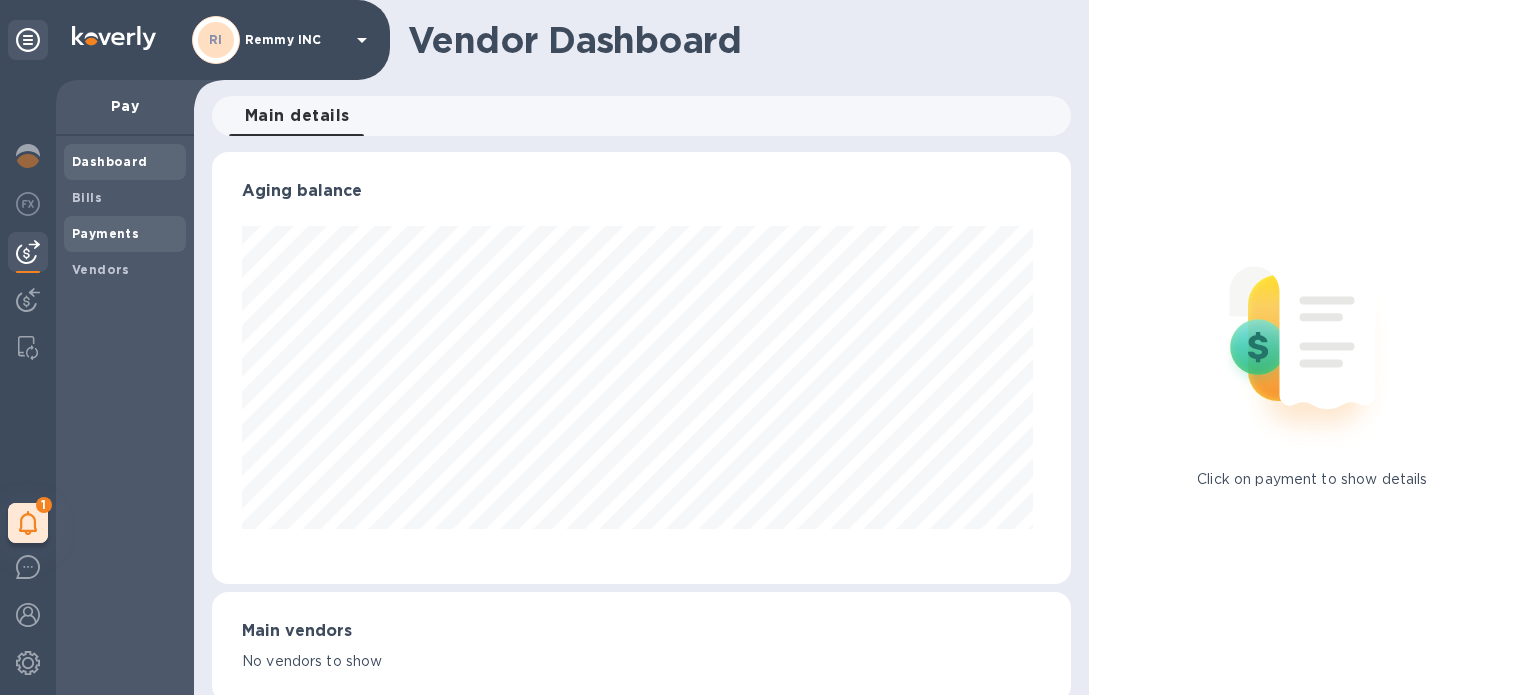 click on "Payments" at bounding box center (105, 233) 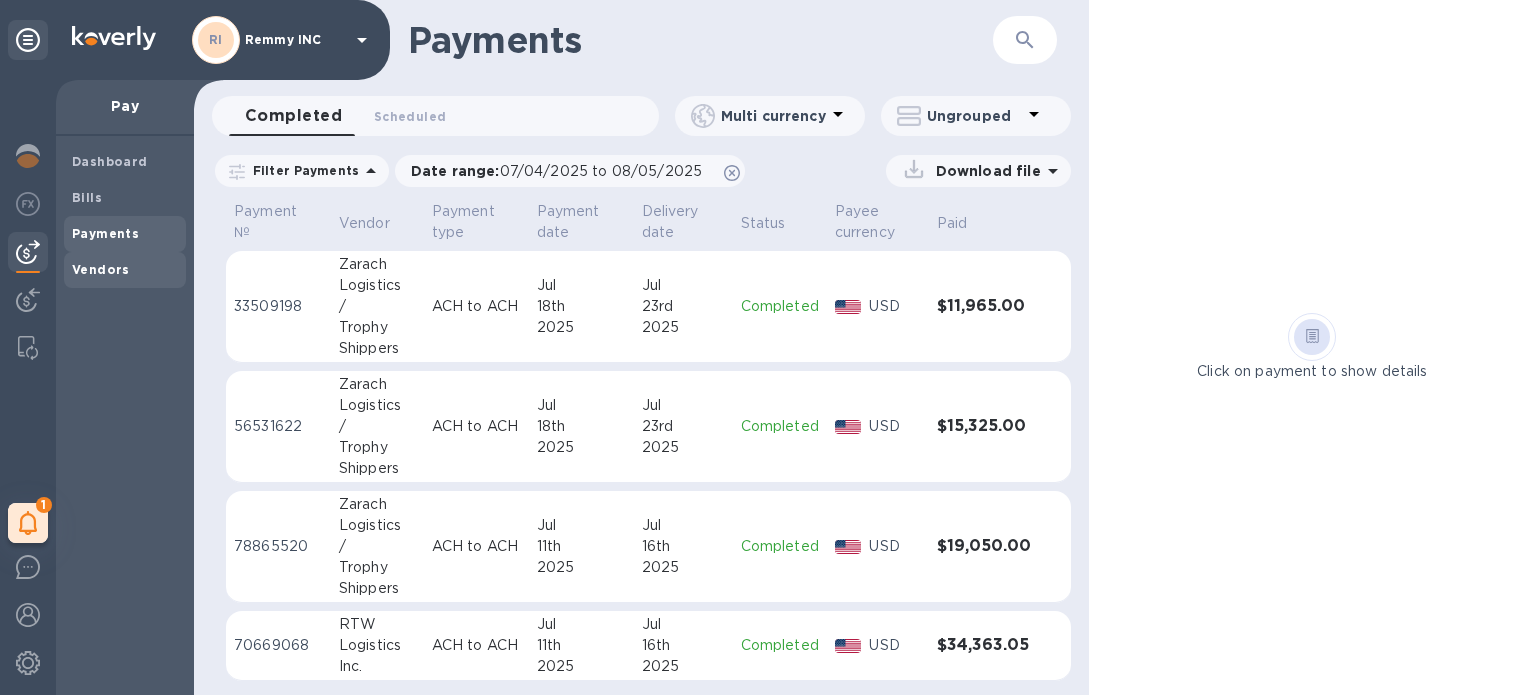 click on "Vendors" at bounding box center (101, 269) 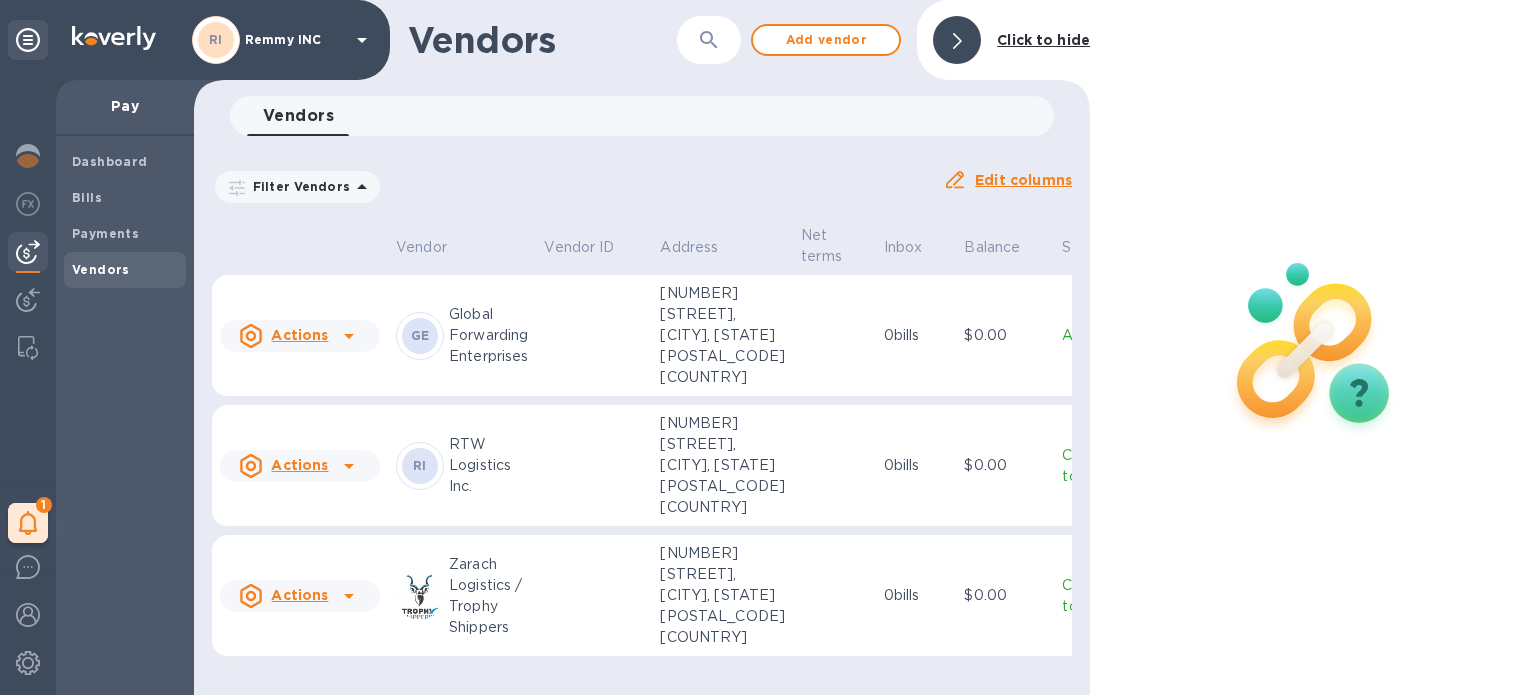 click on "Actions" at bounding box center (283, 466) 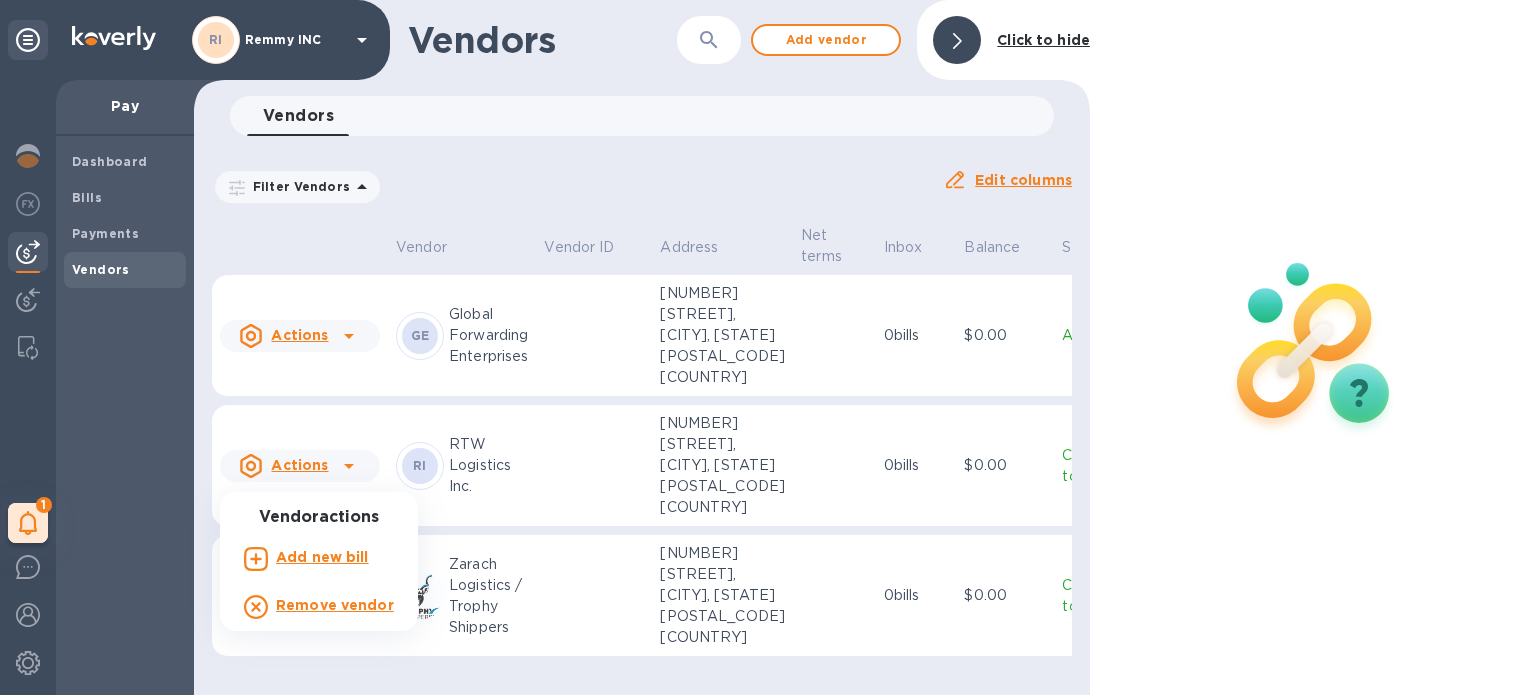click on "Add new bill" at bounding box center [322, 557] 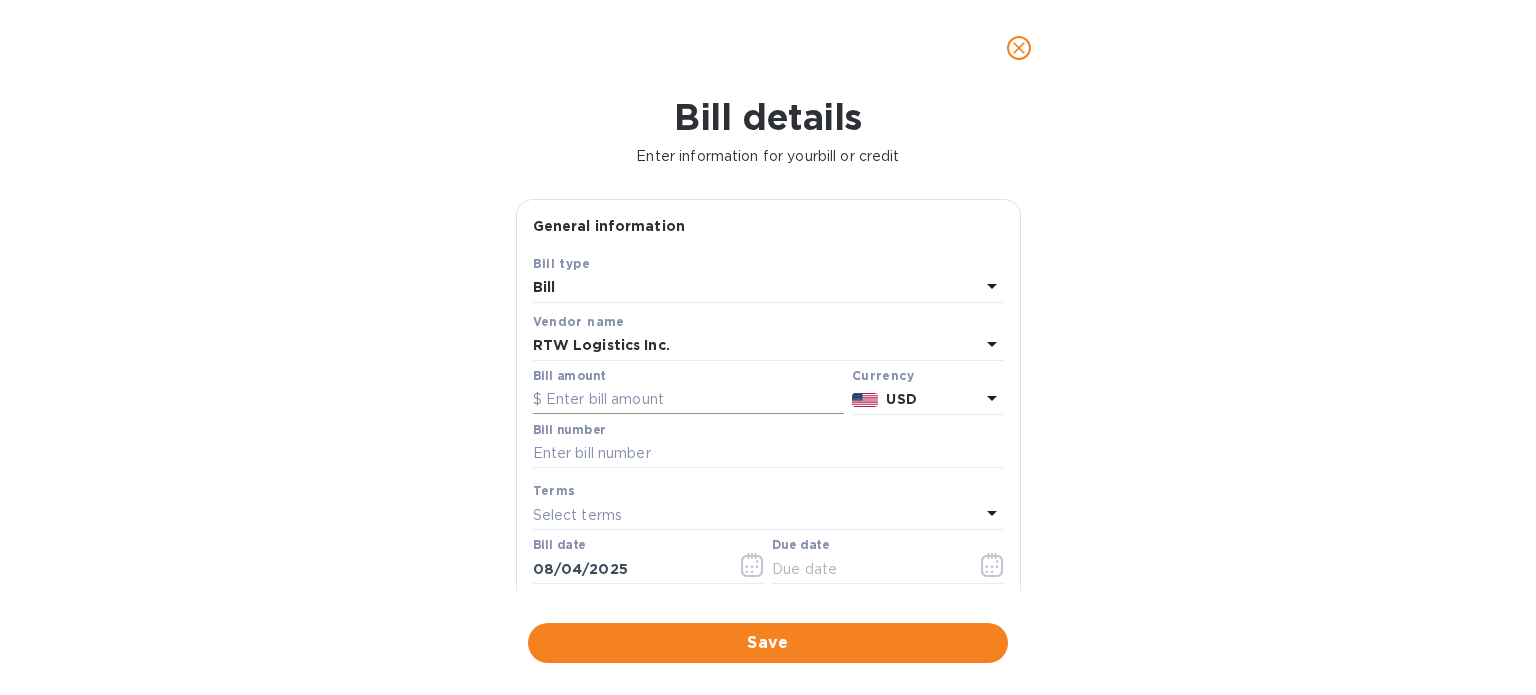 click at bounding box center (688, 400) 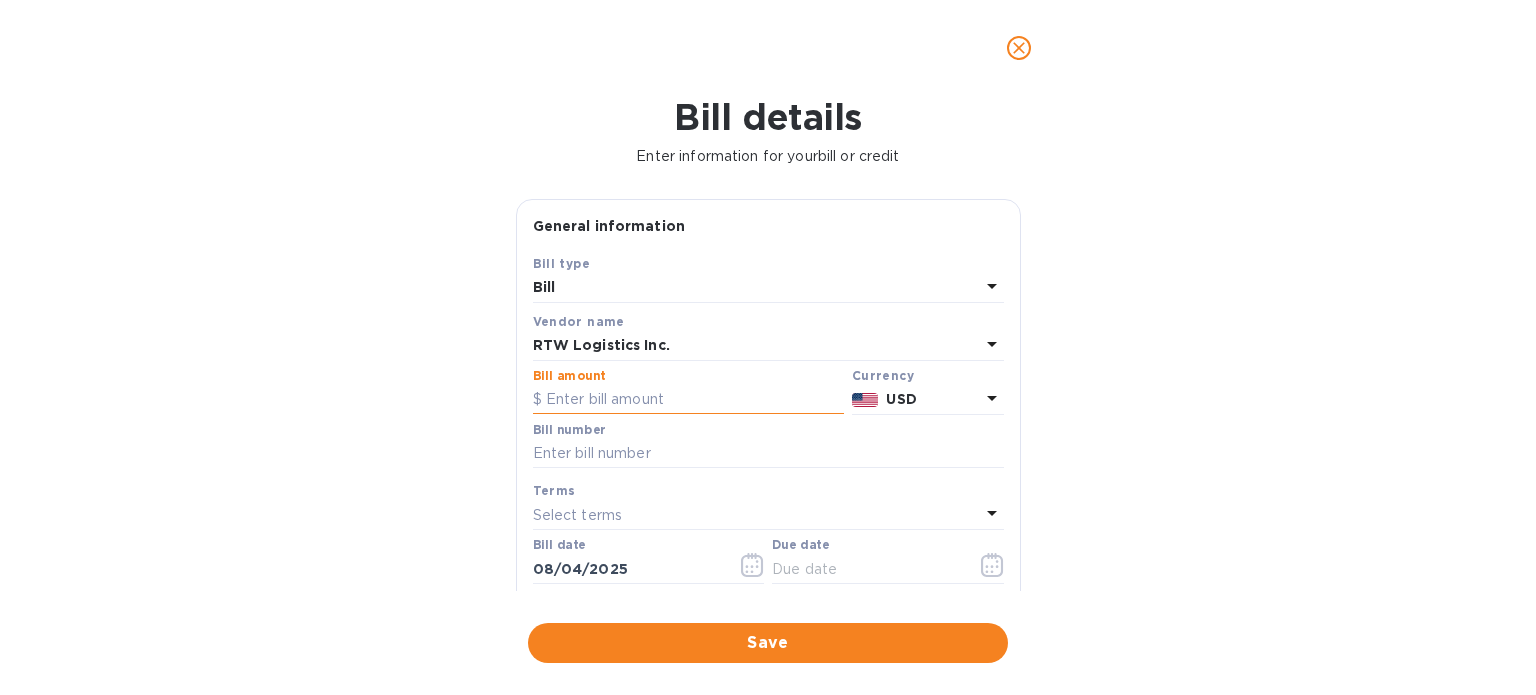 paste on "20,586.68" 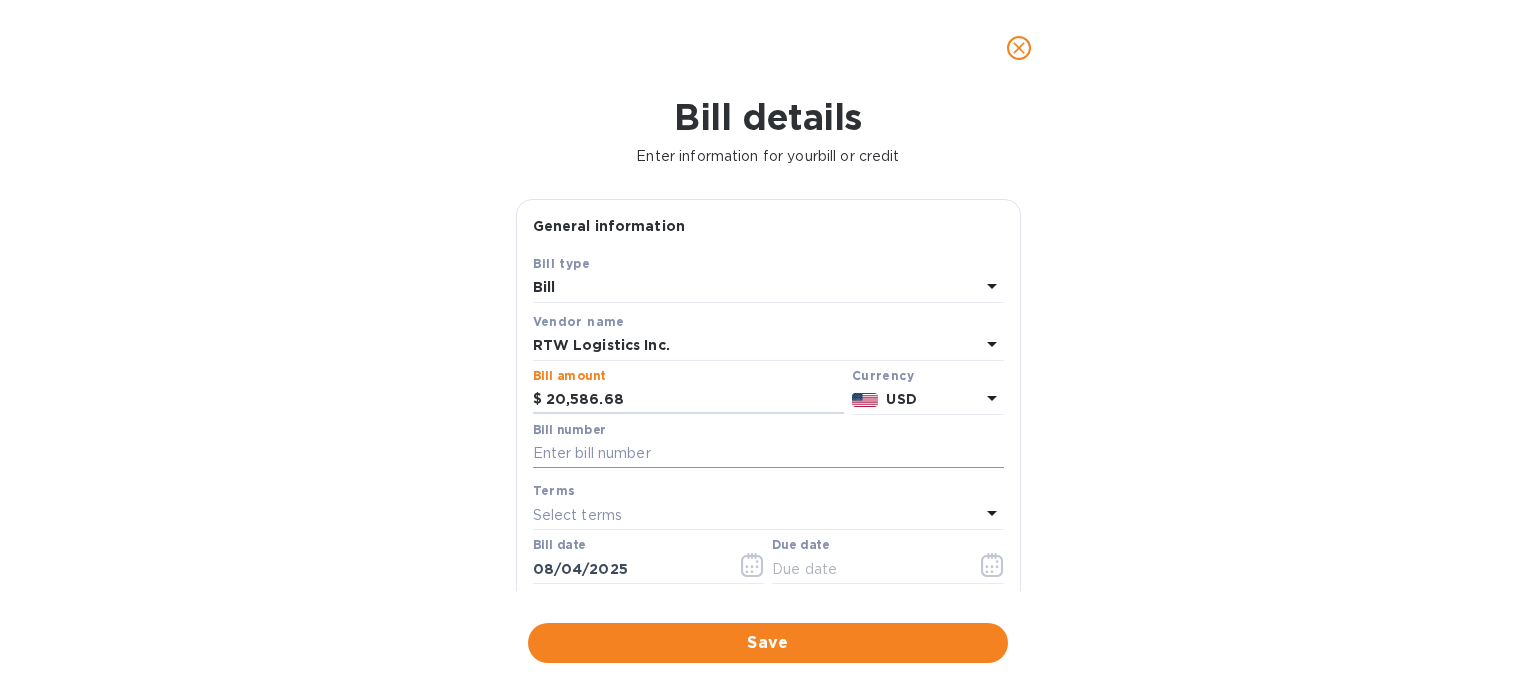 type on "20,586.68" 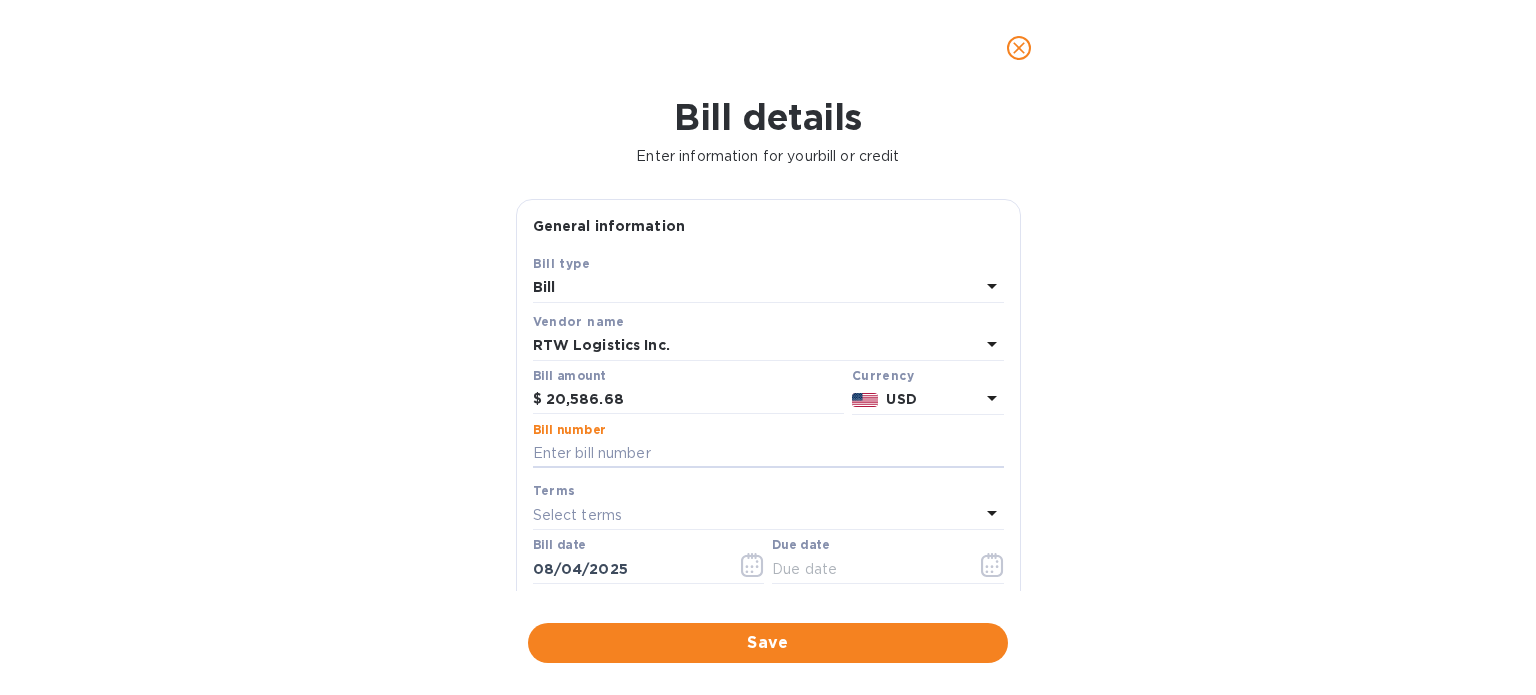 type on "TBA" 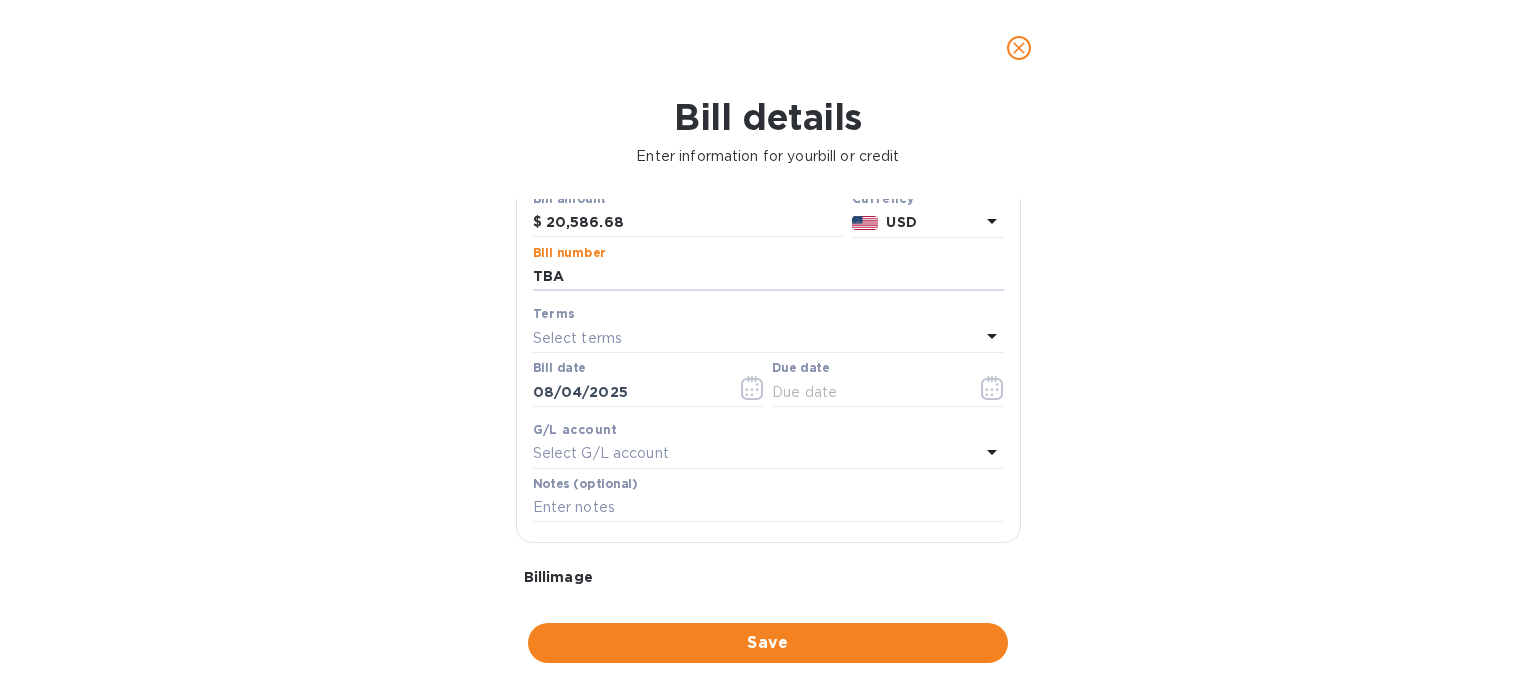scroll, scrollTop: 159, scrollLeft: 0, axis: vertical 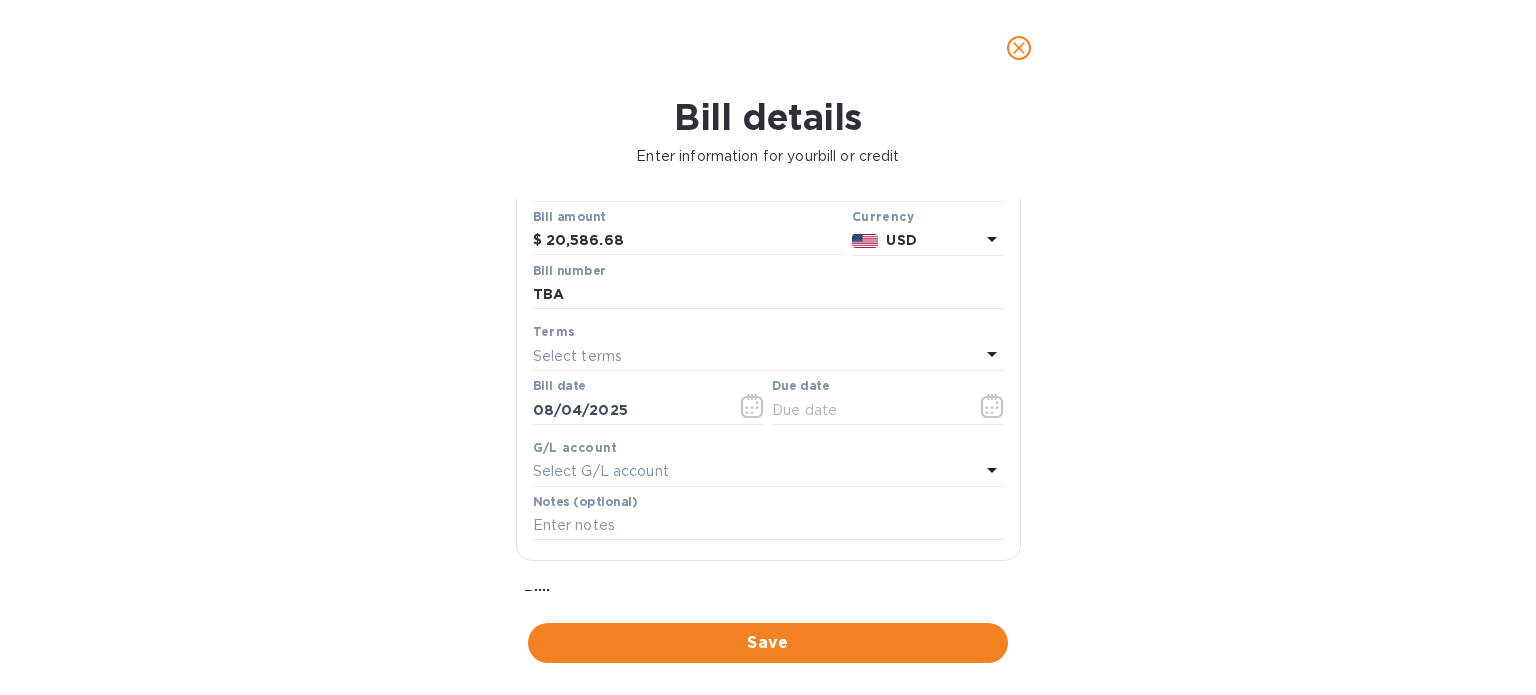 click on "Select G/L account" at bounding box center [601, 471] 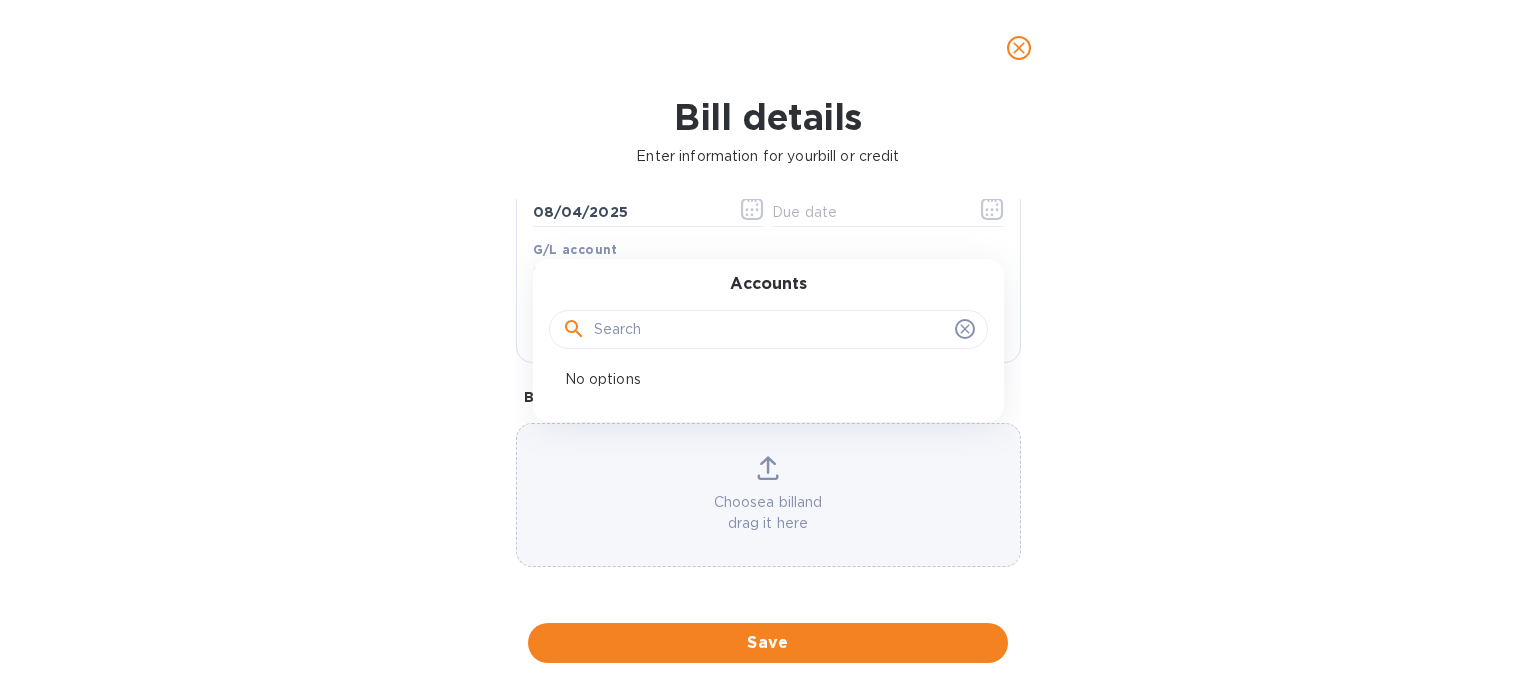 scroll, scrollTop: 359, scrollLeft: 0, axis: vertical 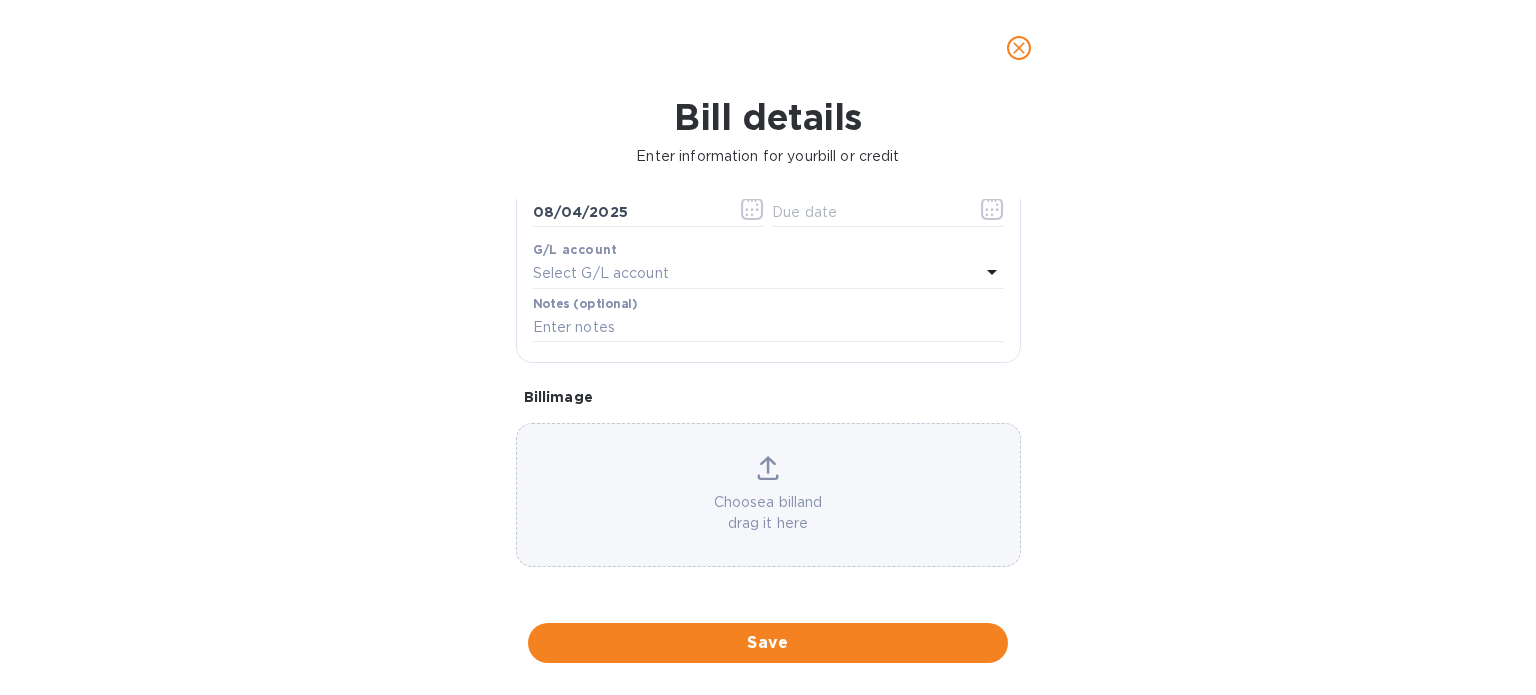 click on "Bill details Enter information for your bill or credit General information Save Bill type Bill Vendor name RTW Logistics Inc. Bill amount $ 20,586.68 Currency USD Bill number TBA Terms Select terms Bill date [DATE] Due date G/L account Select G/L account Notes (optional) Bill image Choose a bill and drag it here Save" at bounding box center (768, 395) 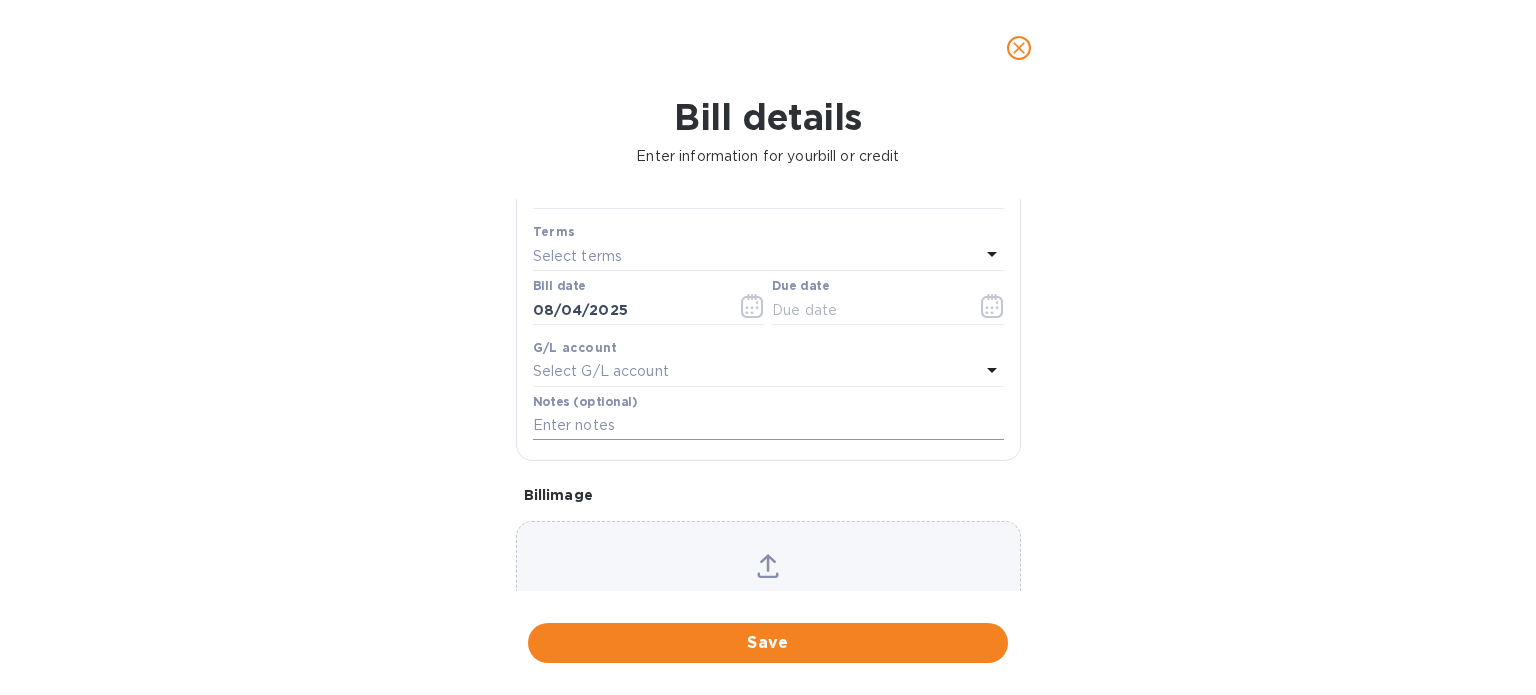 scroll, scrollTop: 159, scrollLeft: 0, axis: vertical 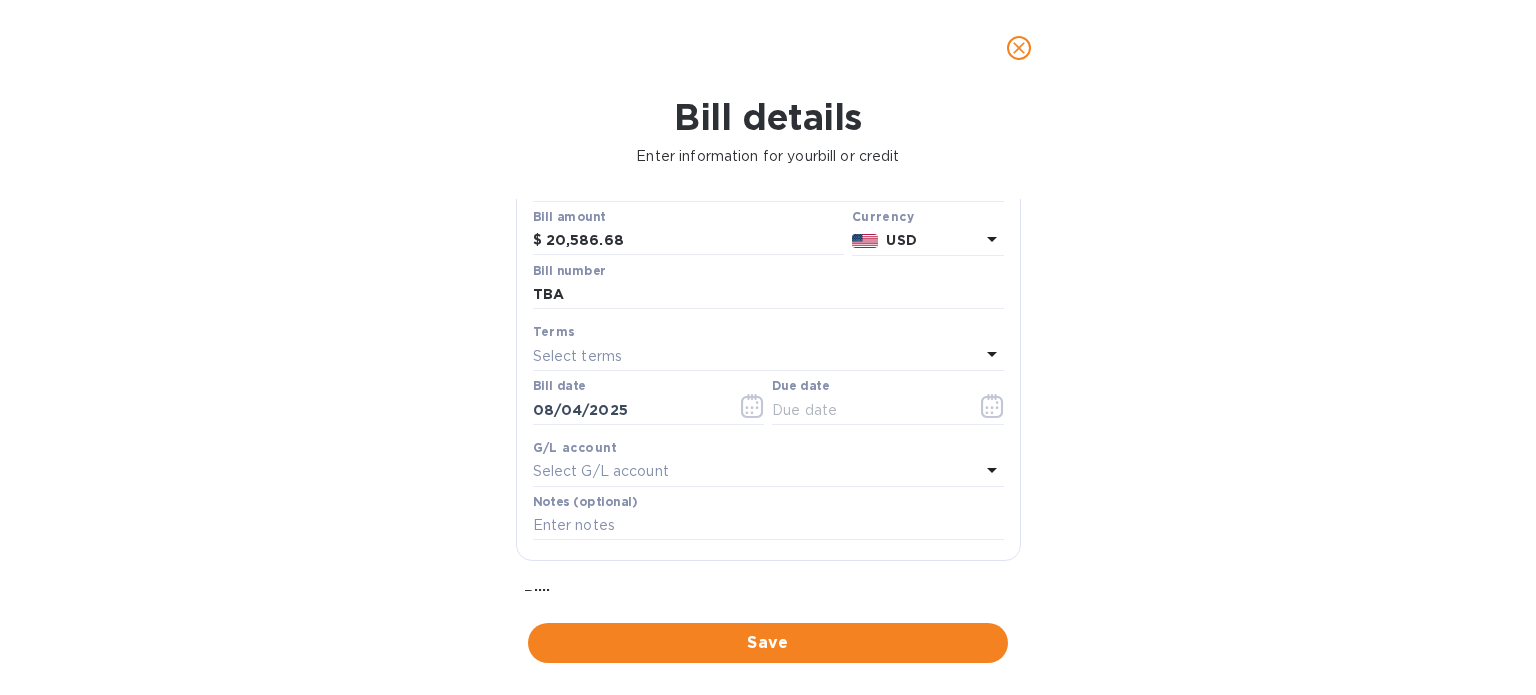 click on "Select terms" at bounding box center (578, 356) 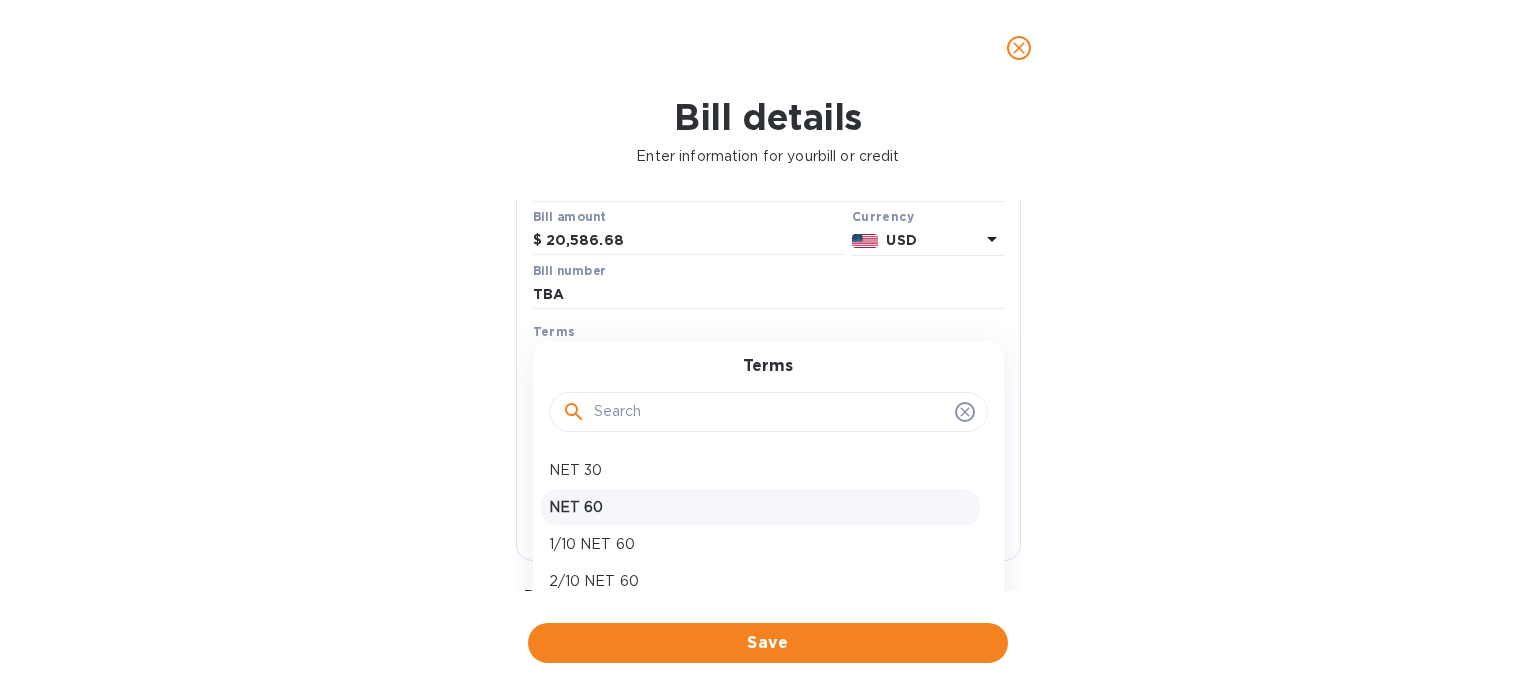 scroll, scrollTop: 259, scrollLeft: 0, axis: vertical 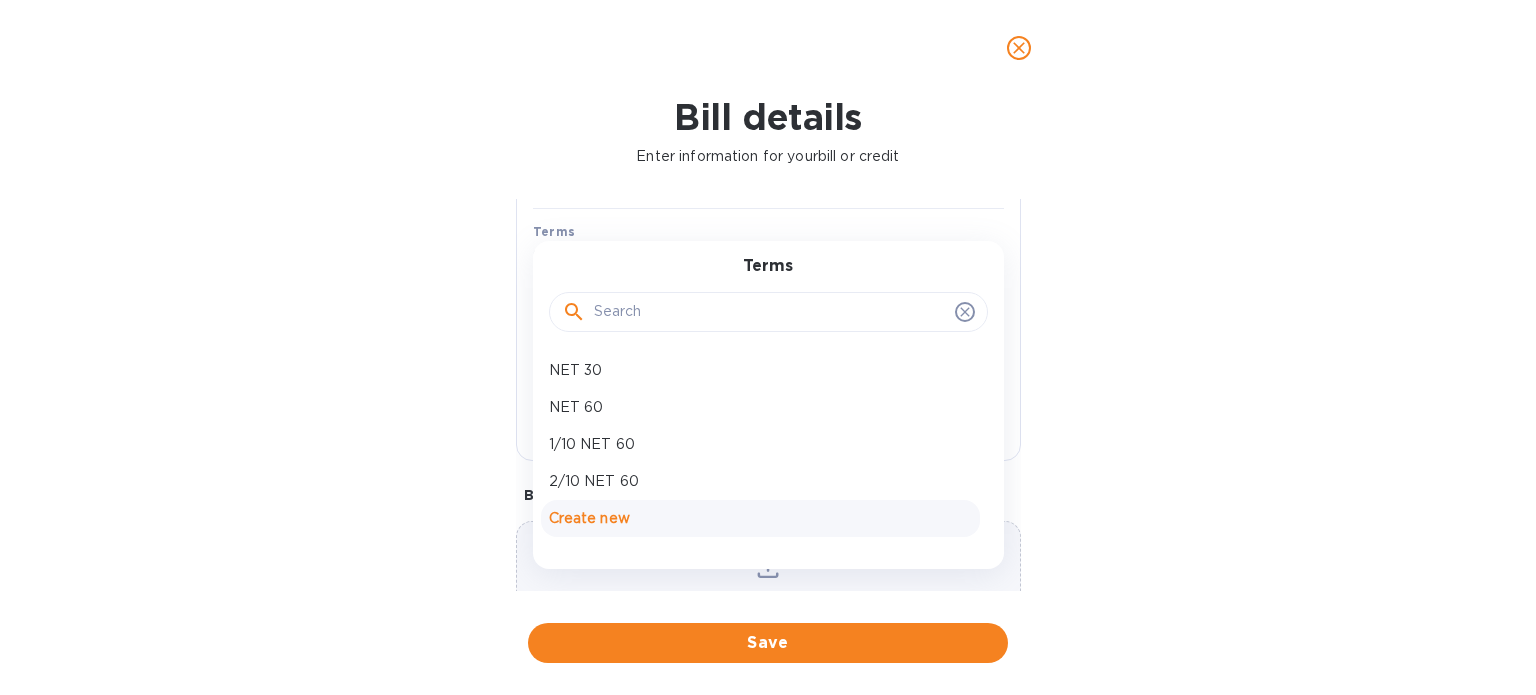 click on "Create new" at bounding box center (760, 518) 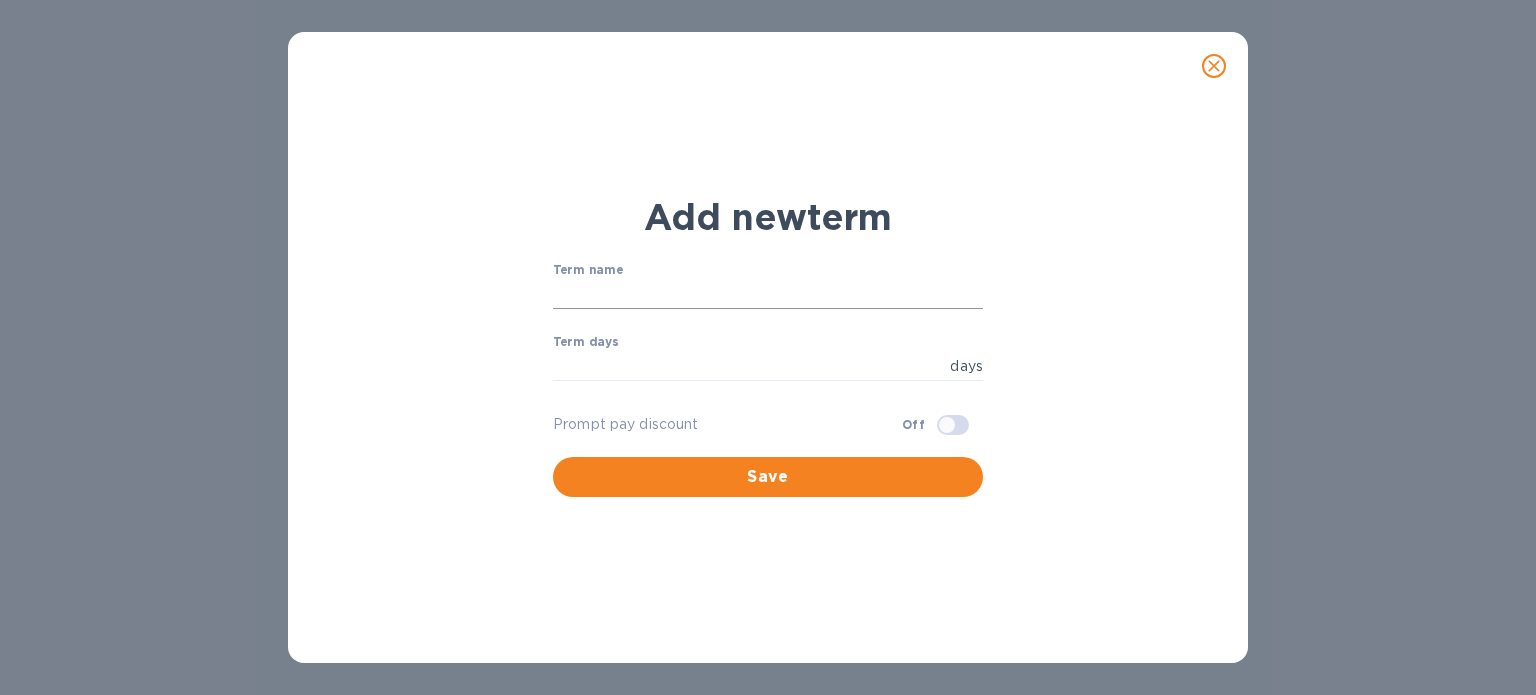 click at bounding box center [768, 294] 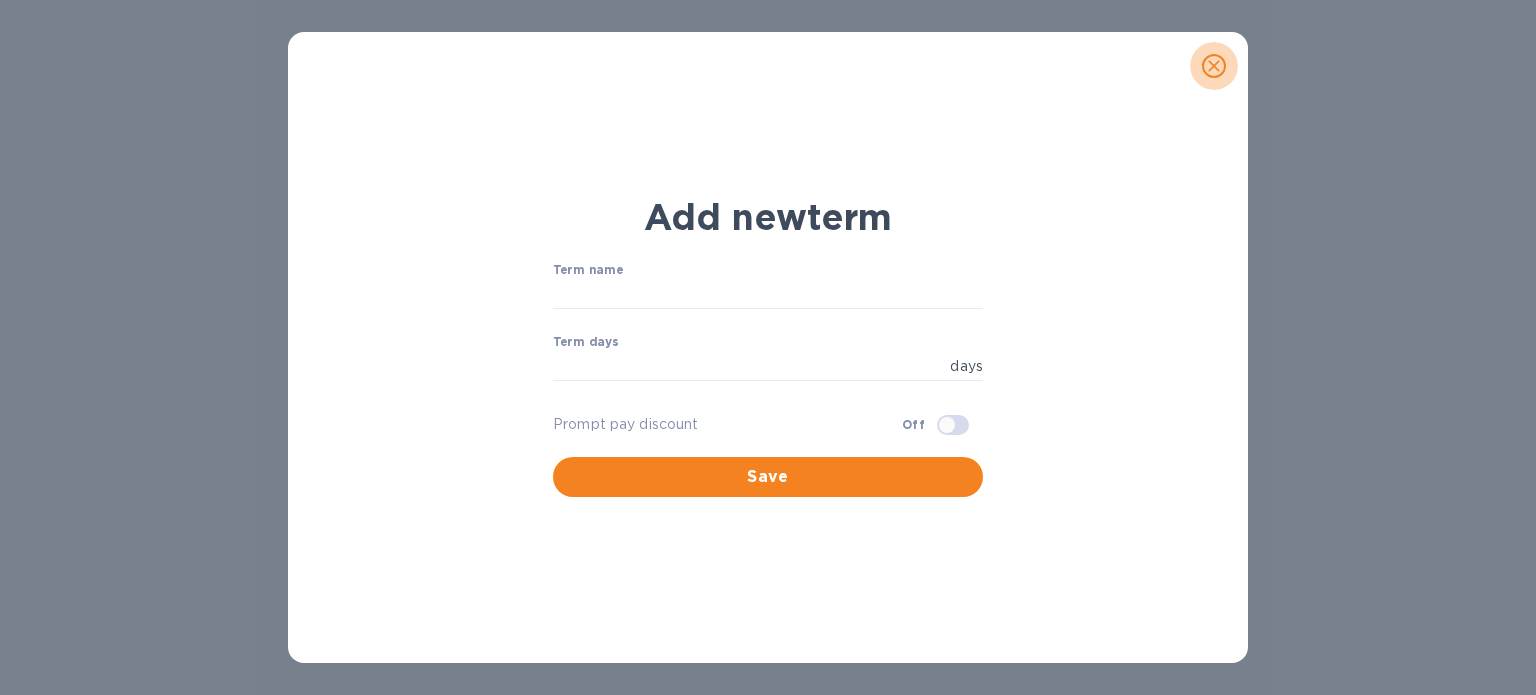 click at bounding box center (1214, 66) 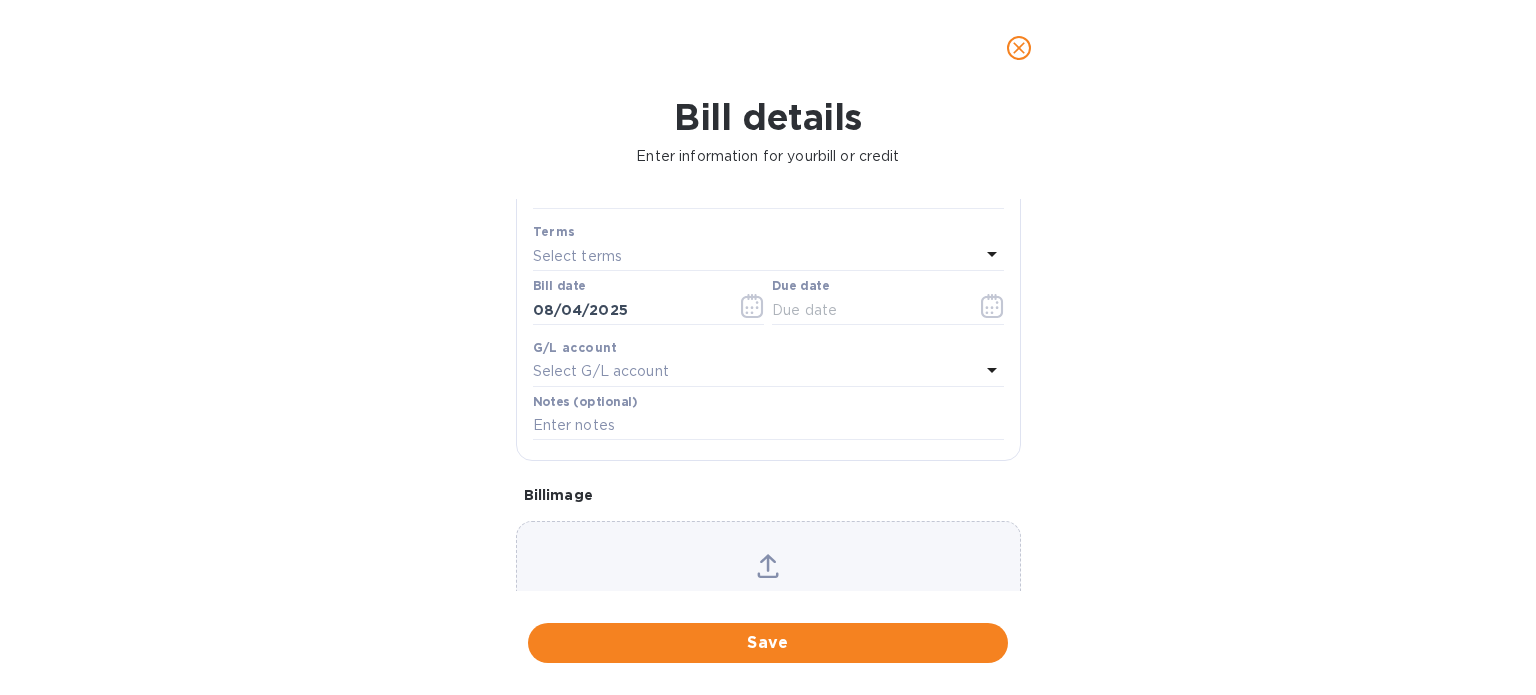 click at bounding box center (1019, 48) 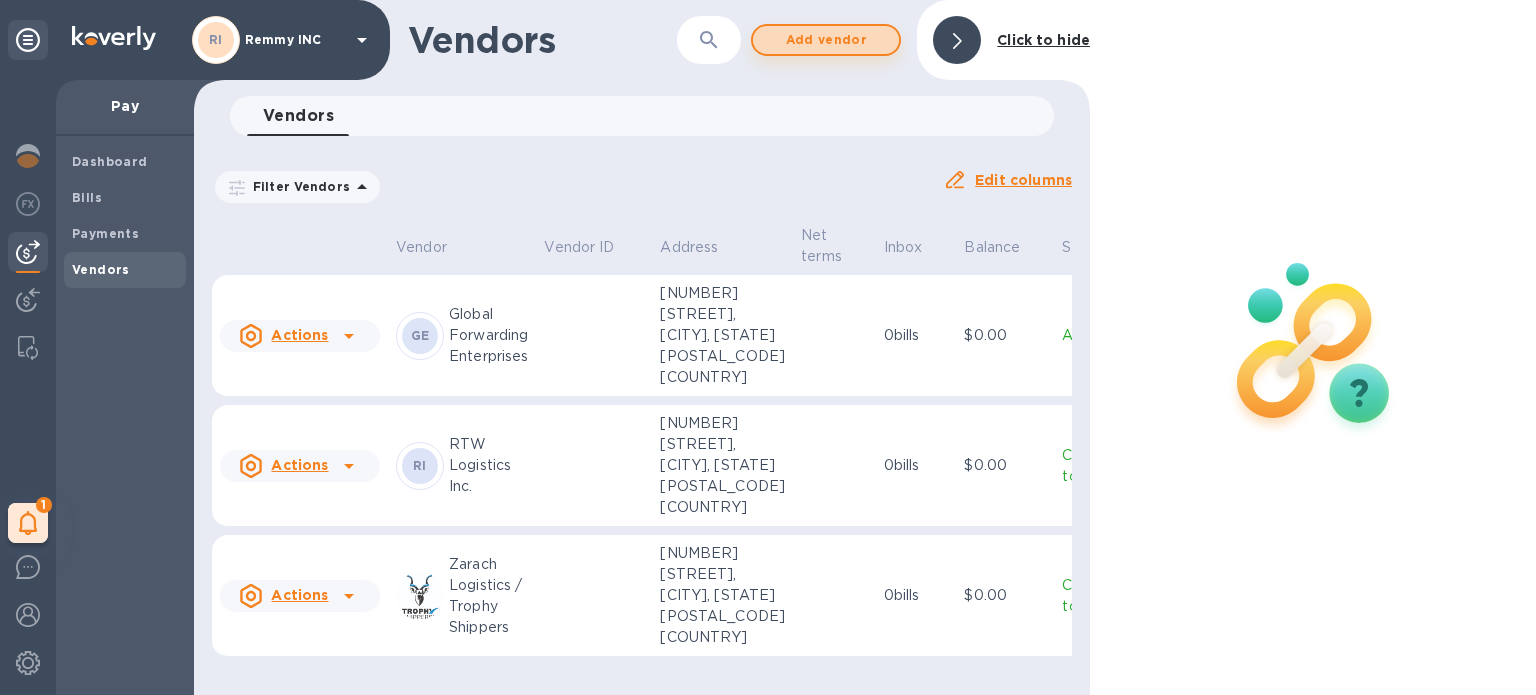 click on "Add vendor" at bounding box center (826, 40) 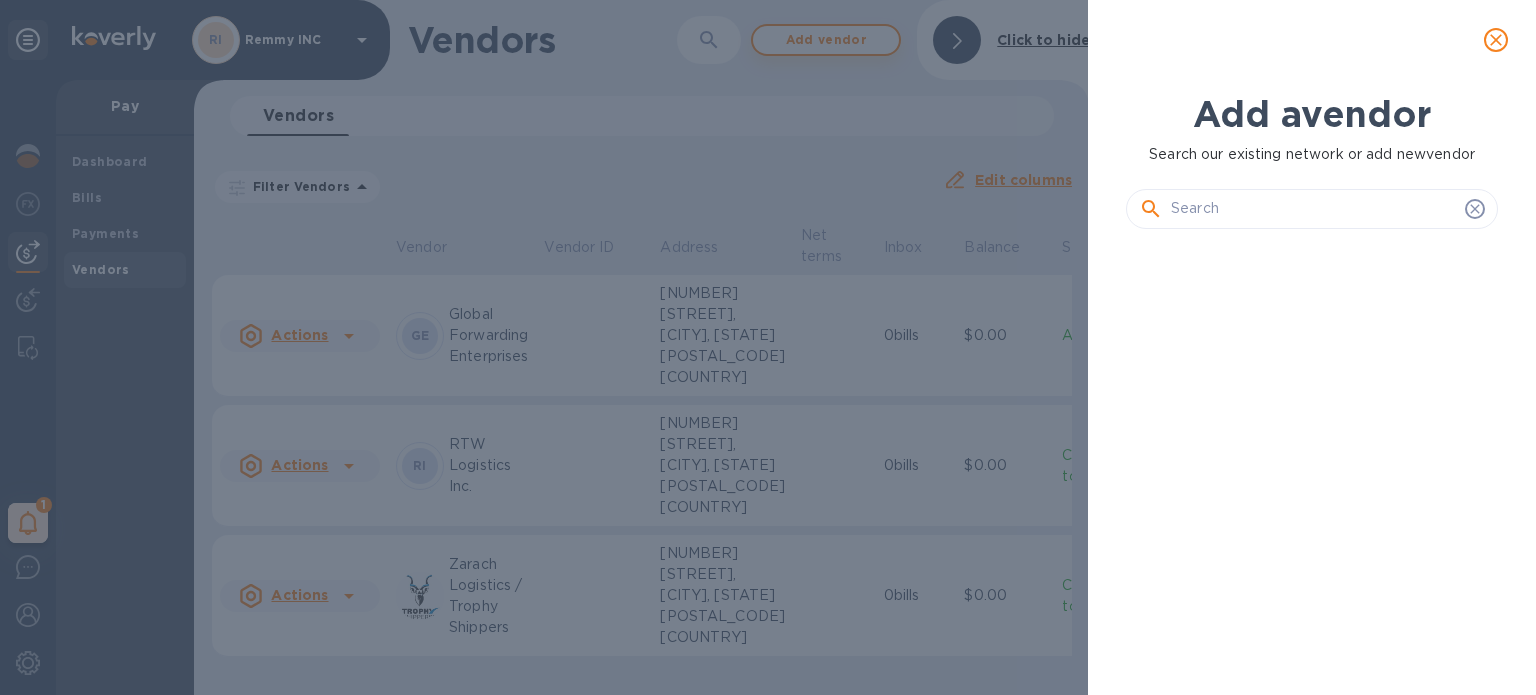 scroll, scrollTop: 16, scrollLeft: 8, axis: both 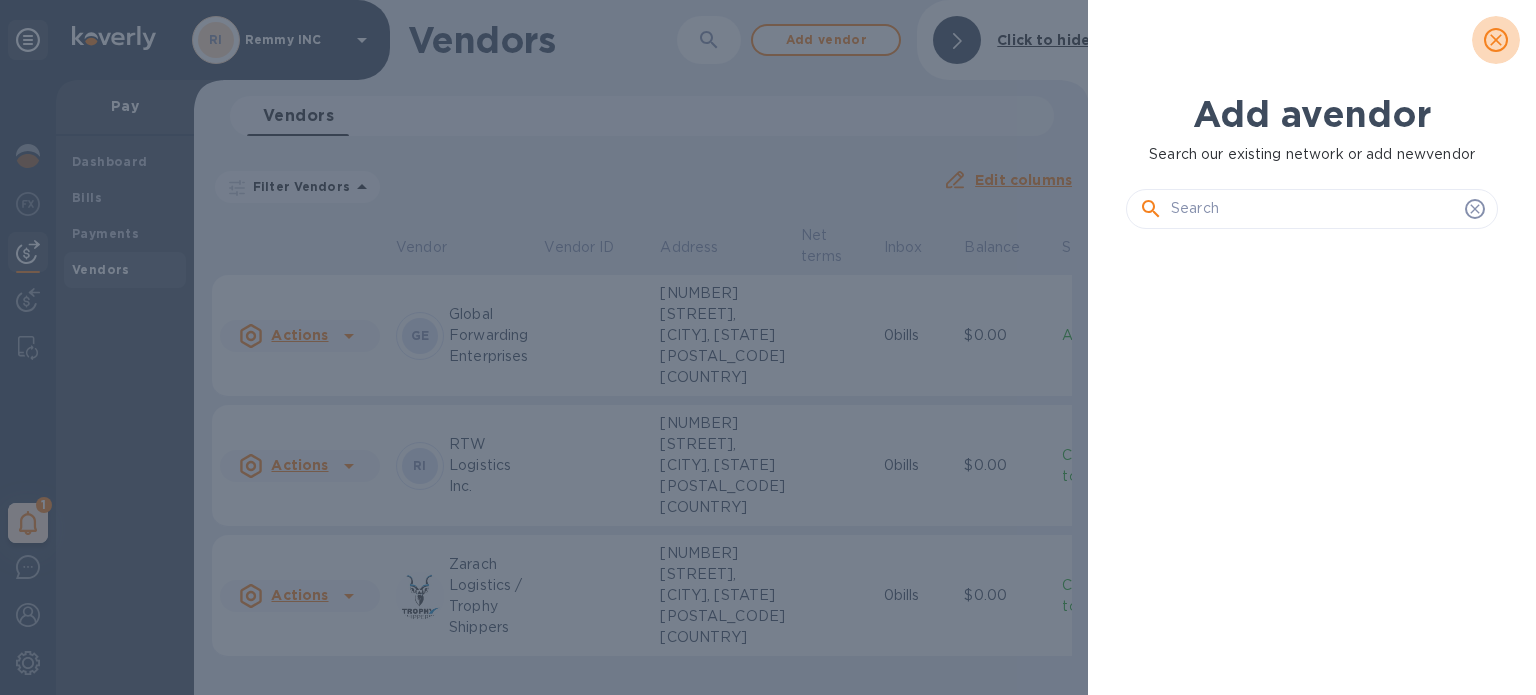 click 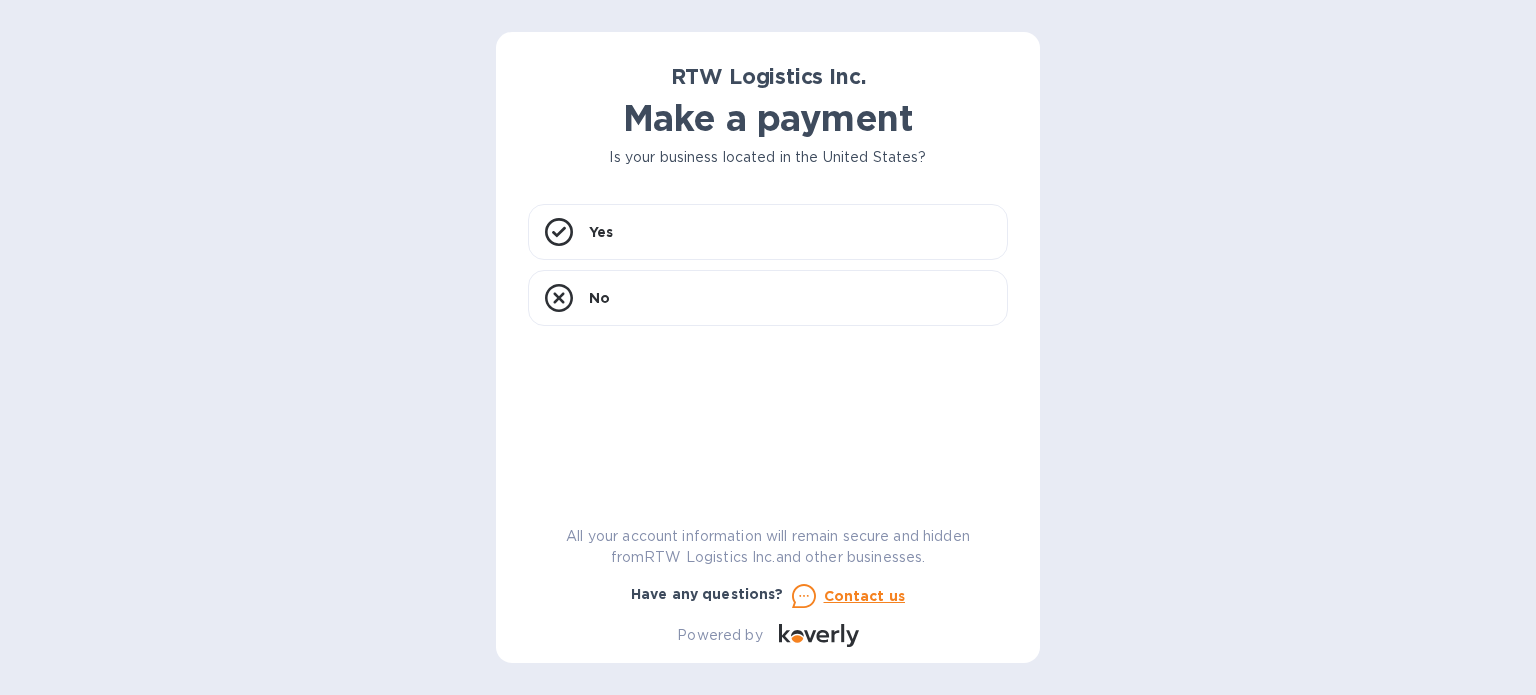 scroll, scrollTop: 0, scrollLeft: 0, axis: both 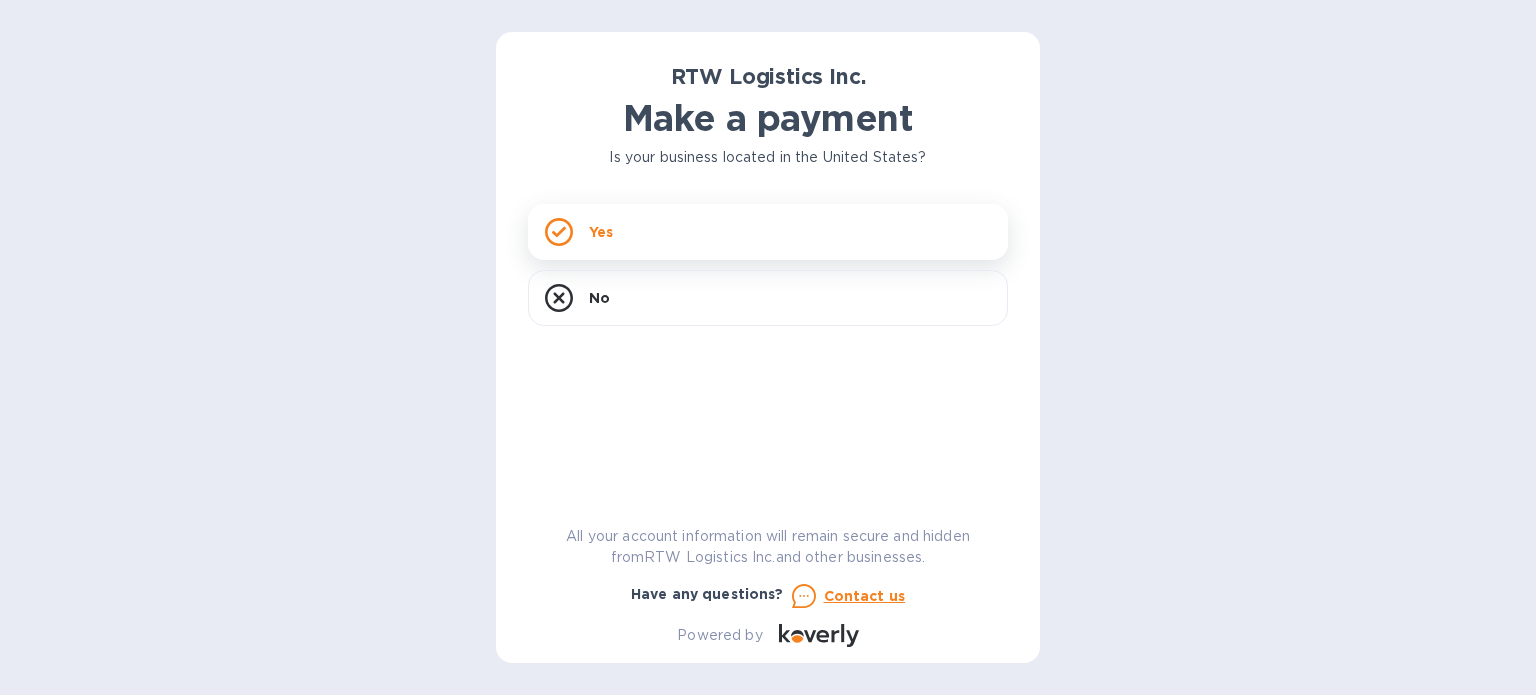 click on "Yes" at bounding box center (768, 232) 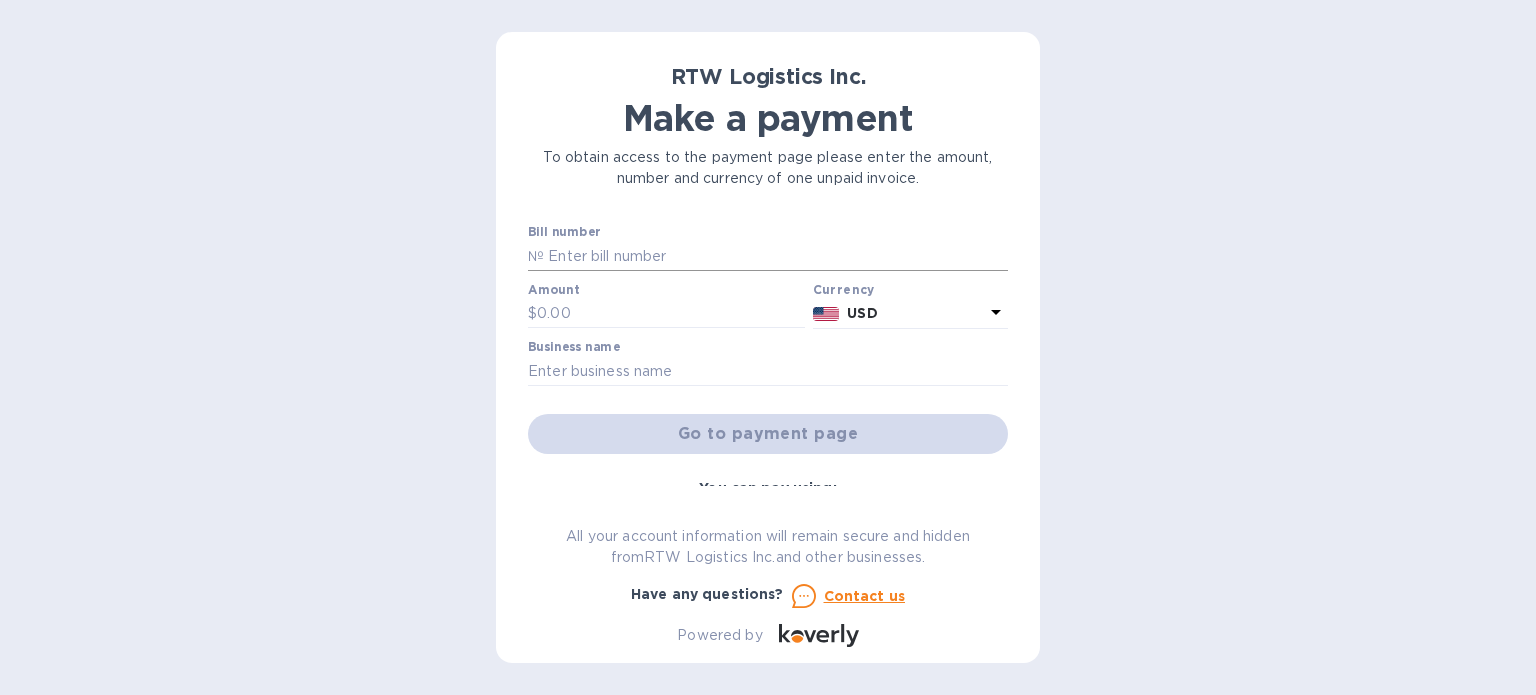 click at bounding box center (776, 256) 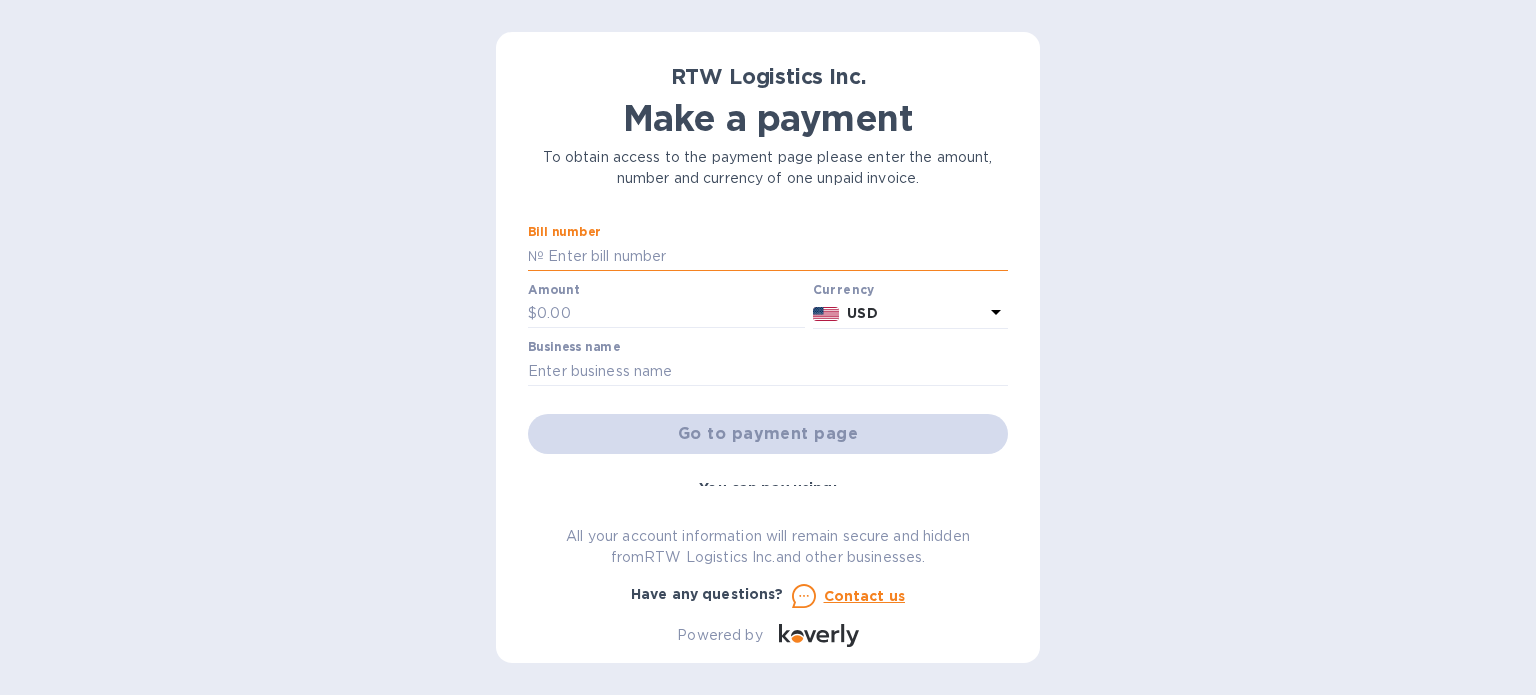 type on "TBA" 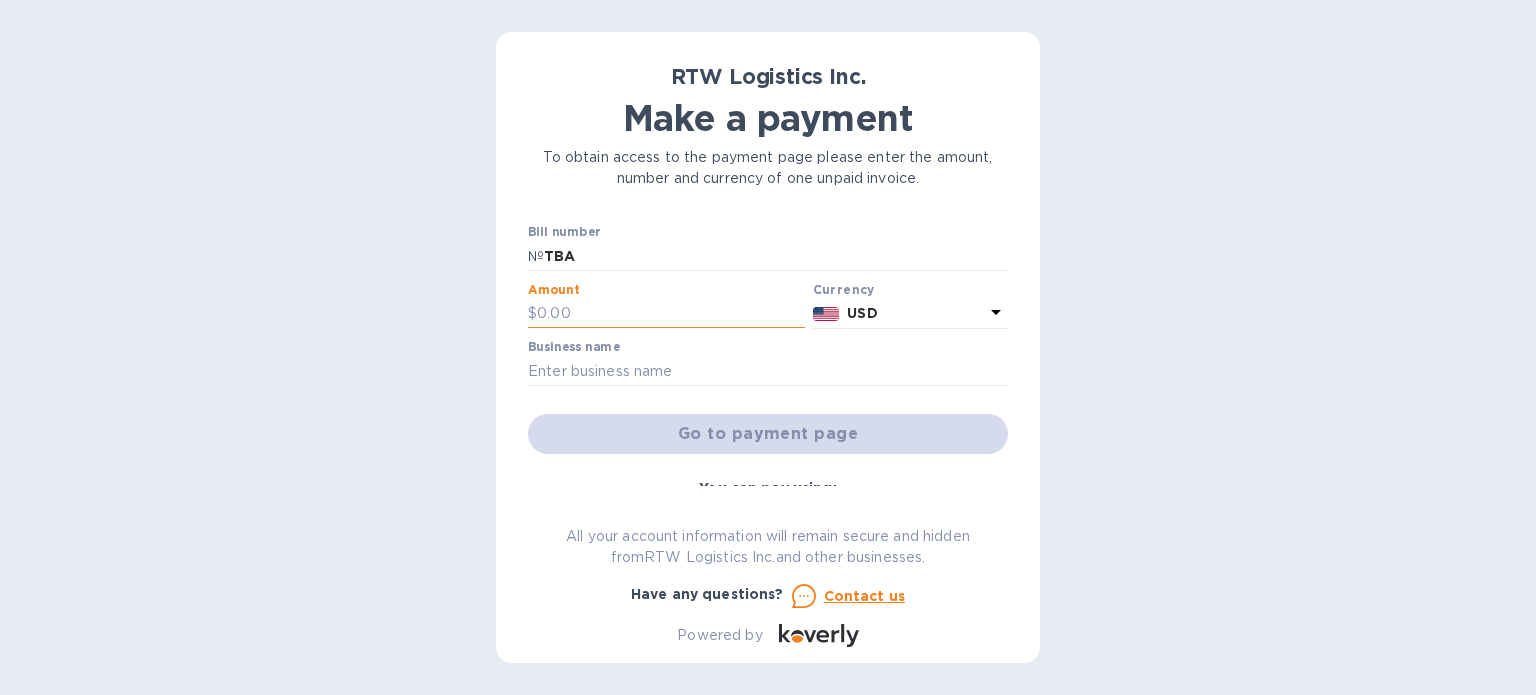 click at bounding box center (671, 314) 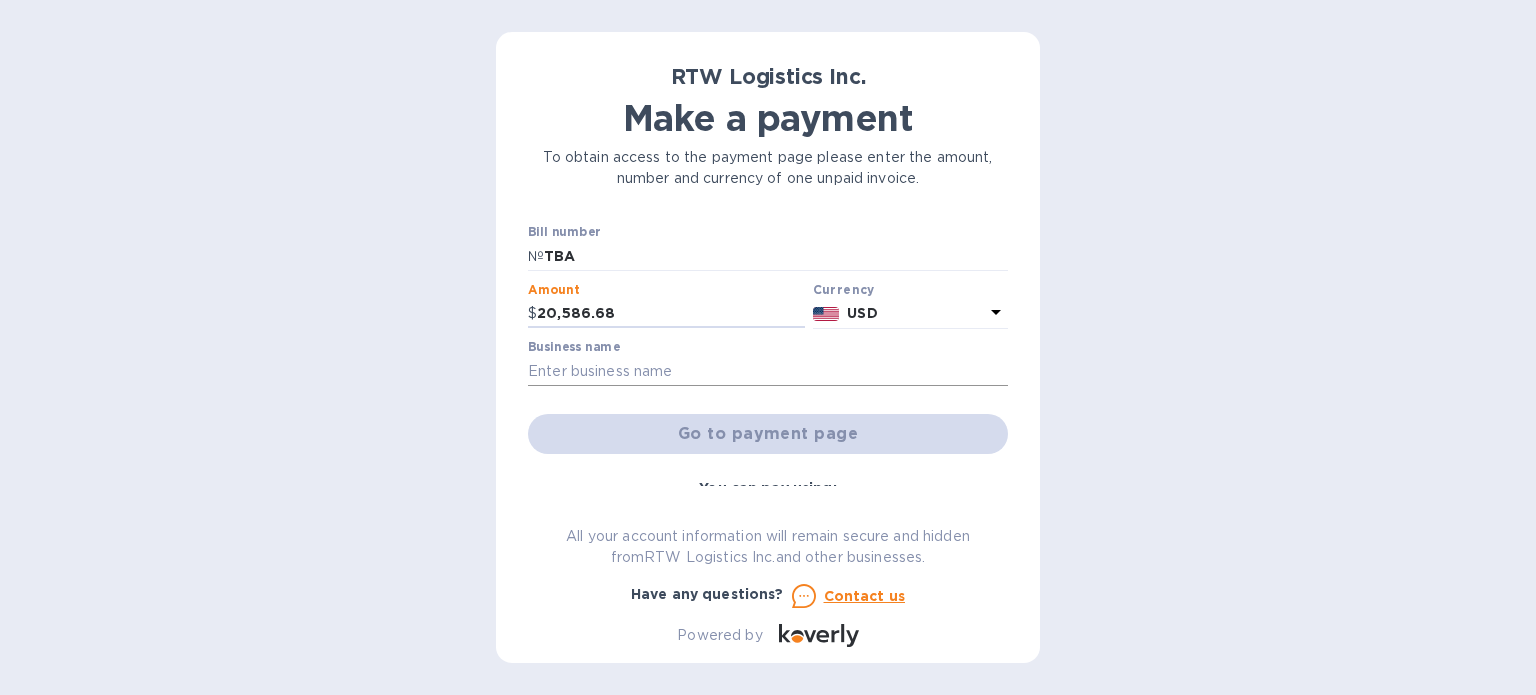 type on "20,586.68" 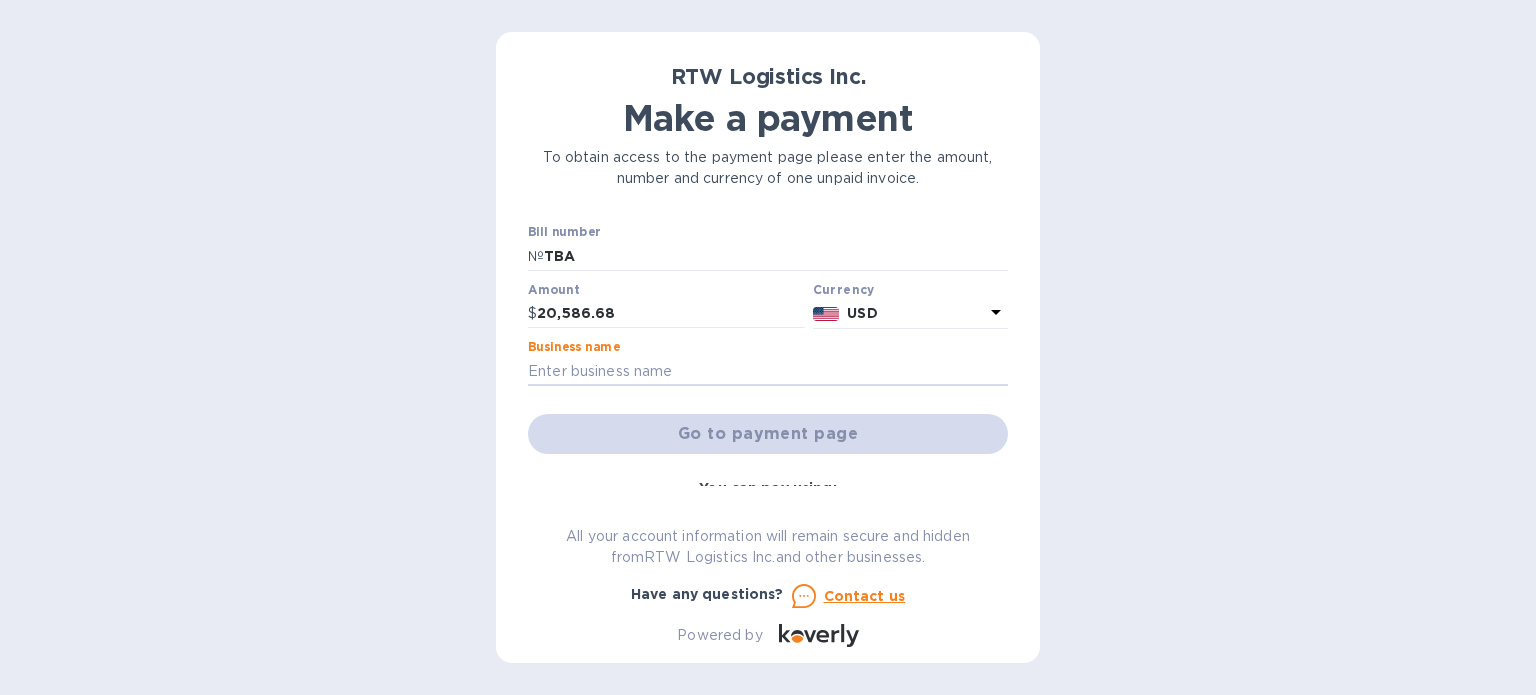 type on "Remmy INC" 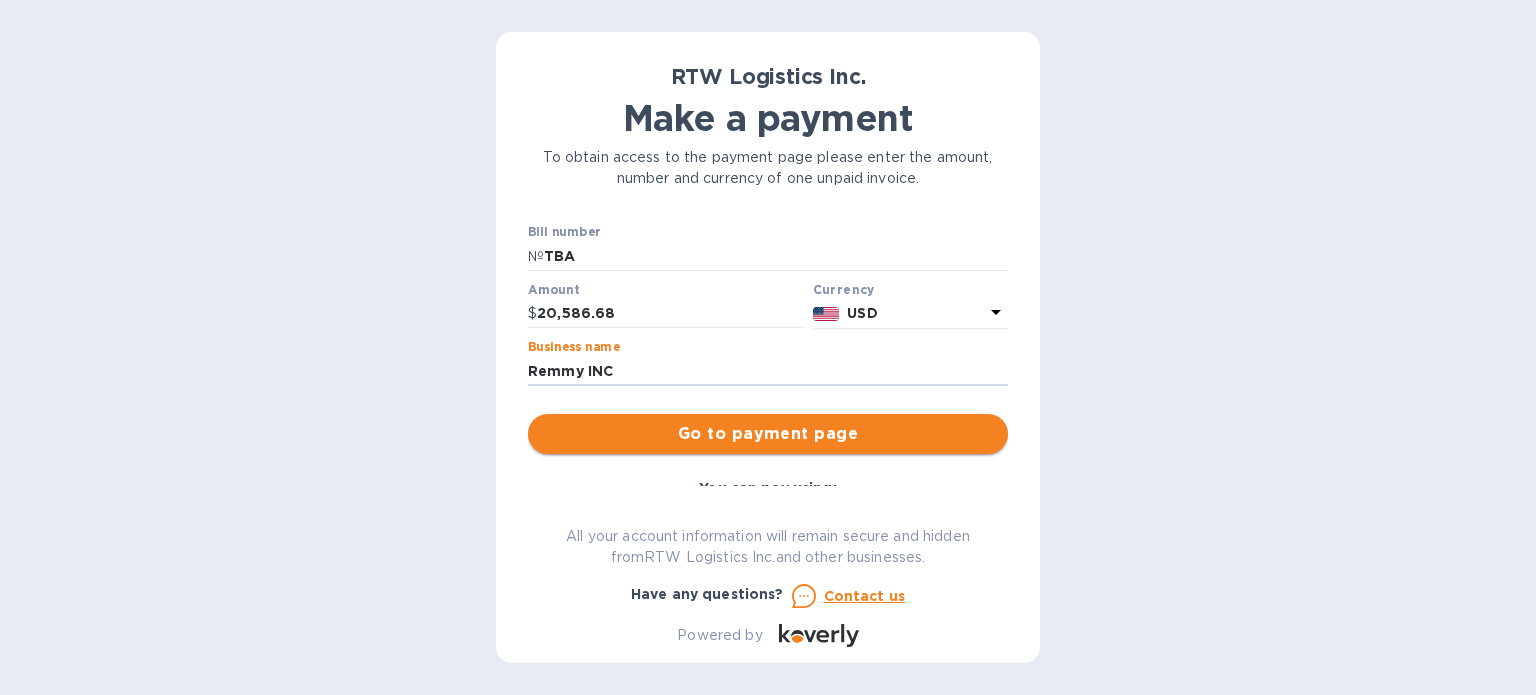 click on "Go to payment page" at bounding box center [768, 434] 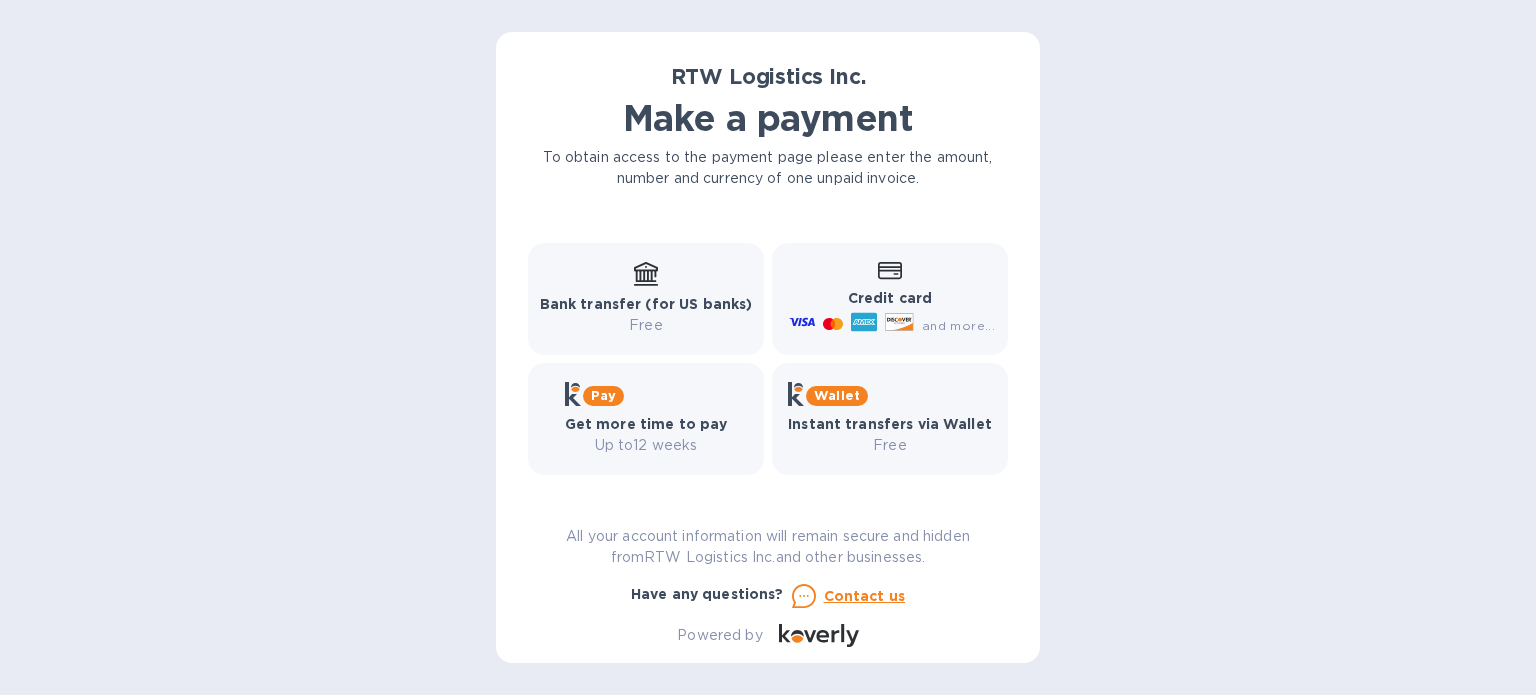 scroll, scrollTop: 272, scrollLeft: 0, axis: vertical 